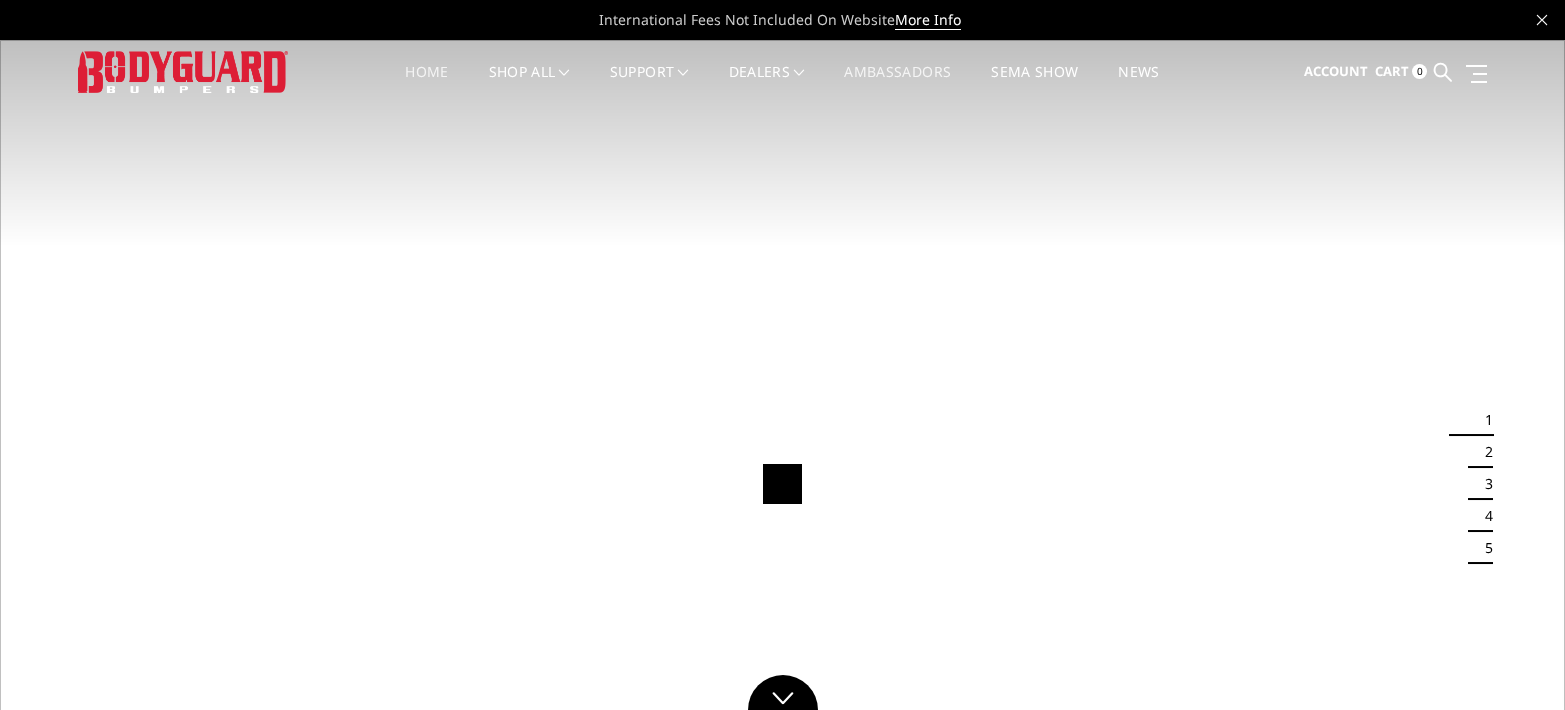 scroll, scrollTop: 0, scrollLeft: 0, axis: both 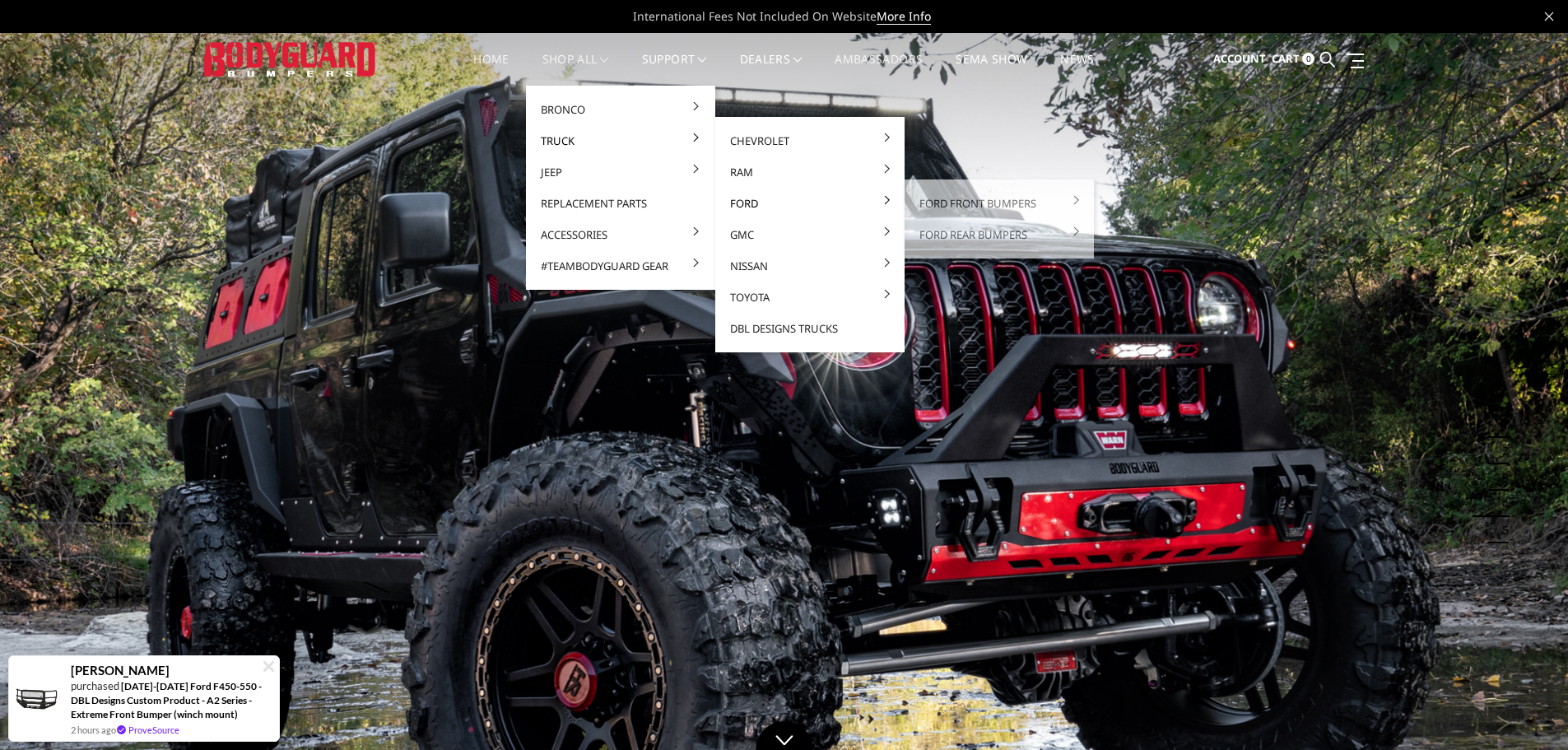 click on "Ford" at bounding box center (810, 203) 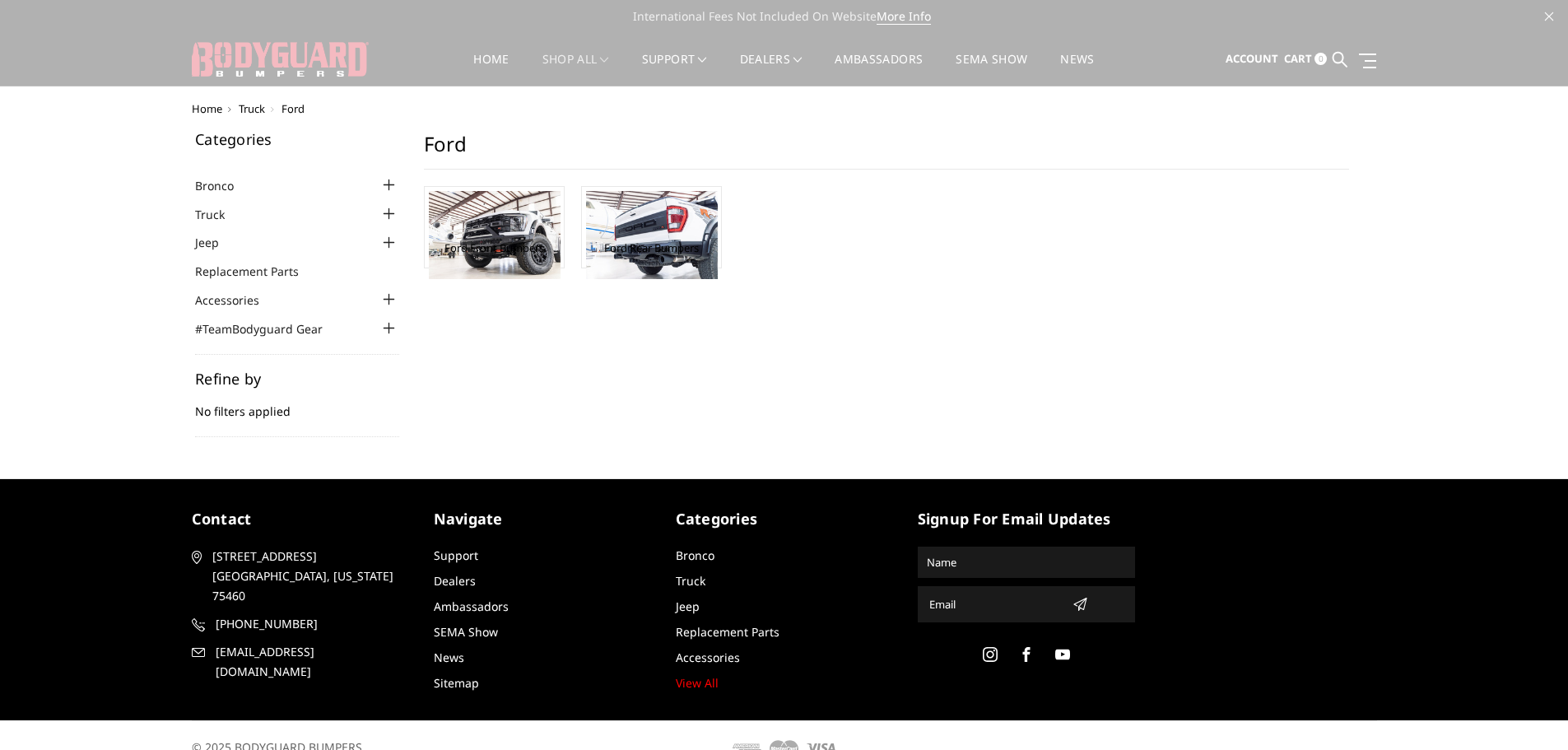scroll, scrollTop: 0, scrollLeft: 0, axis: both 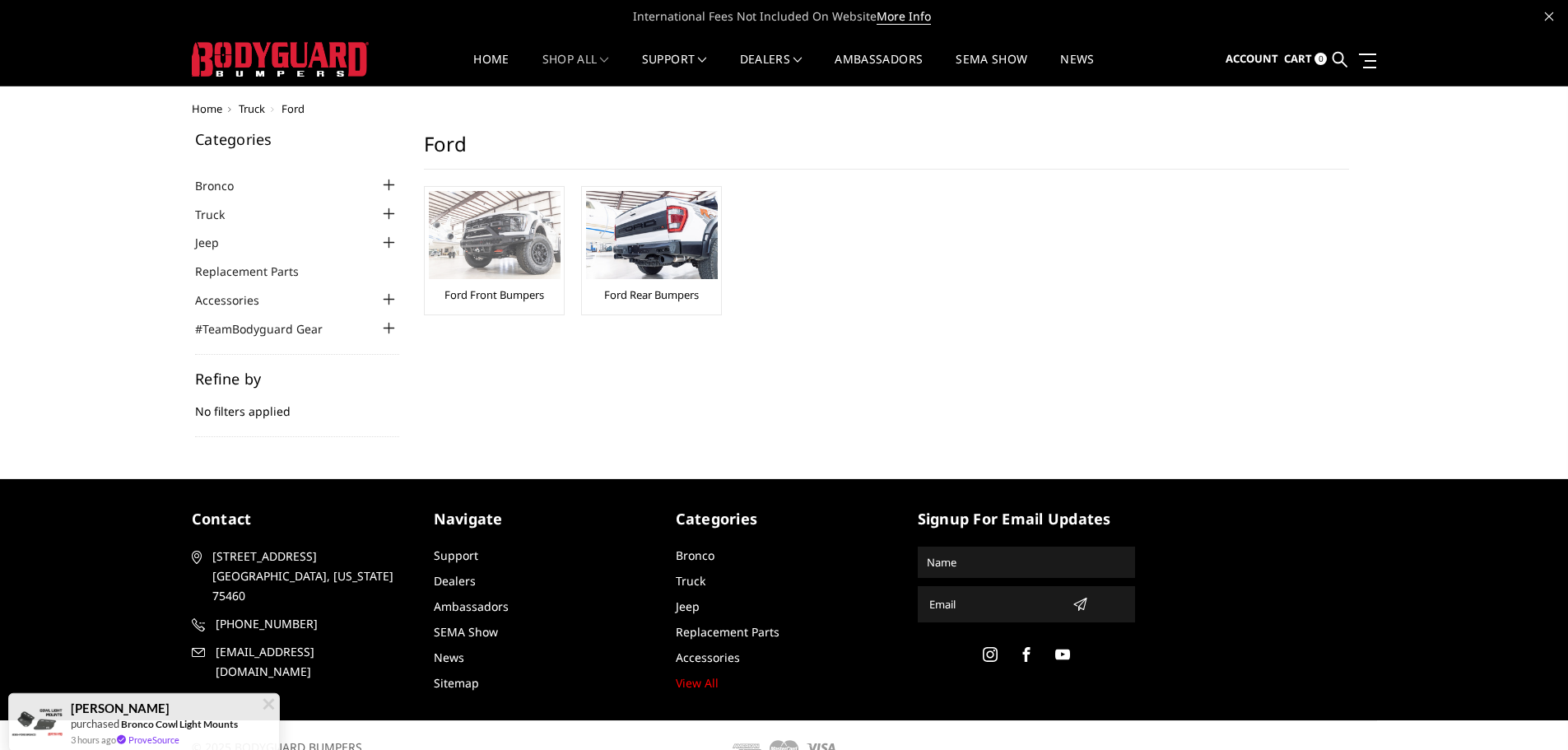 click at bounding box center (495, 235) 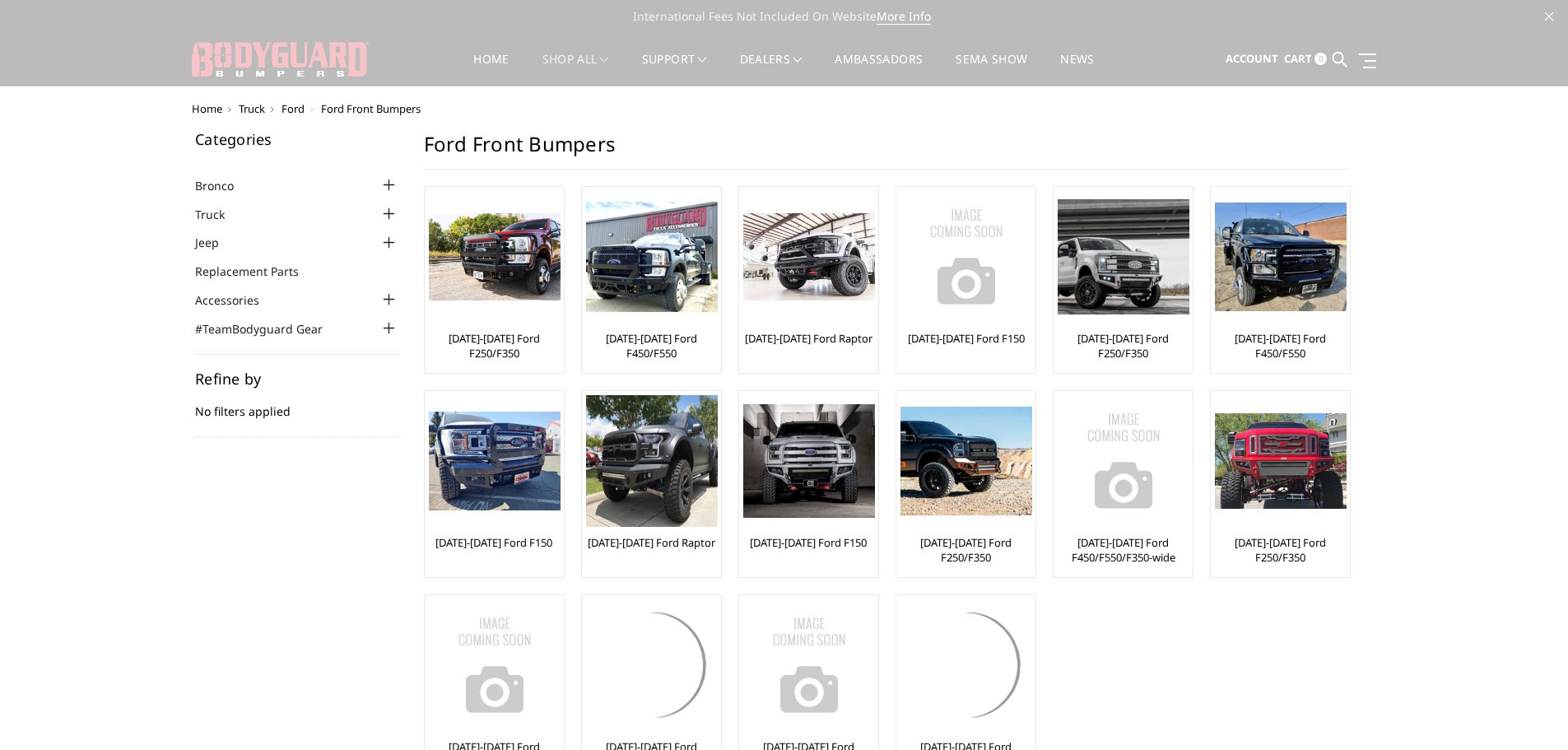 scroll, scrollTop: 0, scrollLeft: 0, axis: both 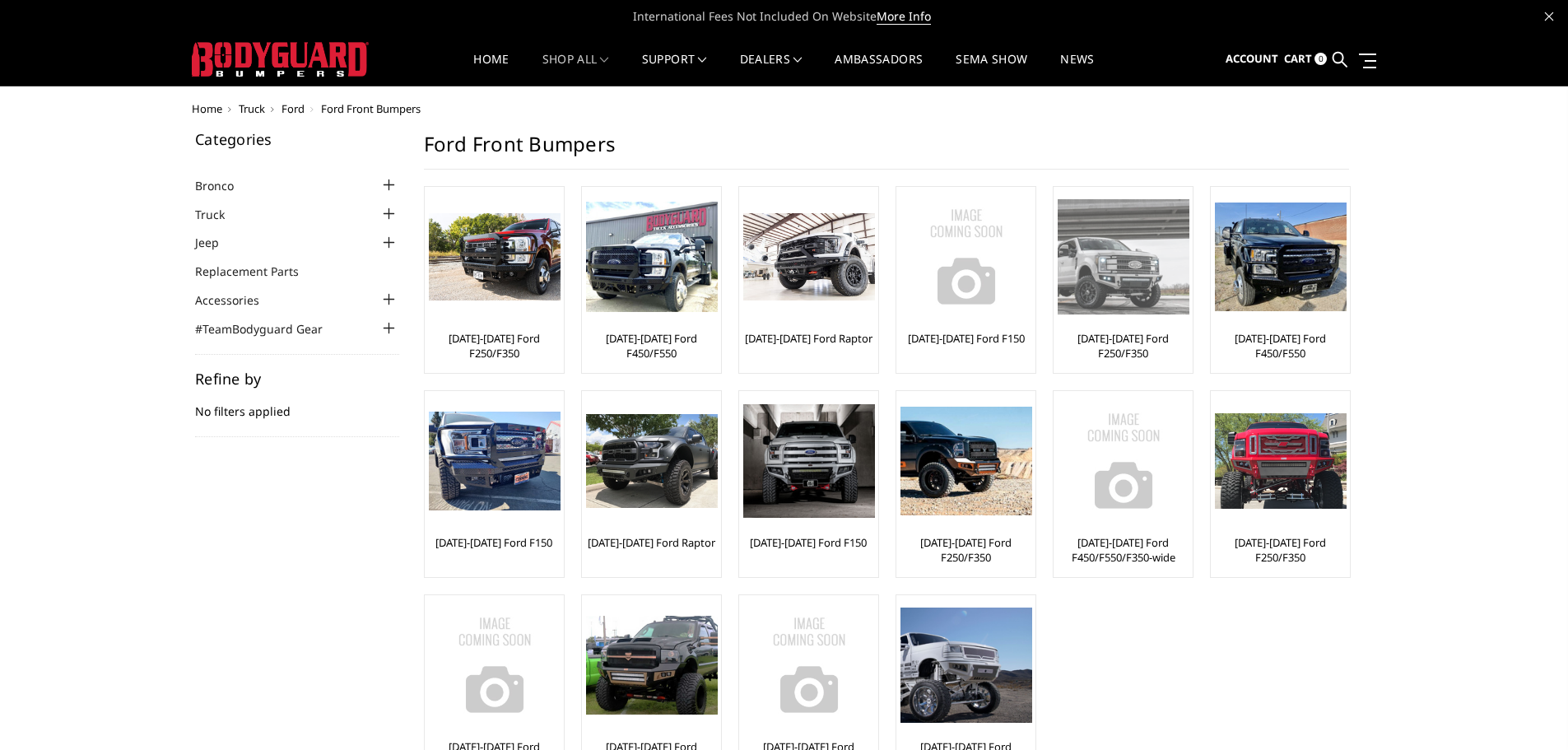 click at bounding box center [1124, 256] 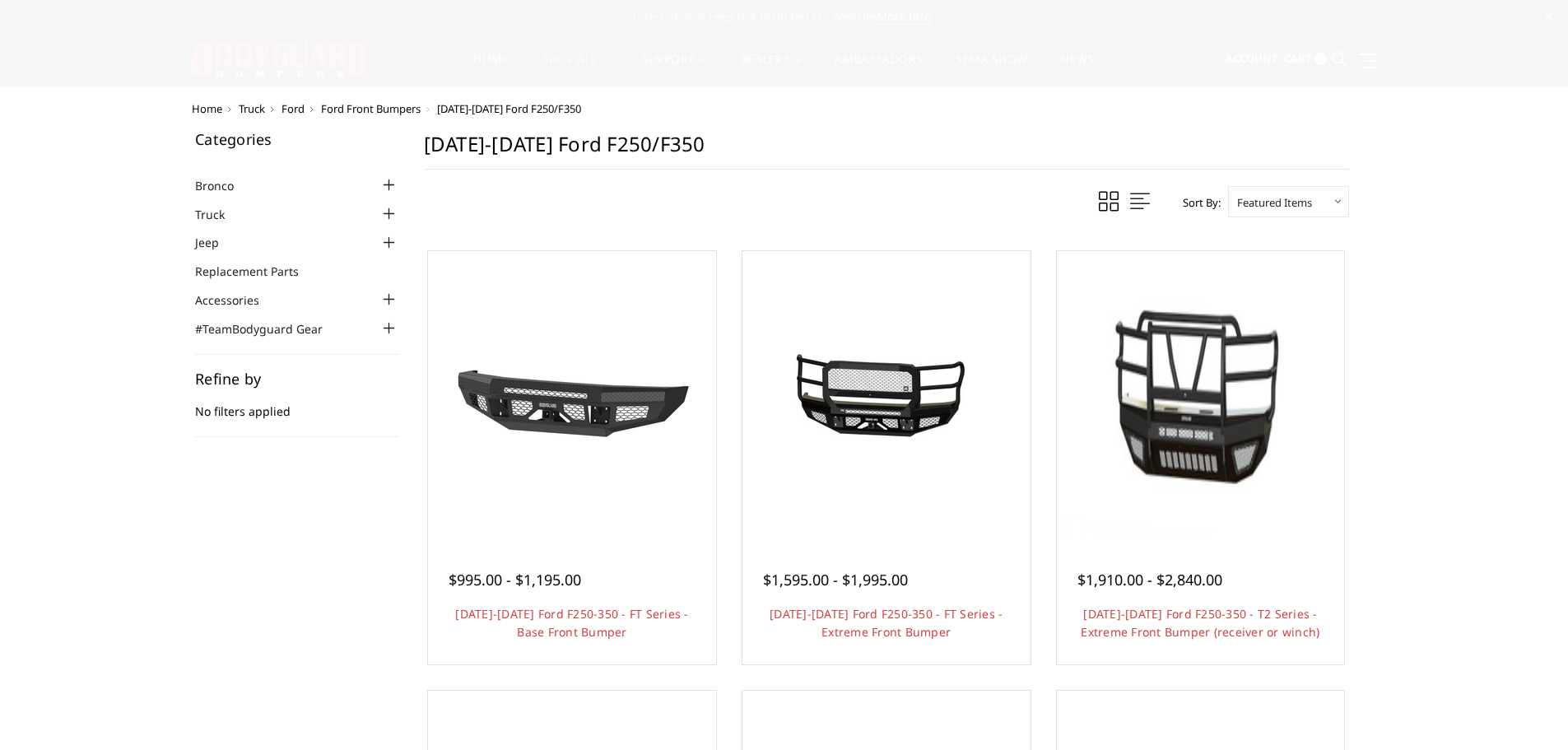 scroll, scrollTop: 0, scrollLeft: 0, axis: both 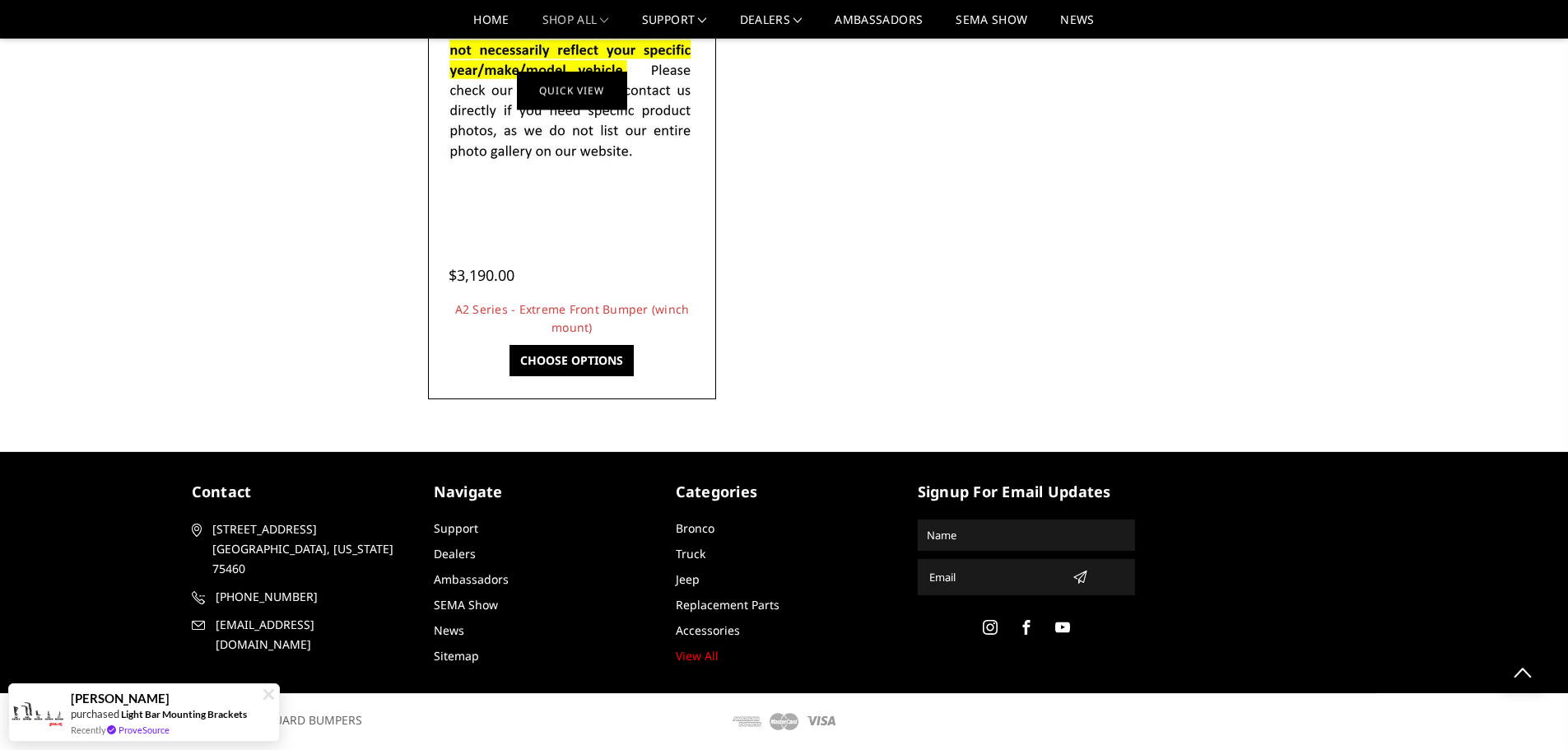 click on "Quick view" at bounding box center (572, 91) 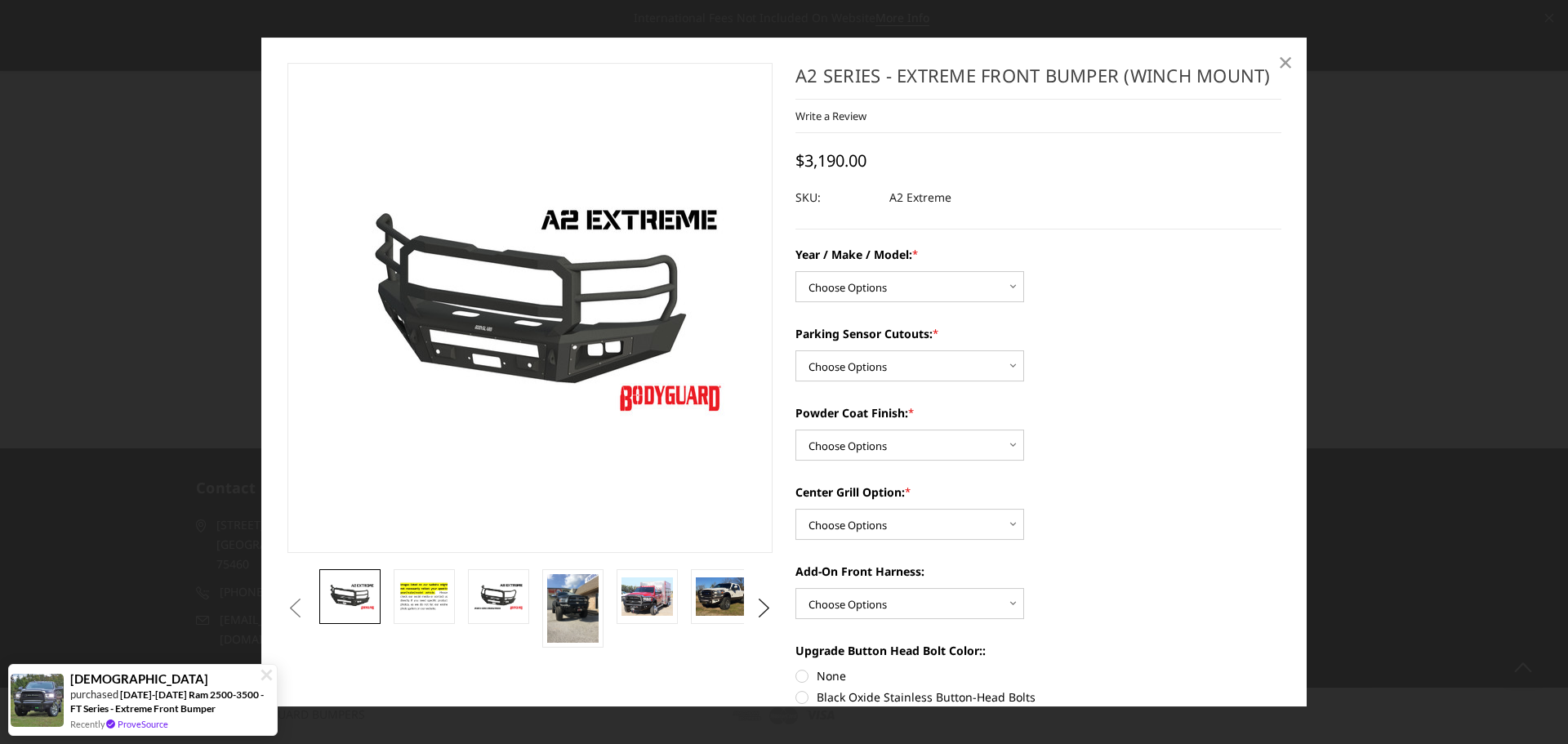 click on "×" at bounding box center (1285, 61) 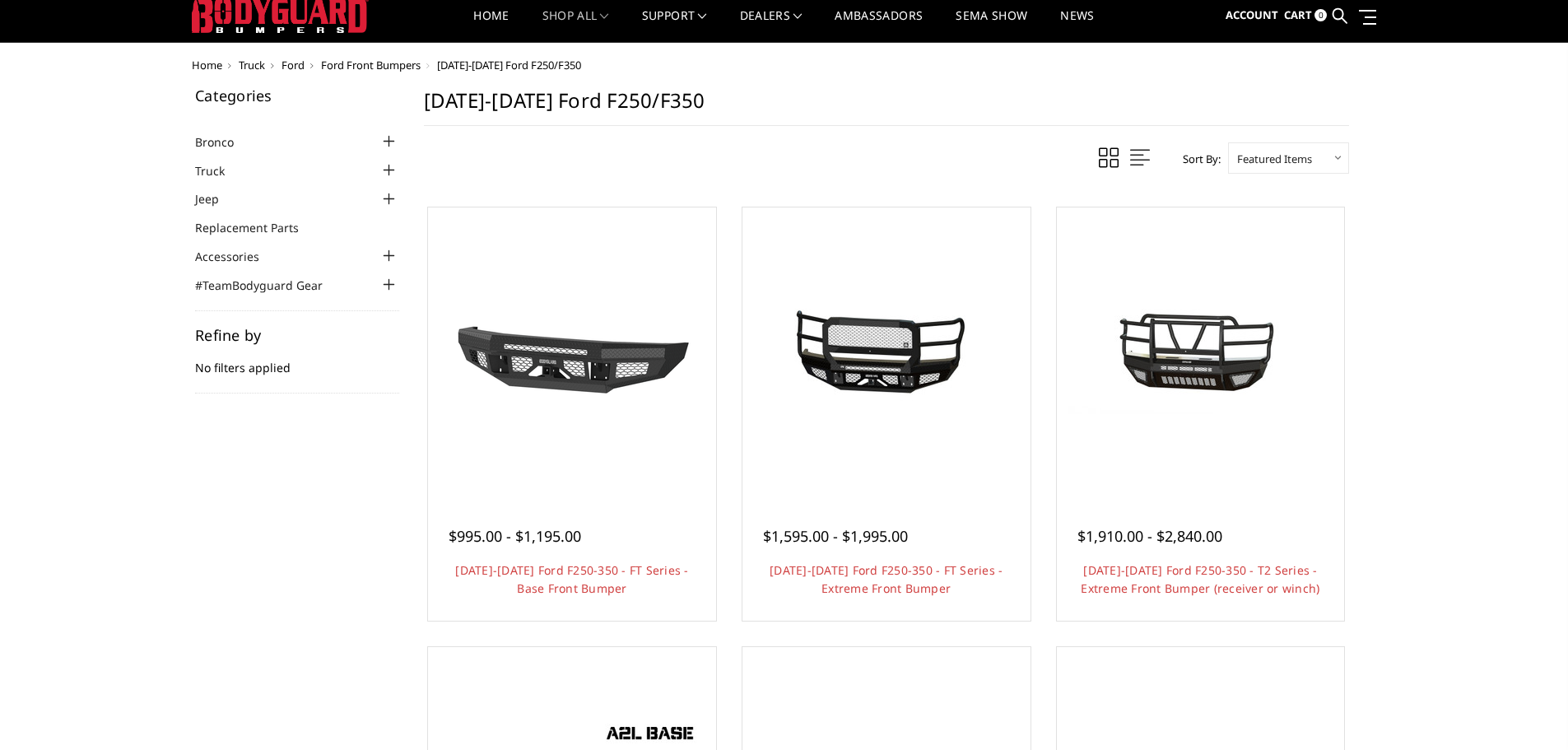 scroll, scrollTop: 0, scrollLeft: 0, axis: both 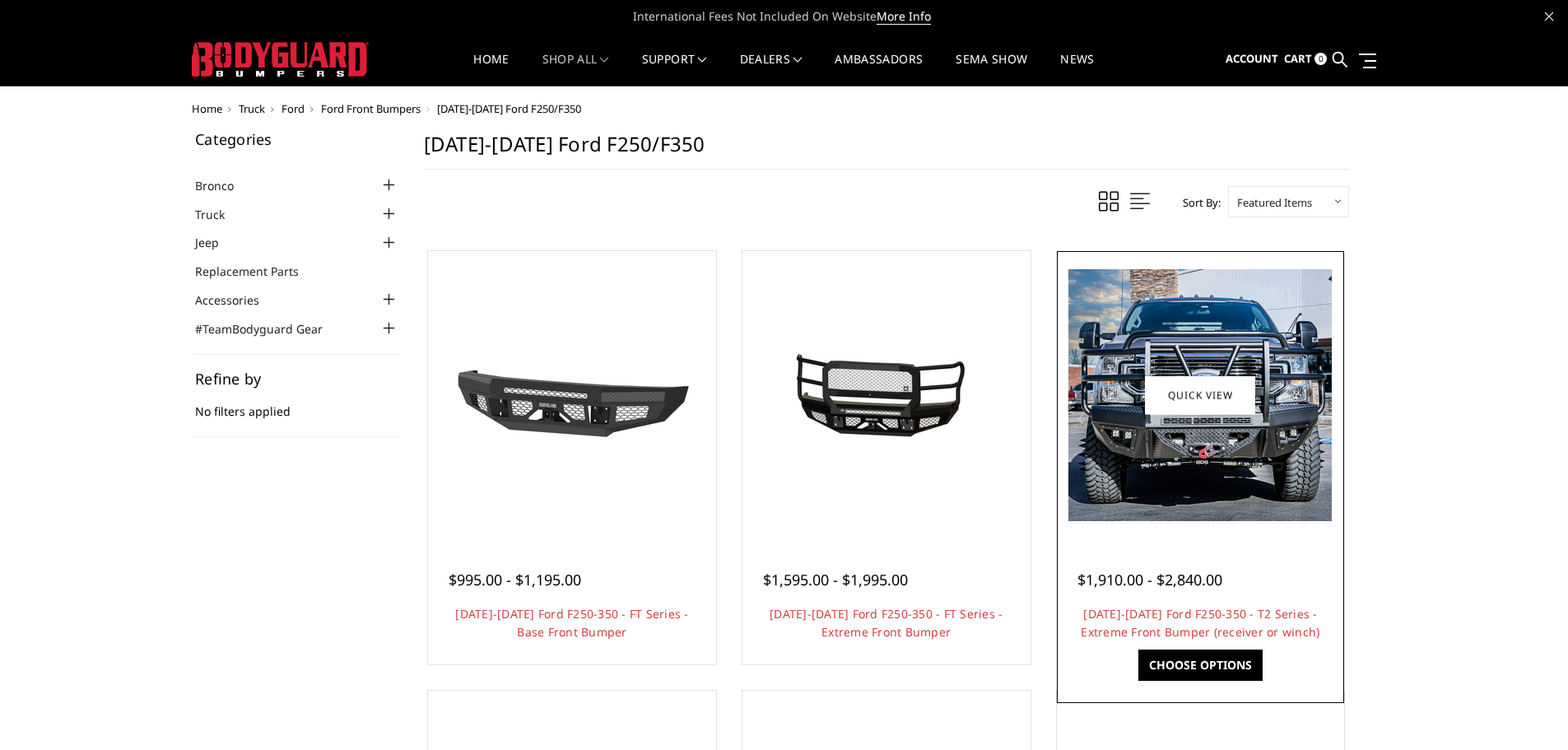 click at bounding box center [1200, 395] 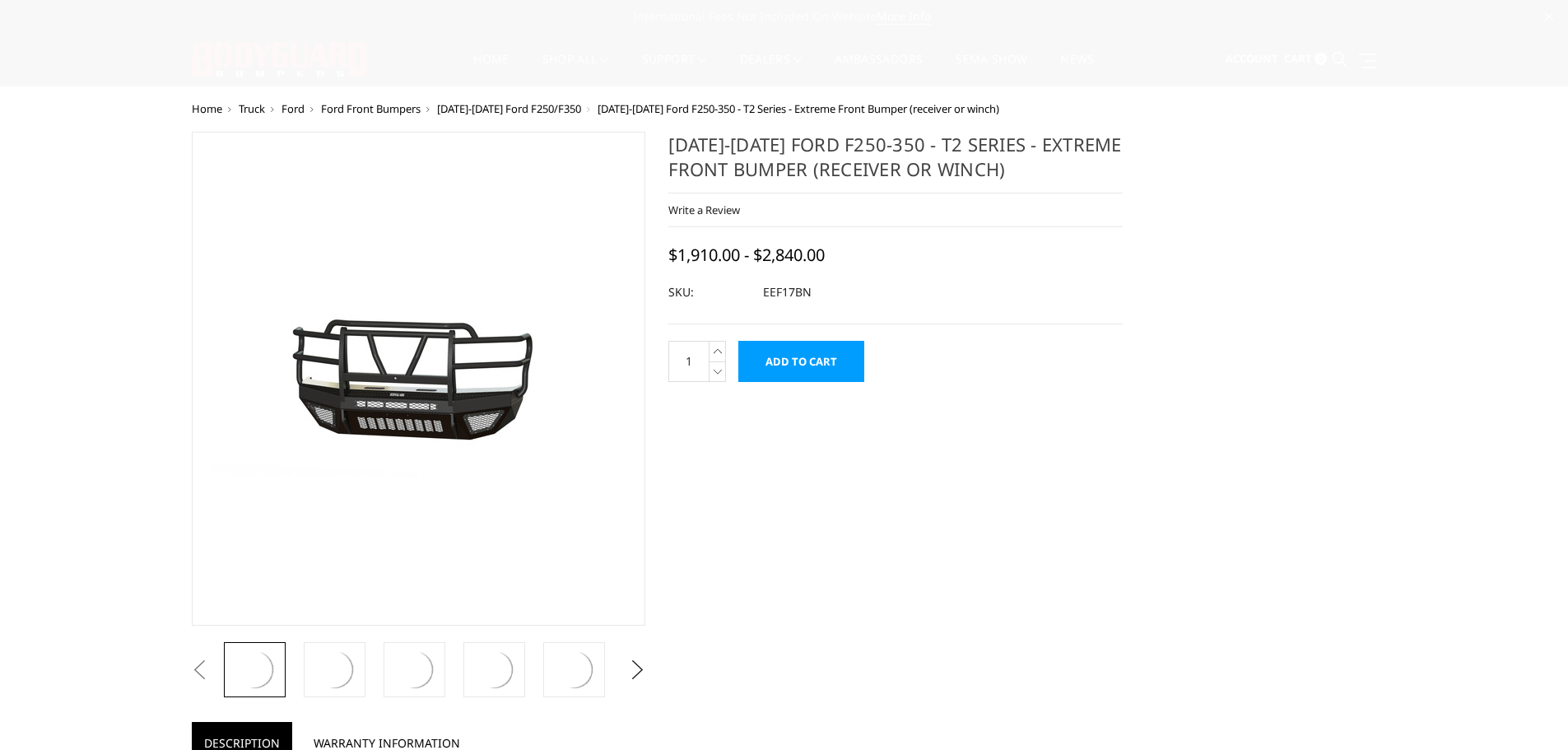 scroll, scrollTop: 0, scrollLeft: 0, axis: both 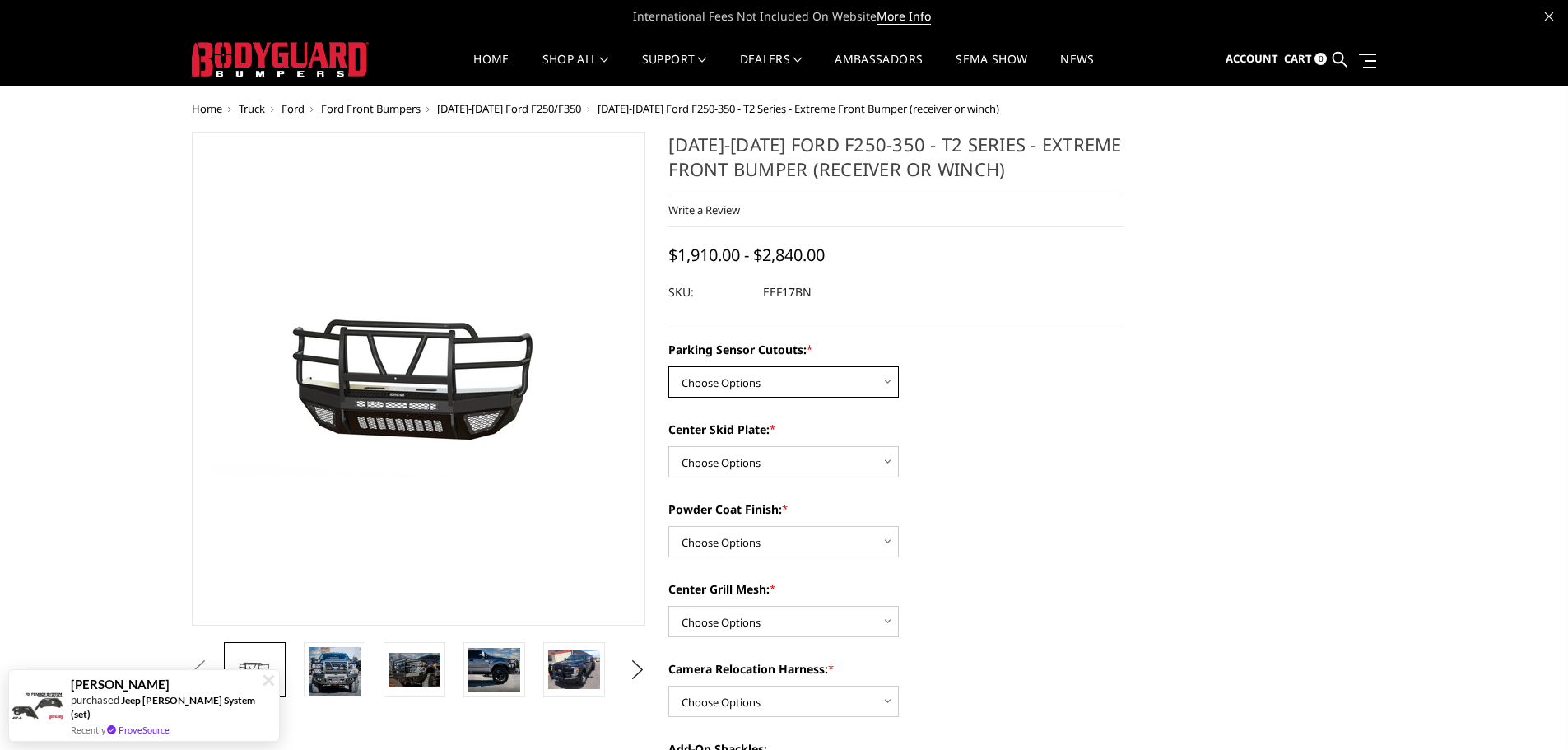 click on "Choose Options
No - Without Parking Sensor Cutouts" at bounding box center (784, 382) 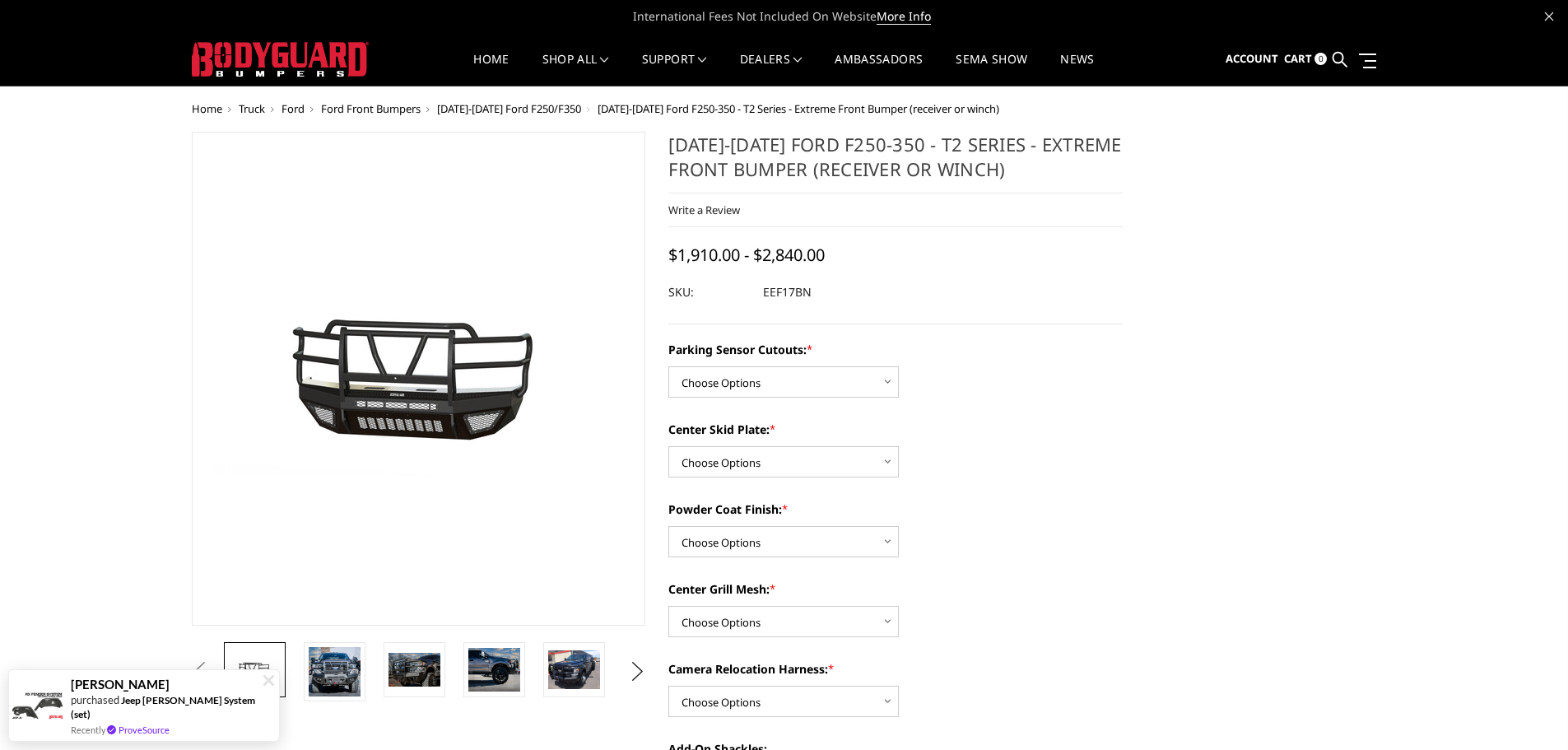 click on "Center Skid Plate:
*" at bounding box center [896, 429] 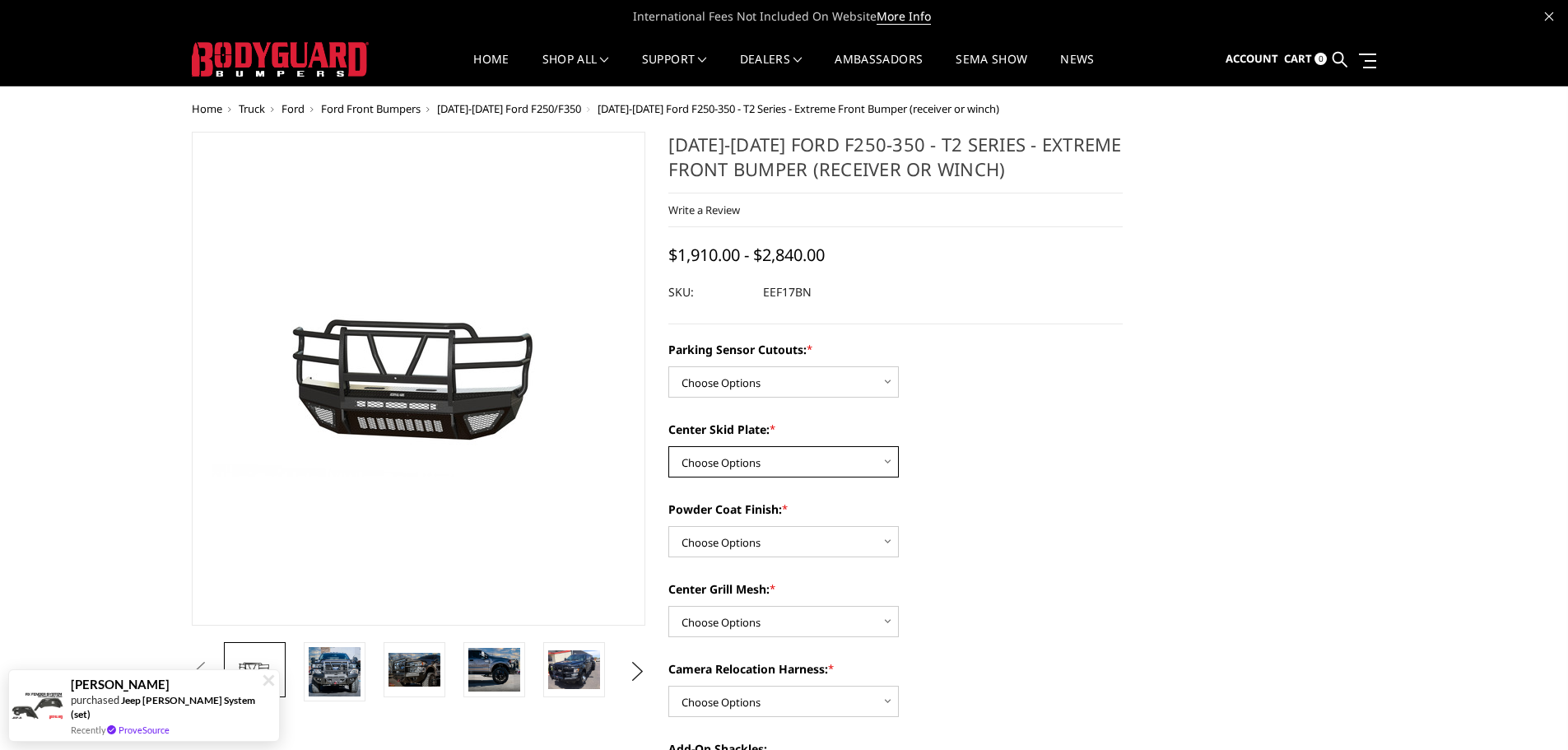 click on "Choose Options
2" Receiver Tube
Standard Skid Plate (included)
Winch Mount Skid Plate" at bounding box center (784, 462) 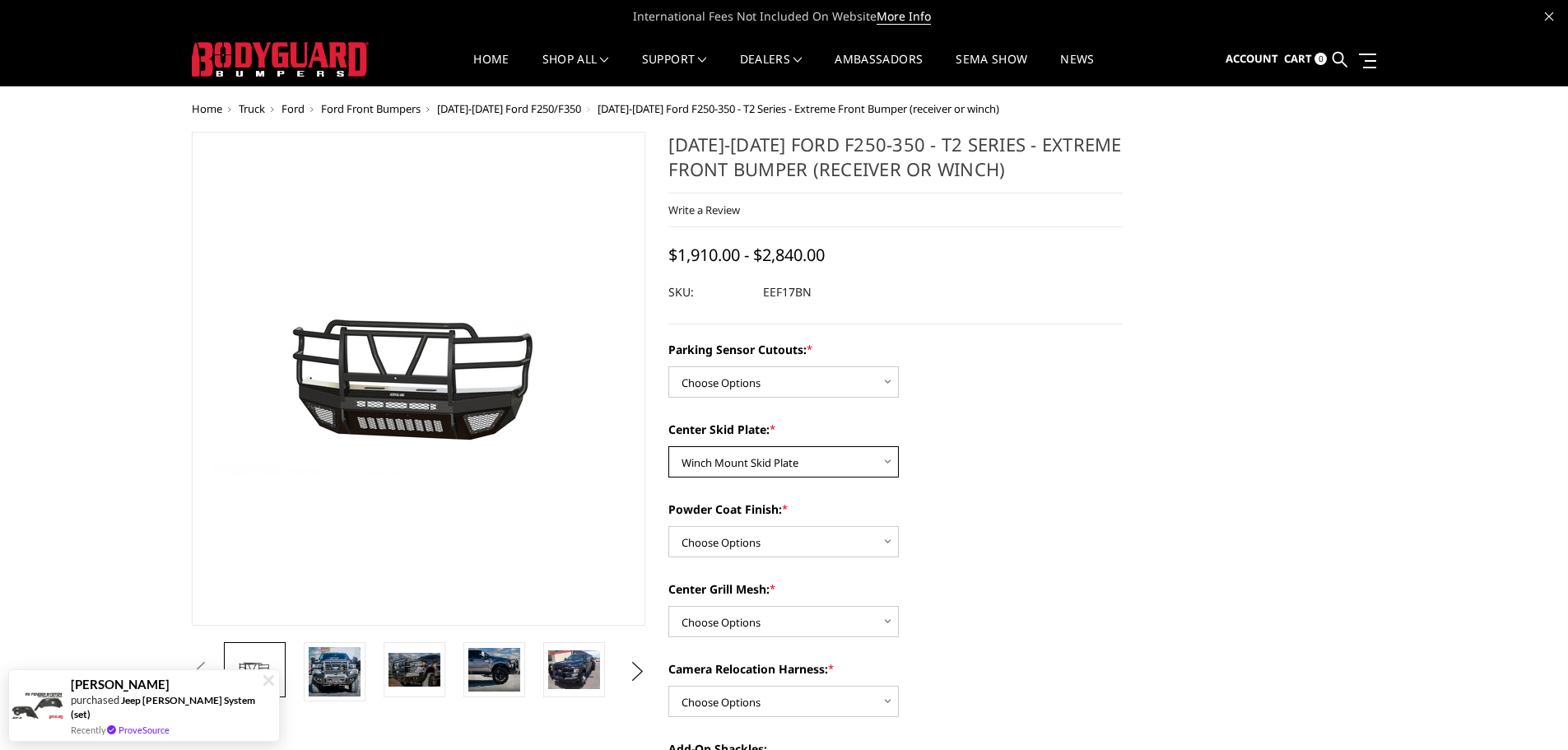 click on "Choose Options
2" Receiver Tube
Standard Skid Plate (included)
Winch Mount Skid Plate" at bounding box center (784, 462) 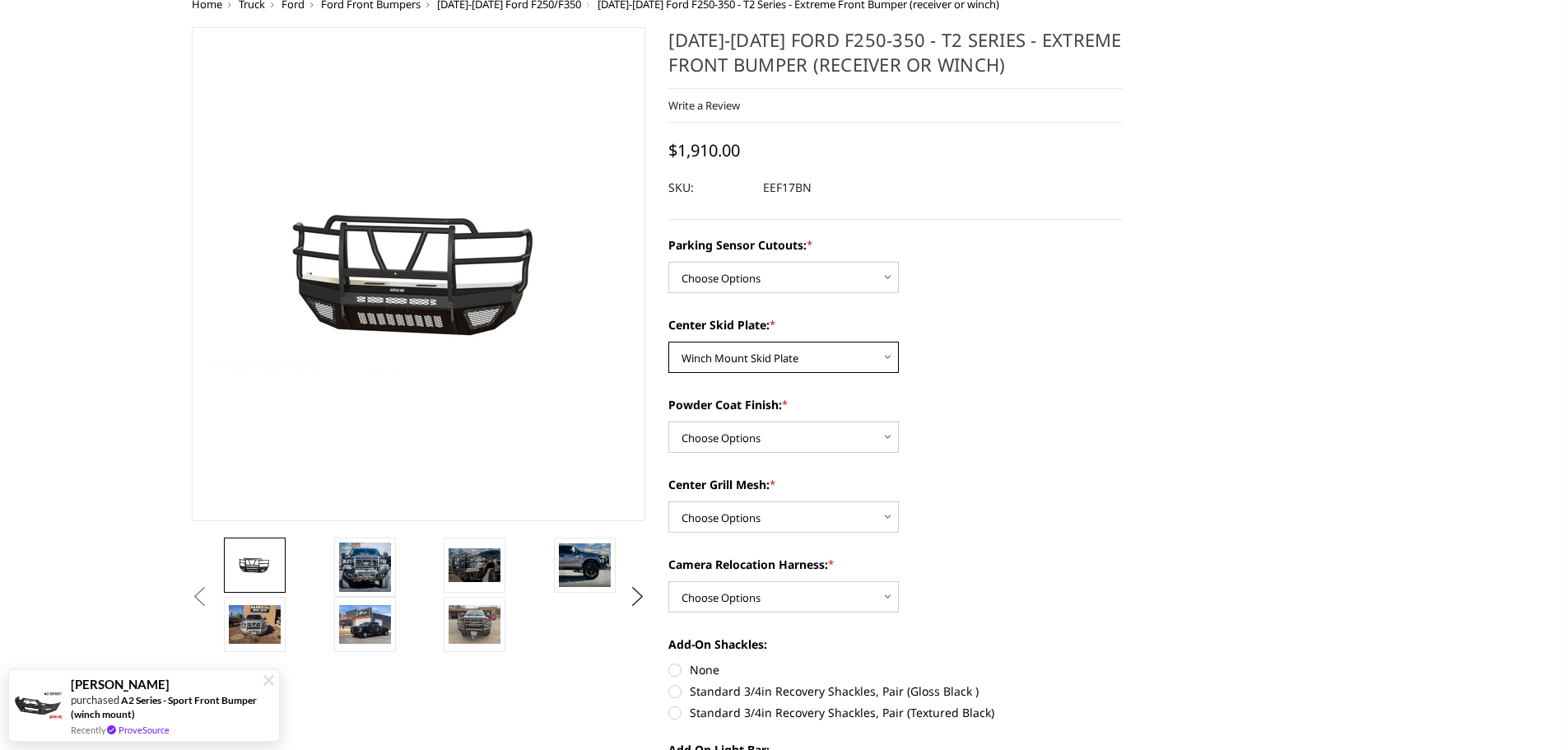 scroll, scrollTop: 0, scrollLeft: 0, axis: both 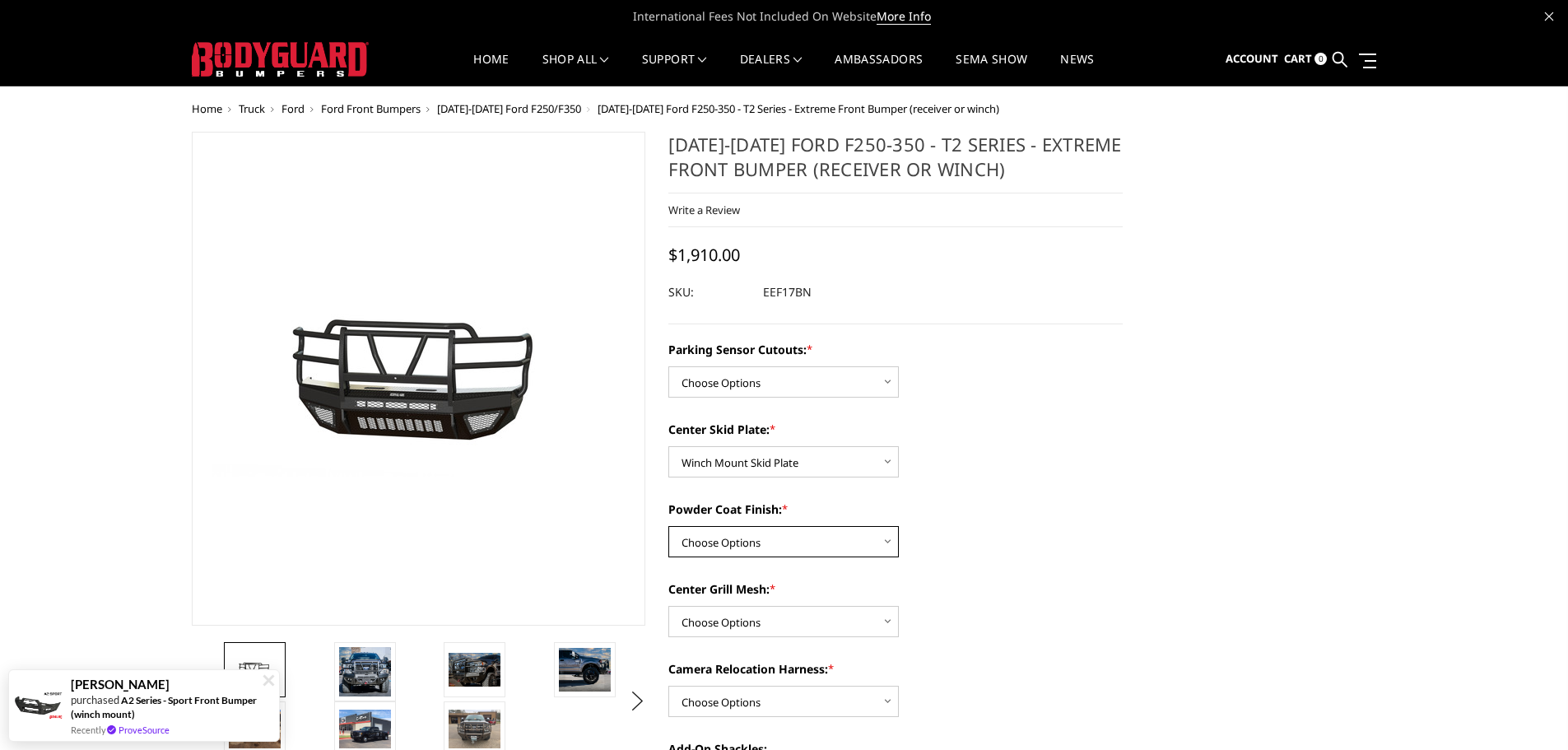 click on "Choose Options
Bare Metal
Gloss Black Powder Coat
Textured Black Powder Coat" at bounding box center [784, 542] 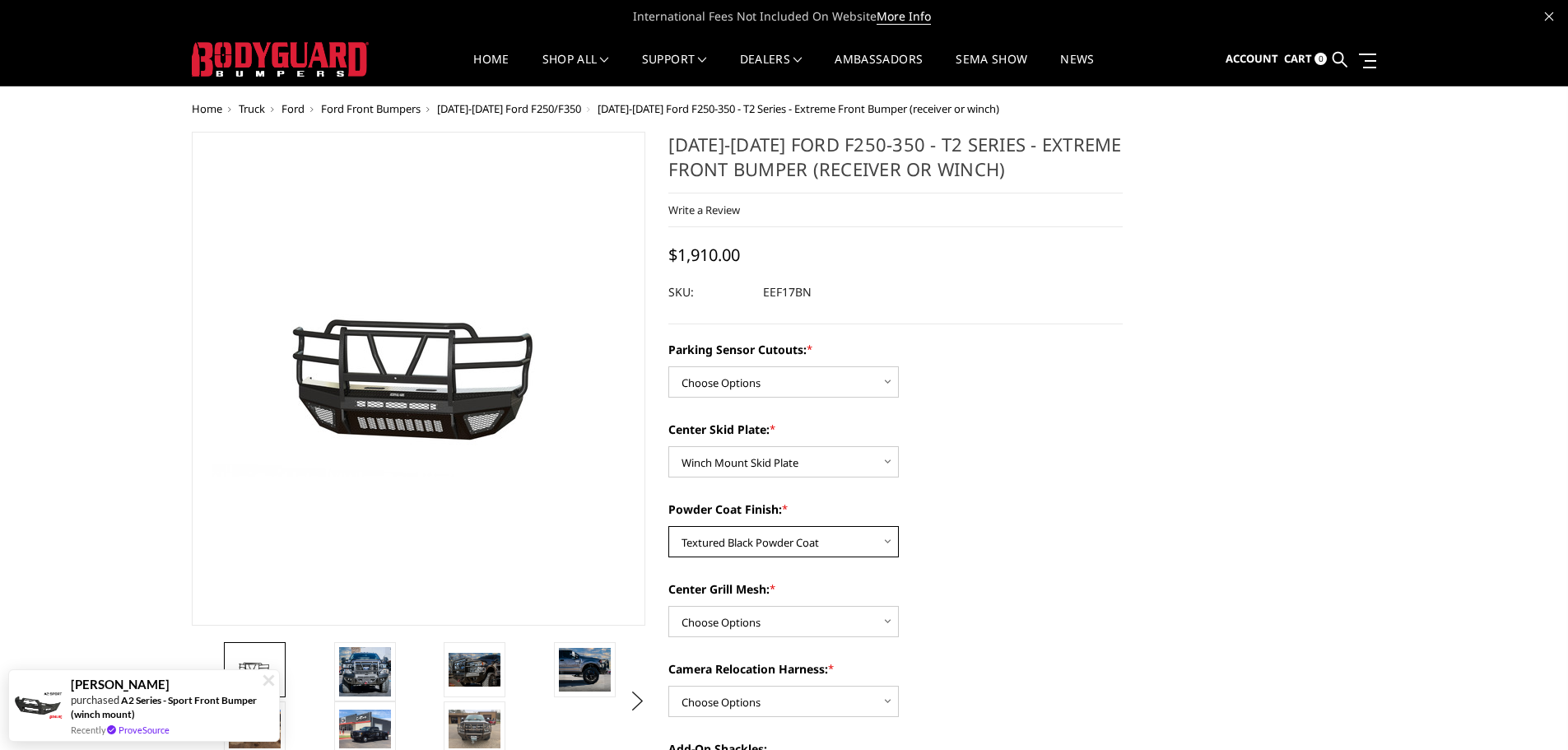 click on "Choose Options
Bare Metal
Gloss Black Powder Coat
Textured Black Powder Coat" at bounding box center (784, 542) 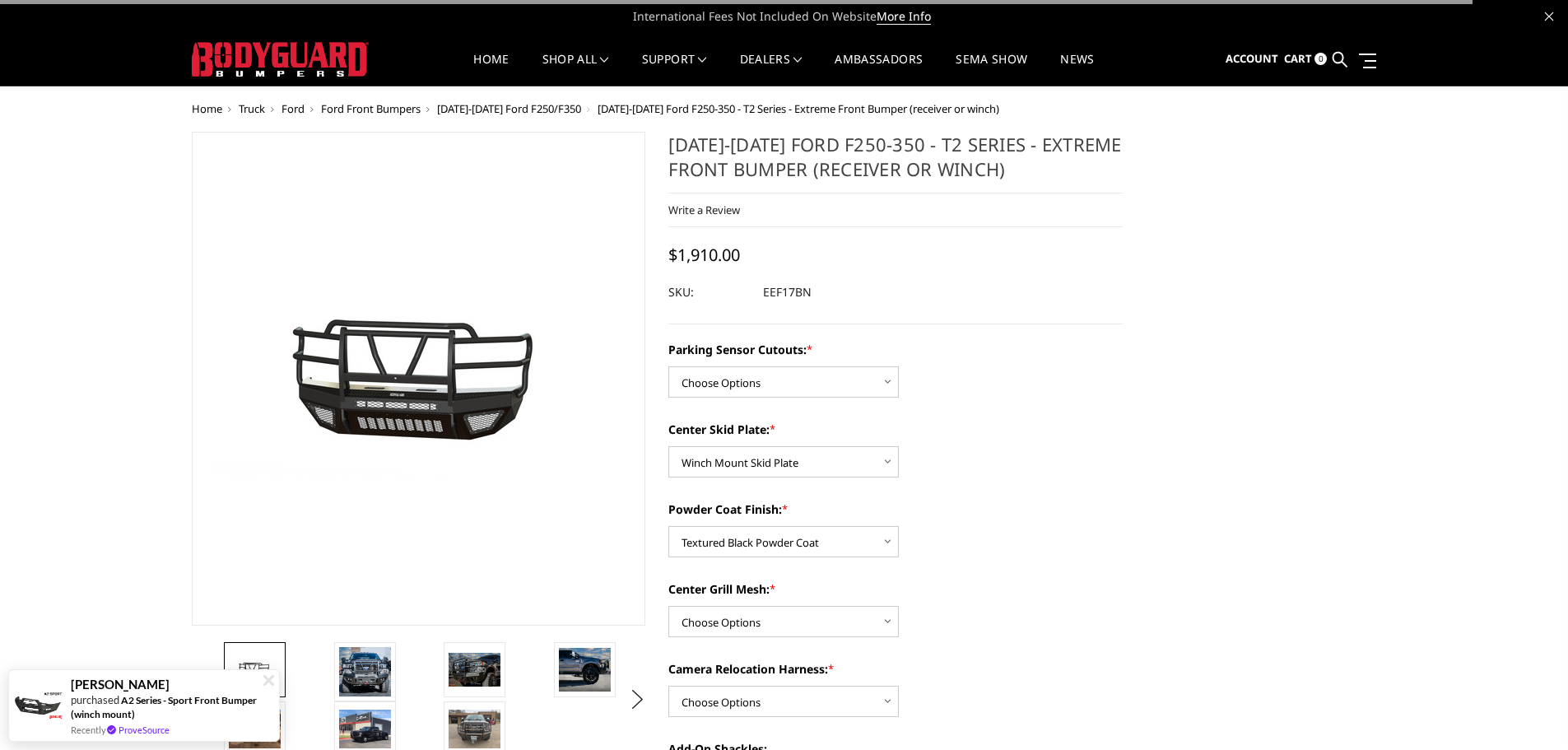 click on "Center Grill Mesh:
*" at bounding box center [896, 589] 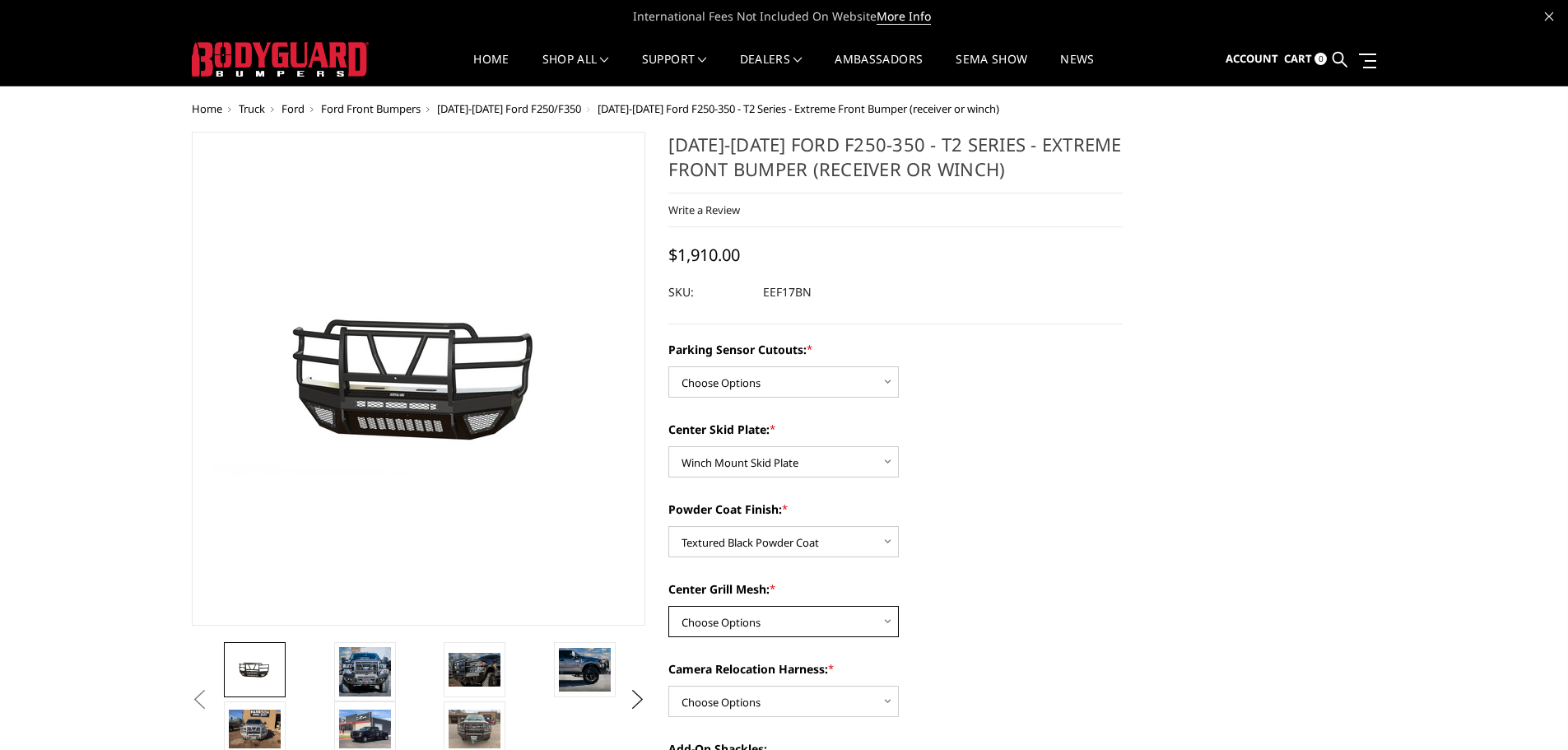 click on "Choose Options
With expanded metal
Without expanded metal" at bounding box center [784, 622] 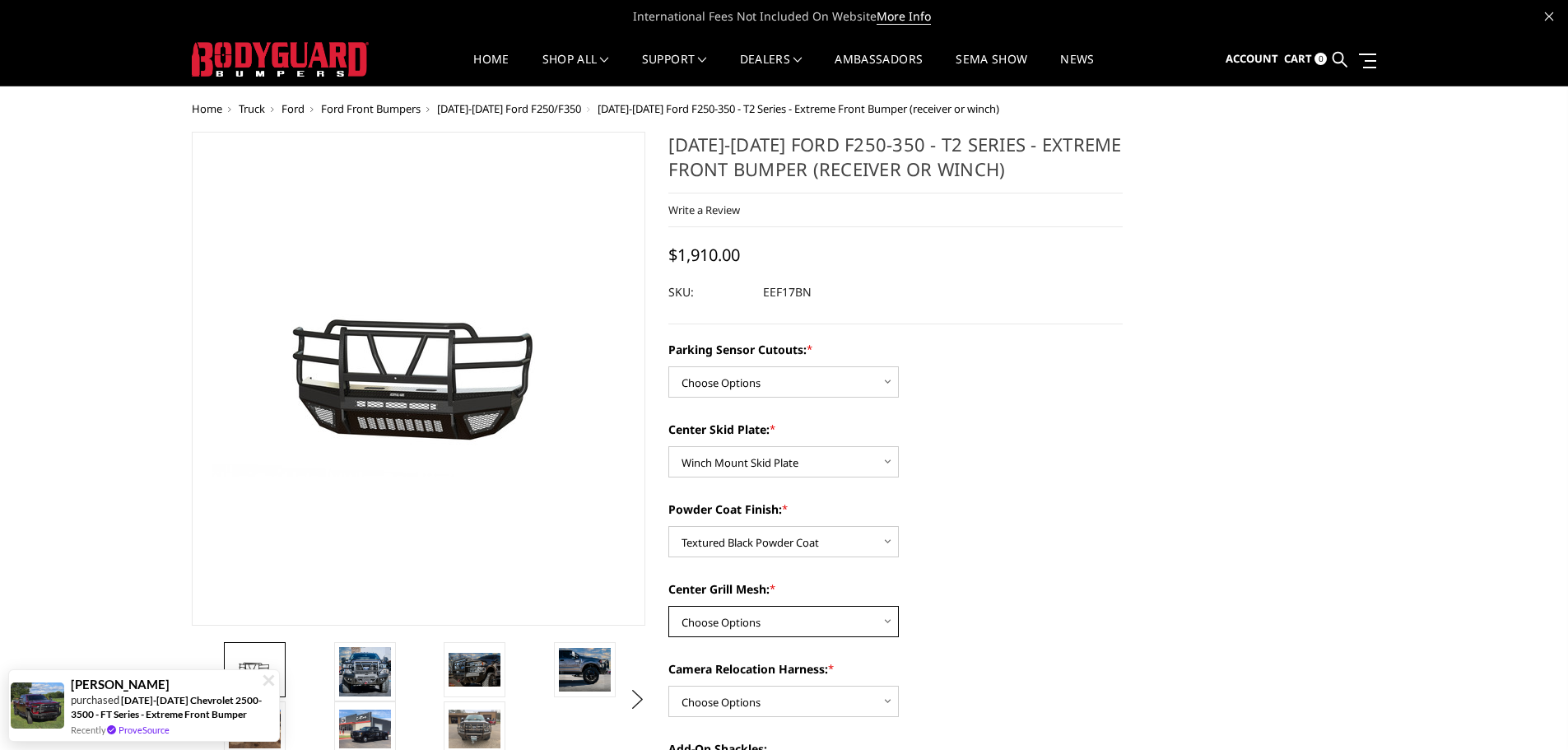 select on "3785" 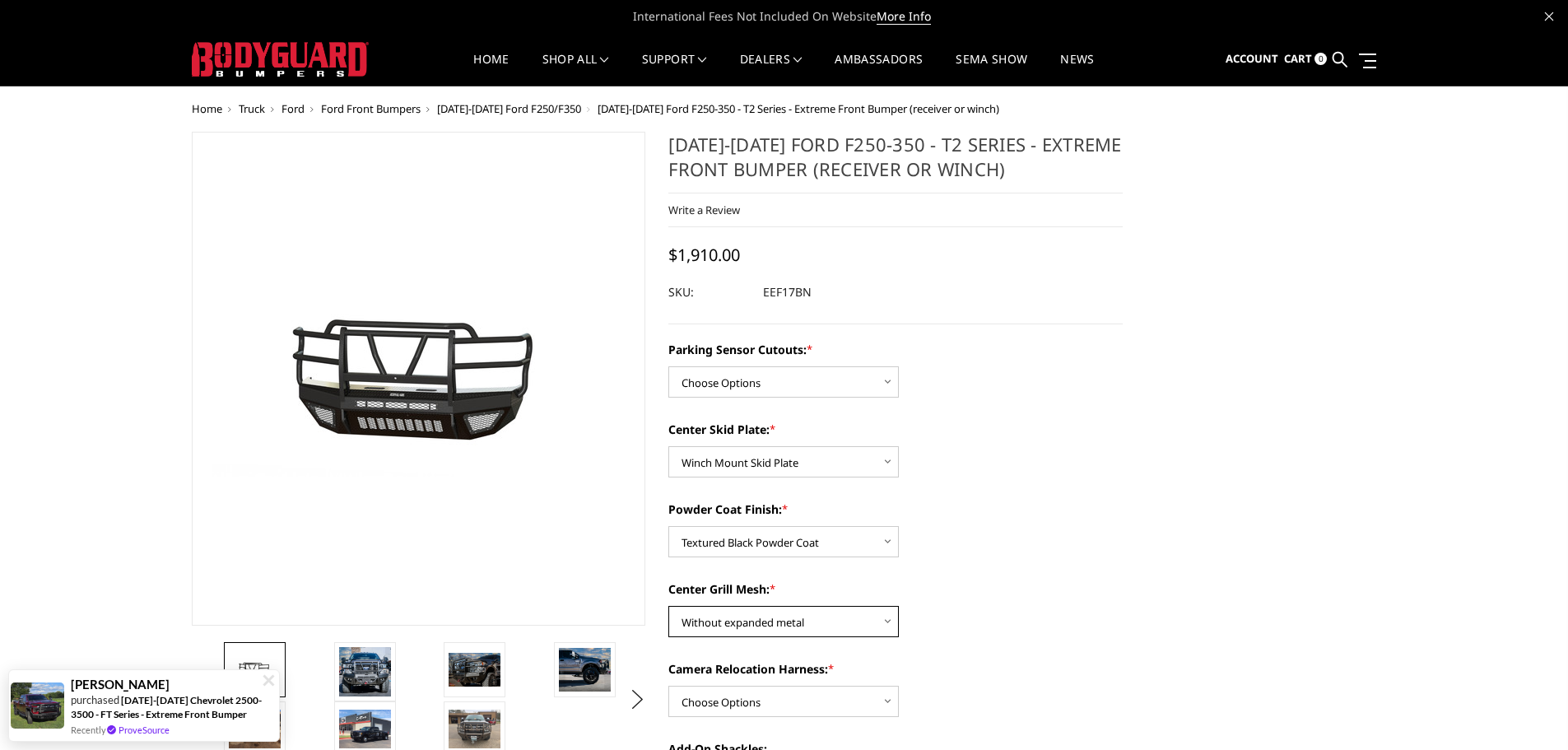 click on "Choose Options
With expanded metal
Without expanded metal" at bounding box center (784, 622) 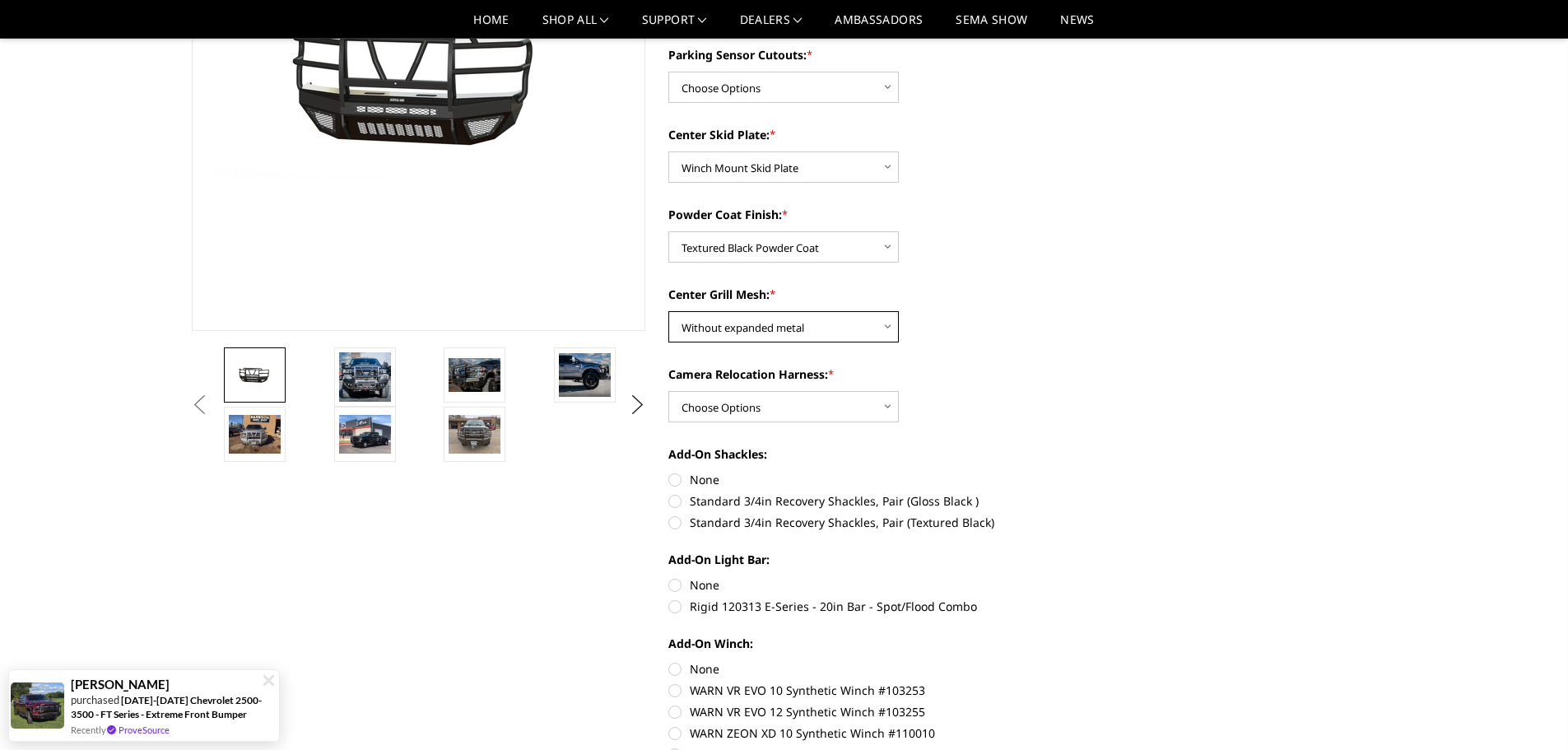 scroll, scrollTop: 247, scrollLeft: 0, axis: vertical 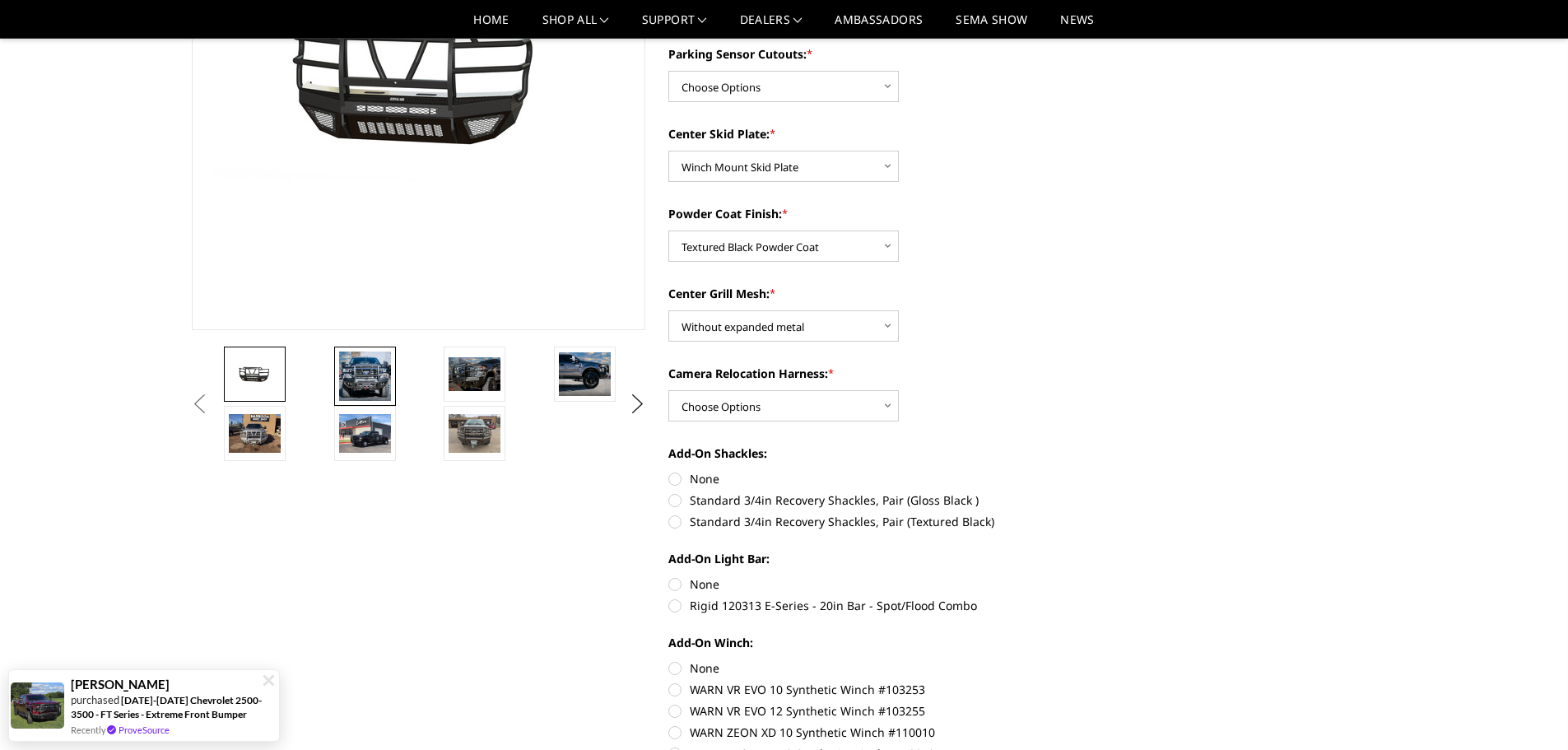 click at bounding box center [365, 376] 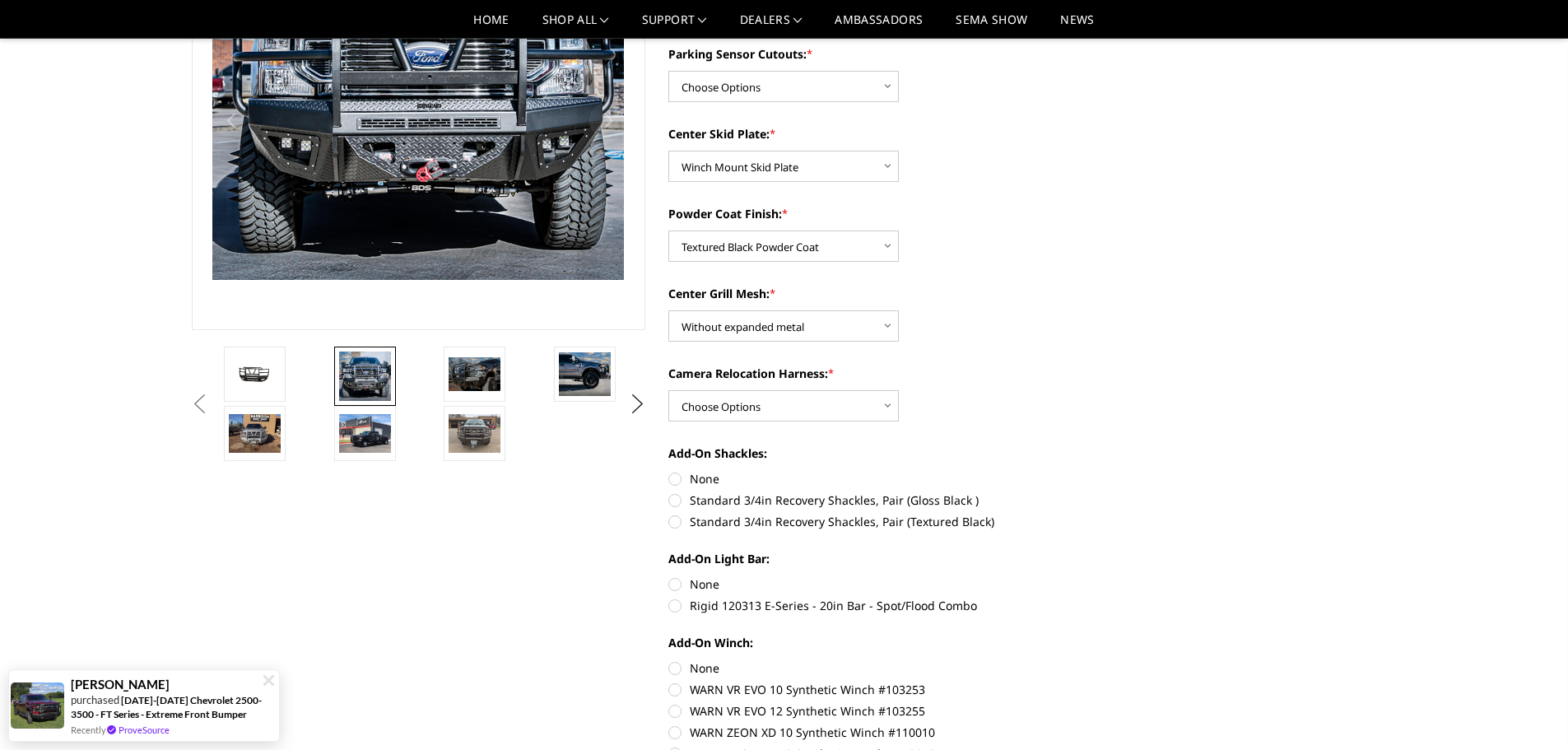 scroll, scrollTop: 148, scrollLeft: 0, axis: vertical 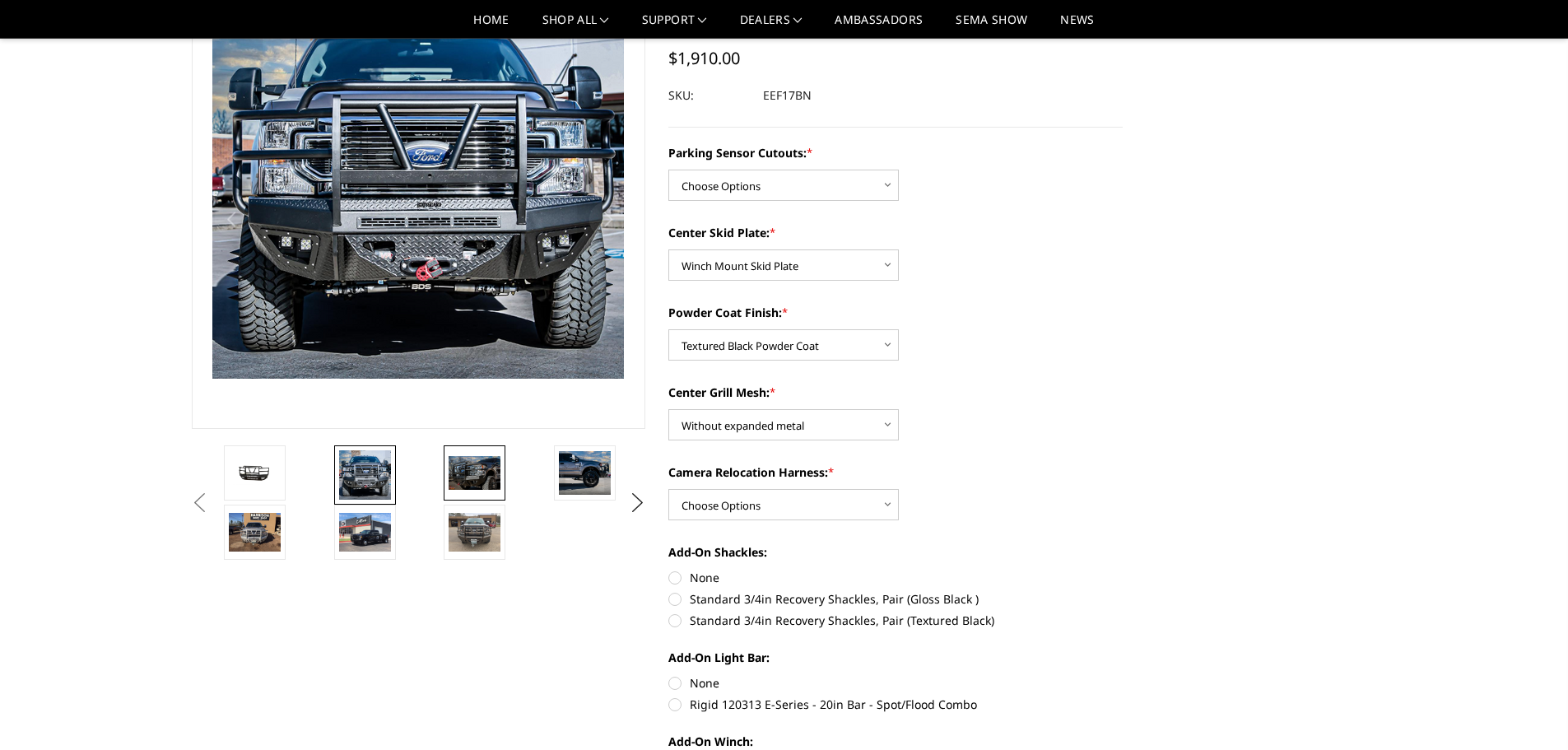 click at bounding box center [474, 473] 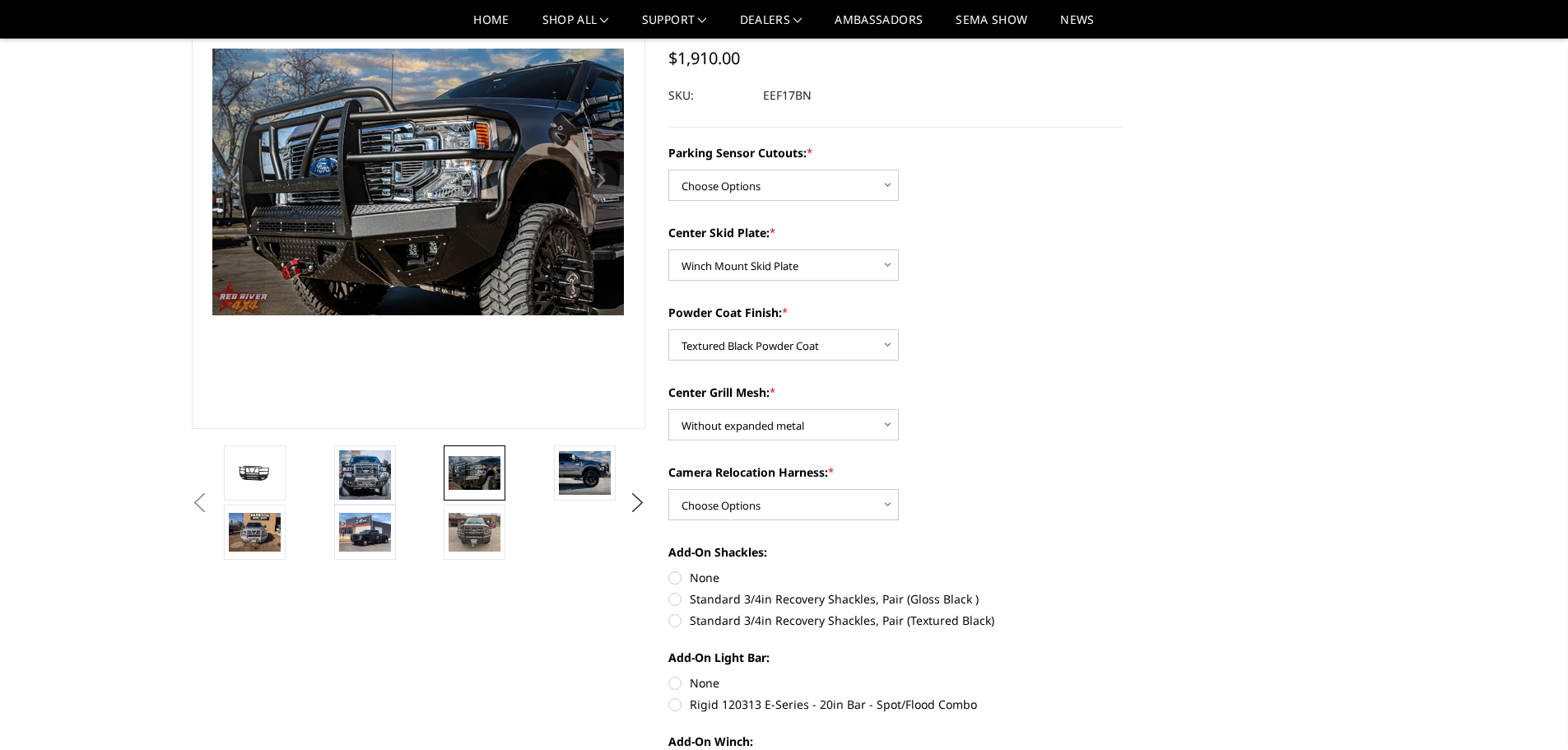 scroll, scrollTop: 212, scrollLeft: 0, axis: vertical 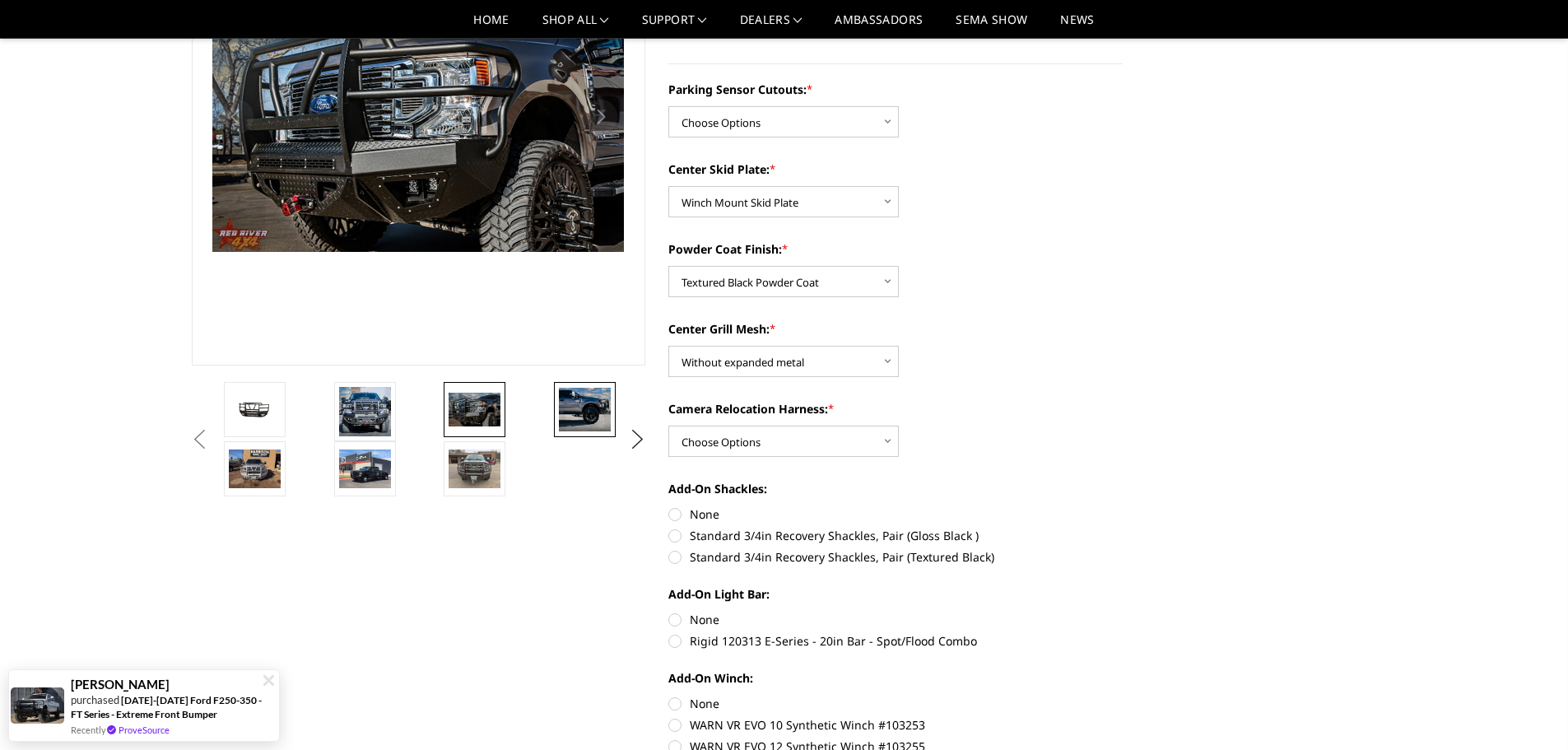 click at bounding box center [584, 409] 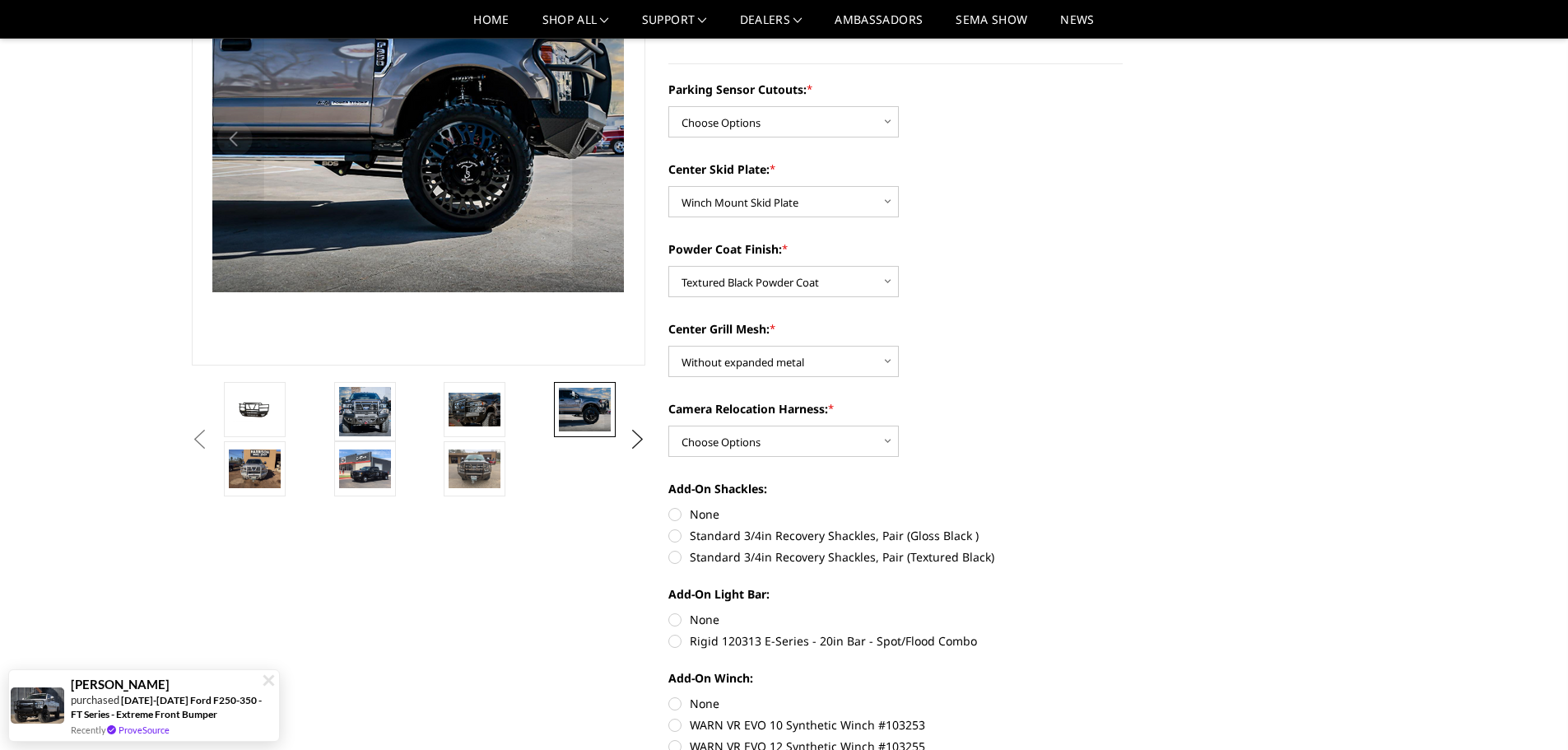scroll, scrollTop: 172, scrollLeft: 0, axis: vertical 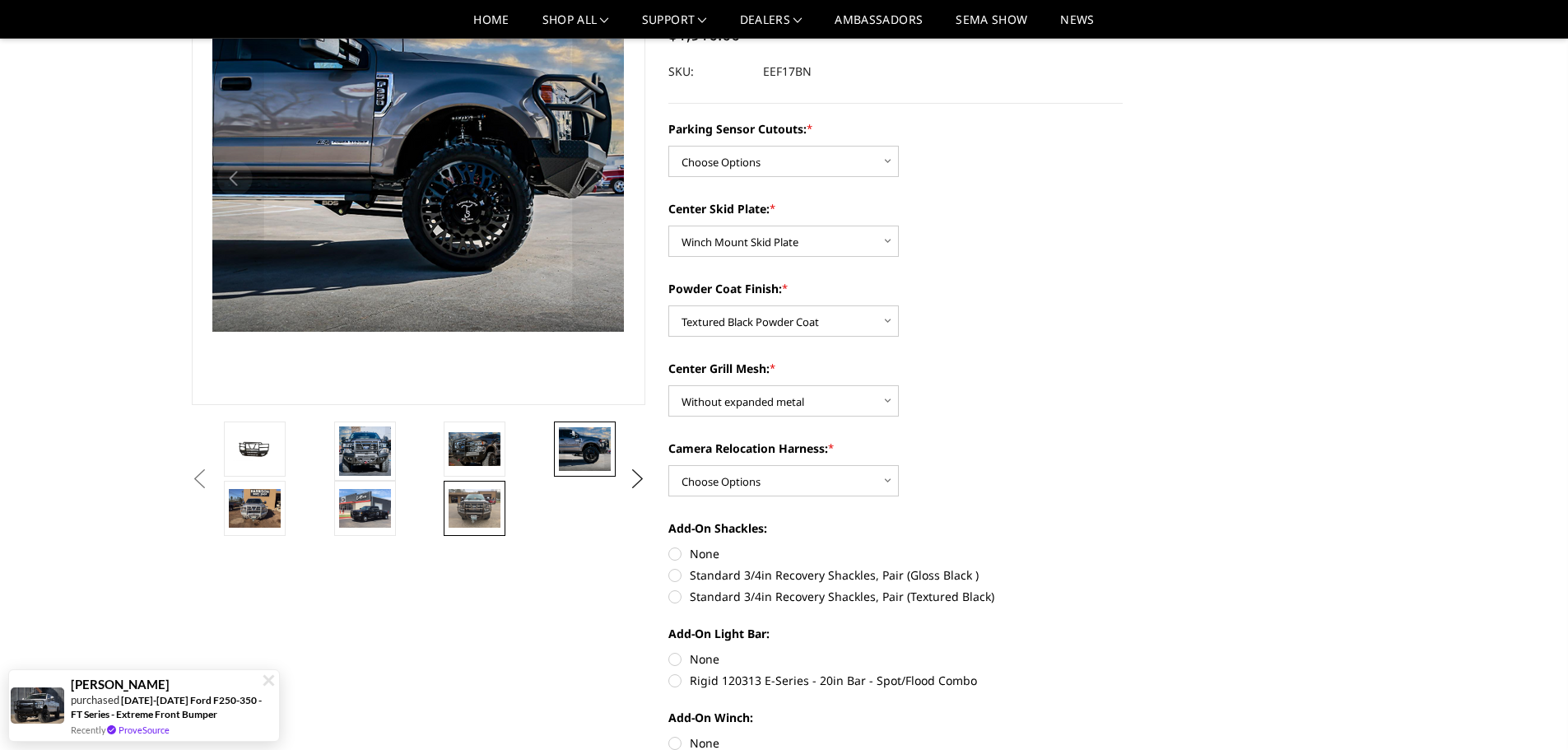 click at bounding box center (474, 508) 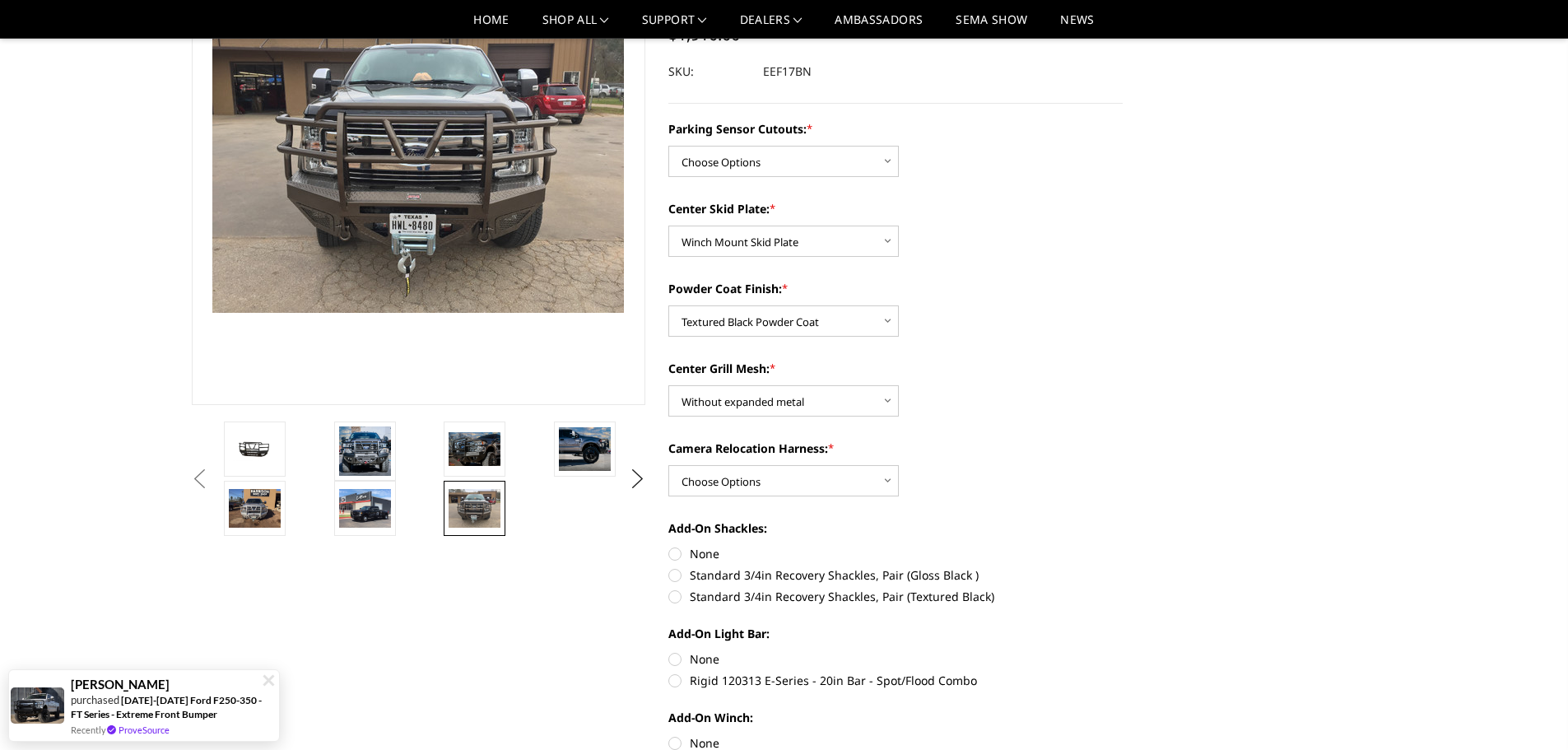 scroll, scrollTop: 191, scrollLeft: 0, axis: vertical 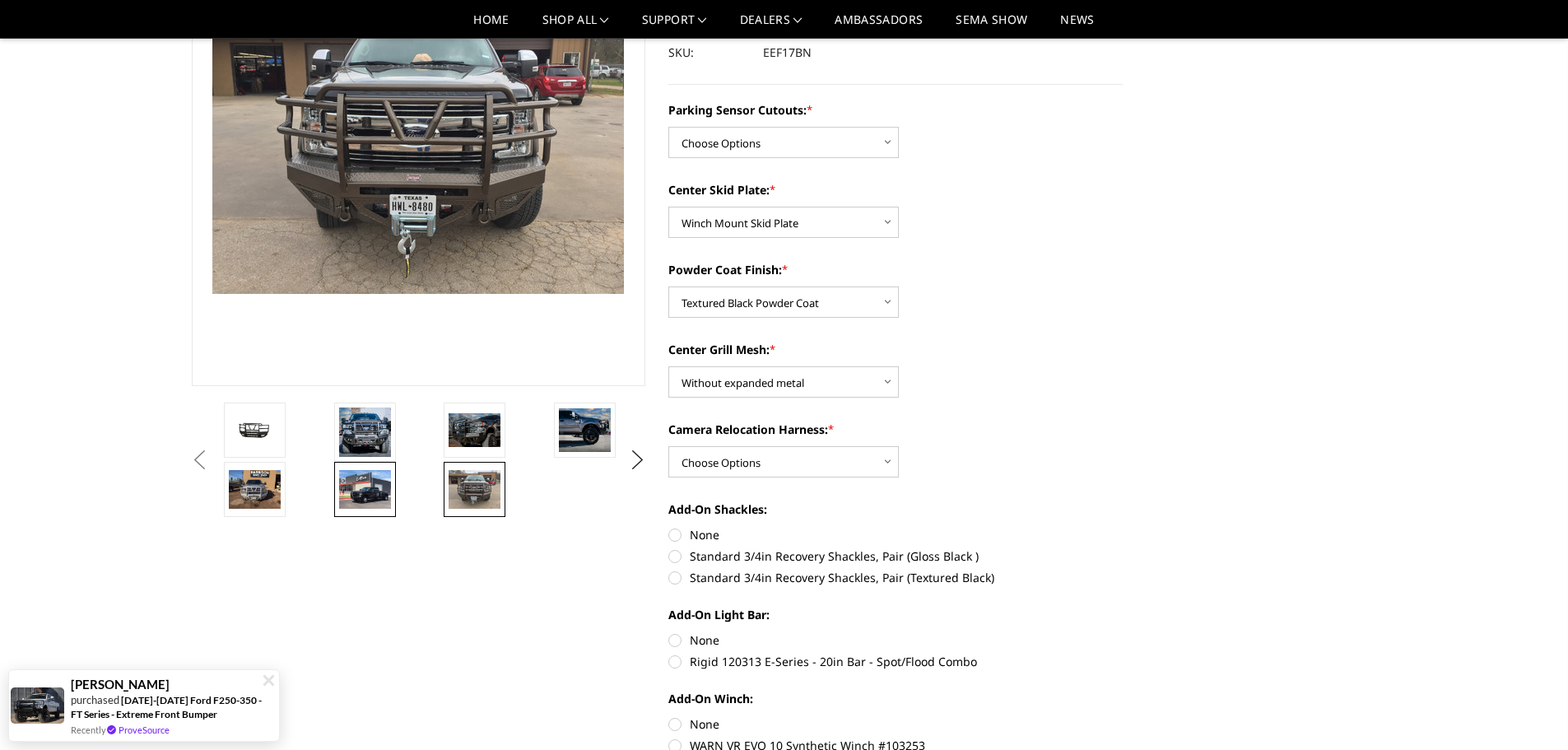 click at bounding box center (365, 489) 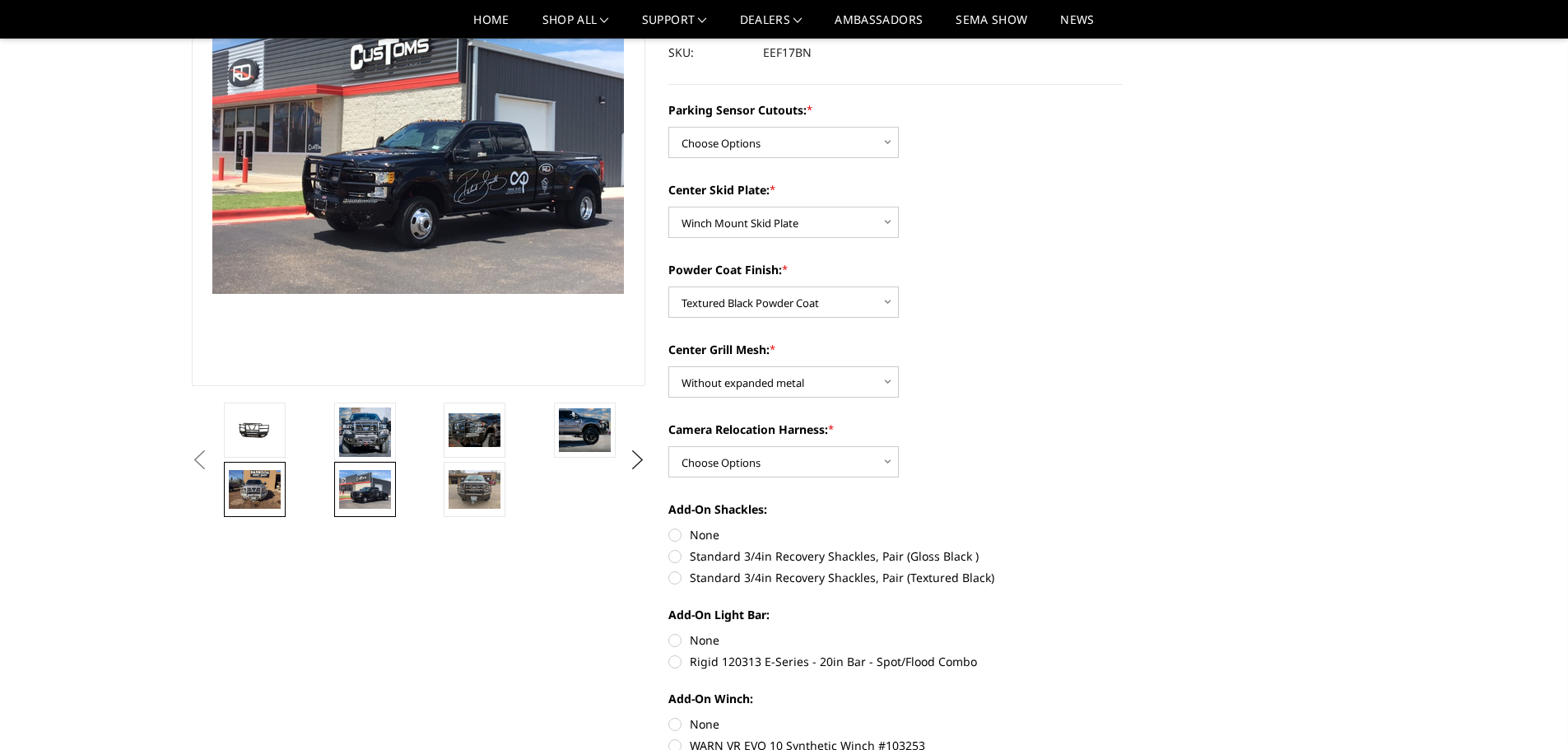click at bounding box center [254, 489] 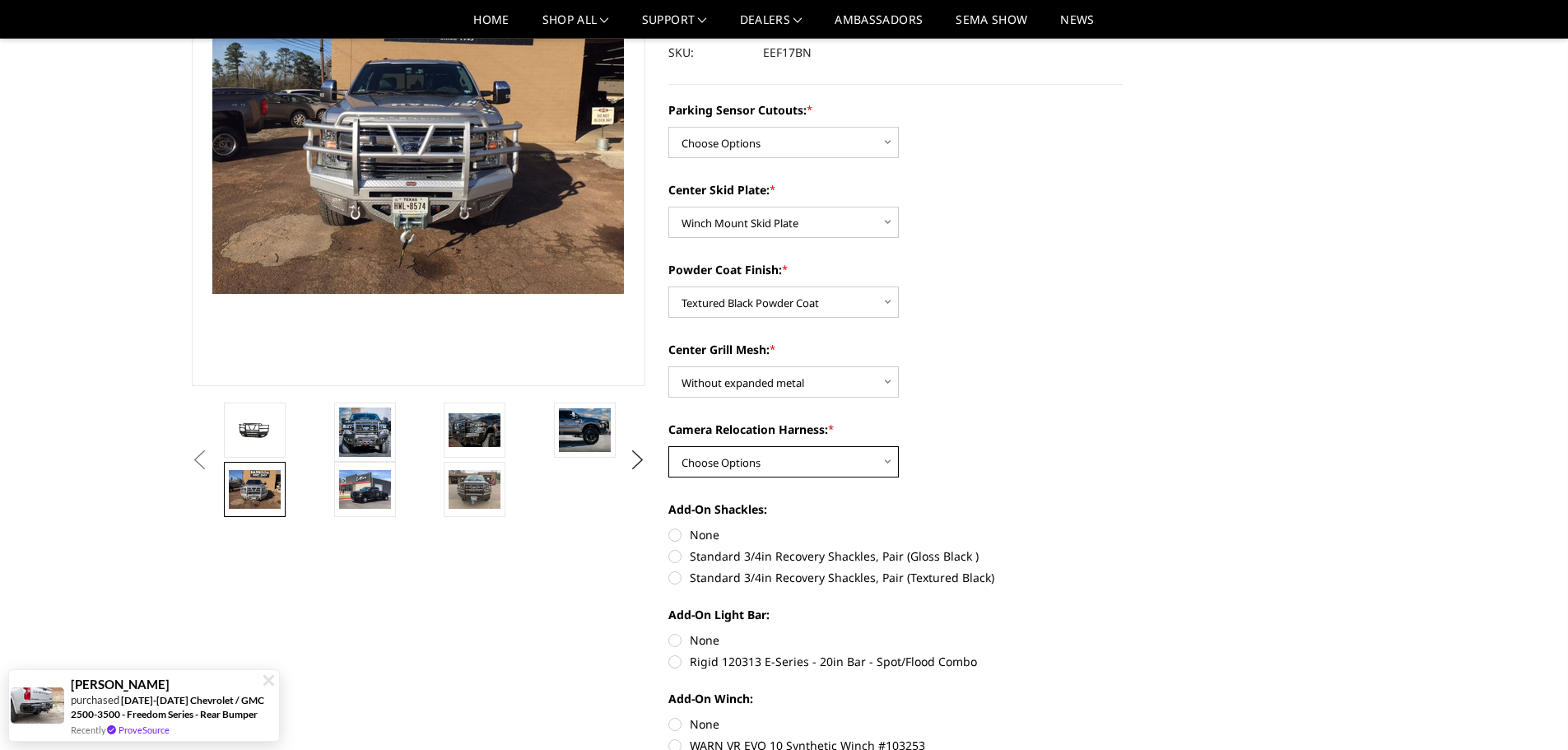 click on "Choose Options
With camera harness
Without camera harness" at bounding box center [784, 462] 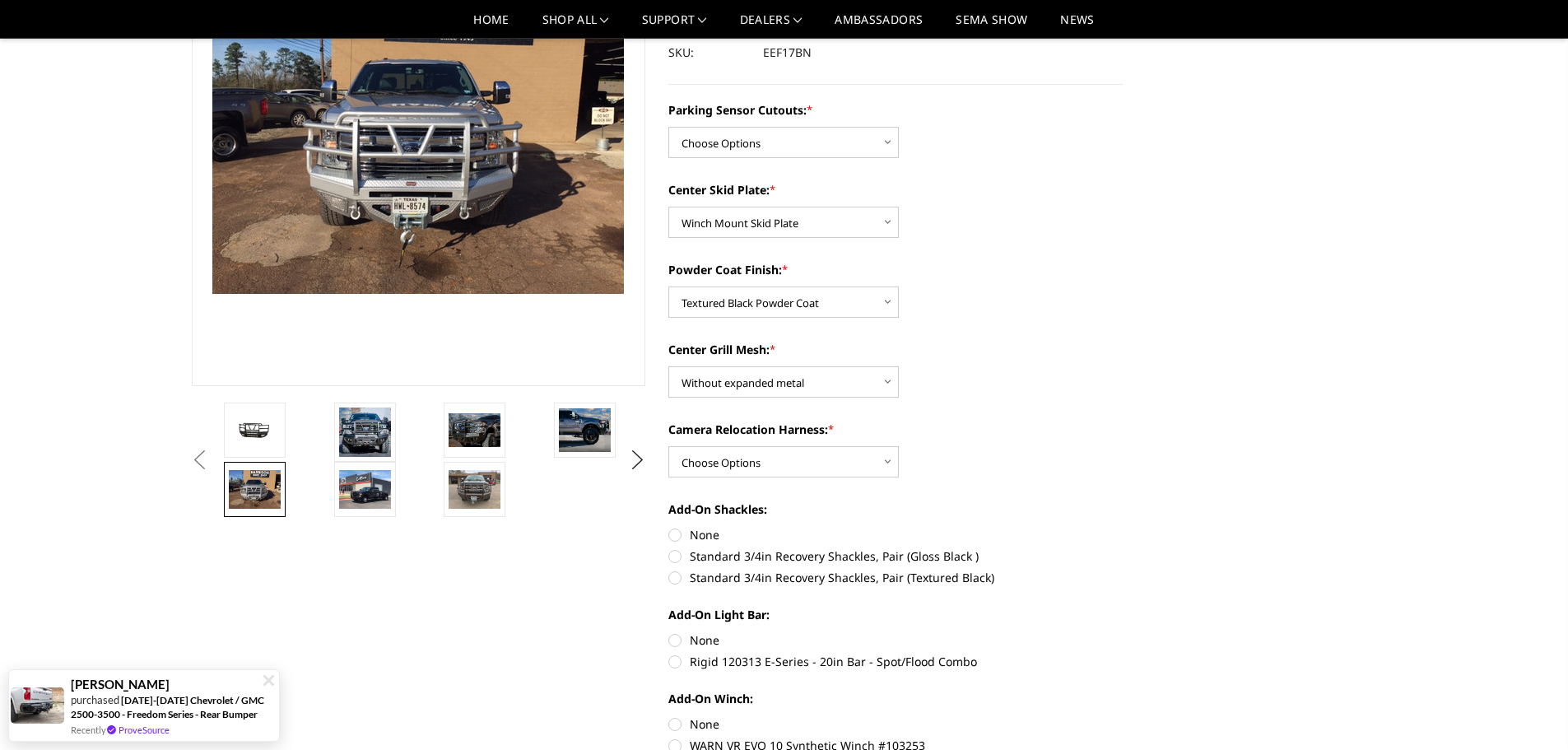click on "Camera Relocation Harness:
*" at bounding box center [896, 429] 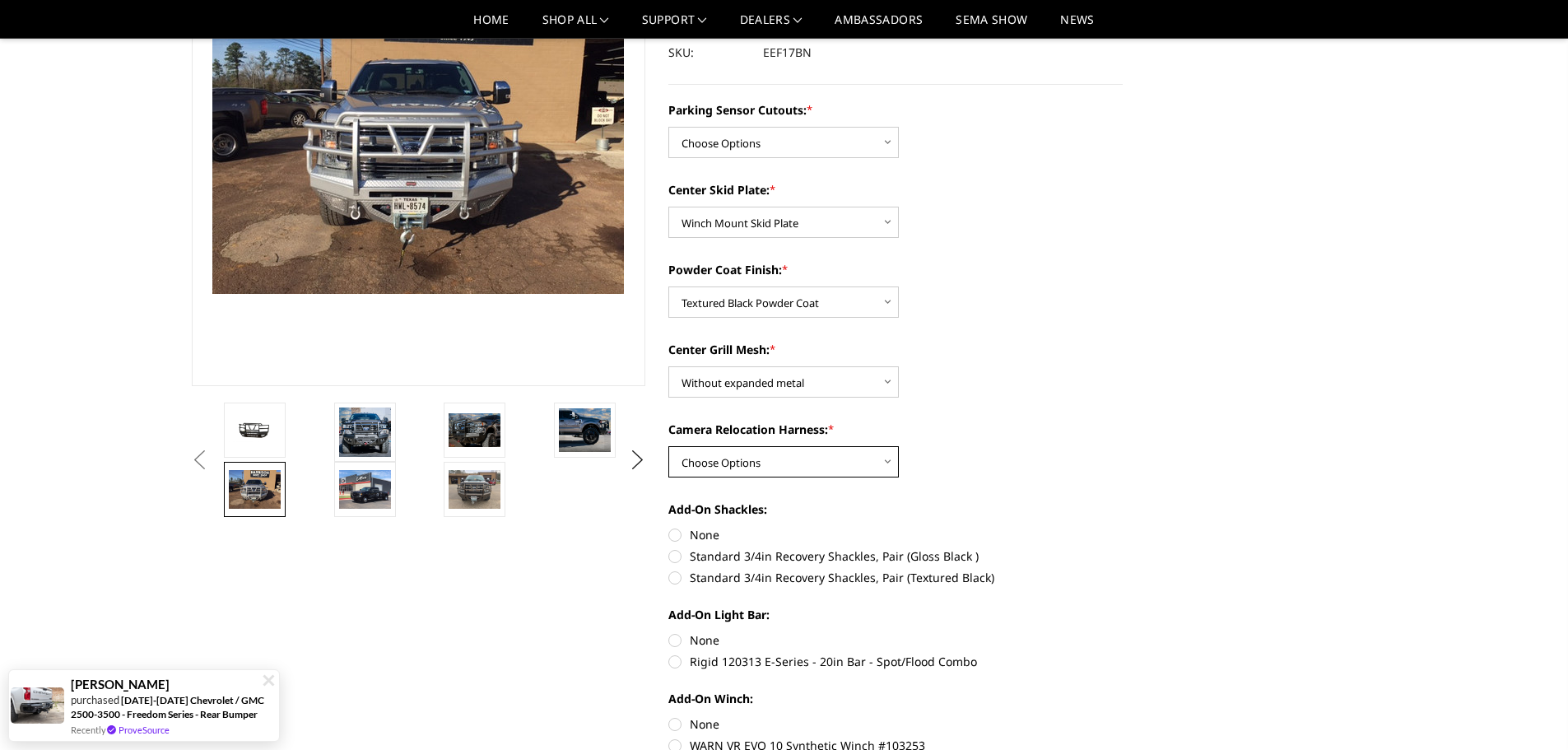 click on "Choose Options
With camera harness
Without camera harness" at bounding box center (784, 462) 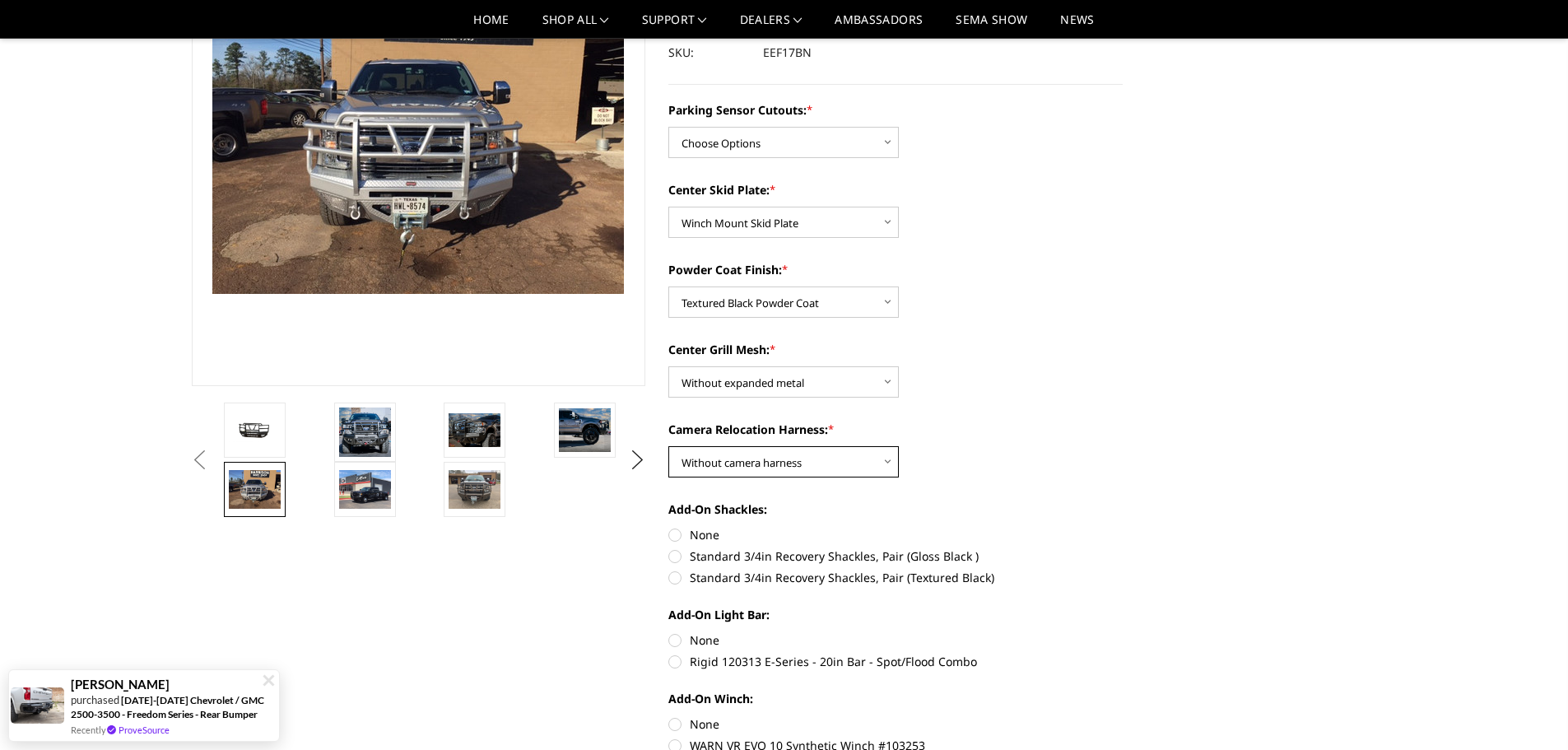 click on "Choose Options
With camera harness
Without camera harness" at bounding box center (784, 462) 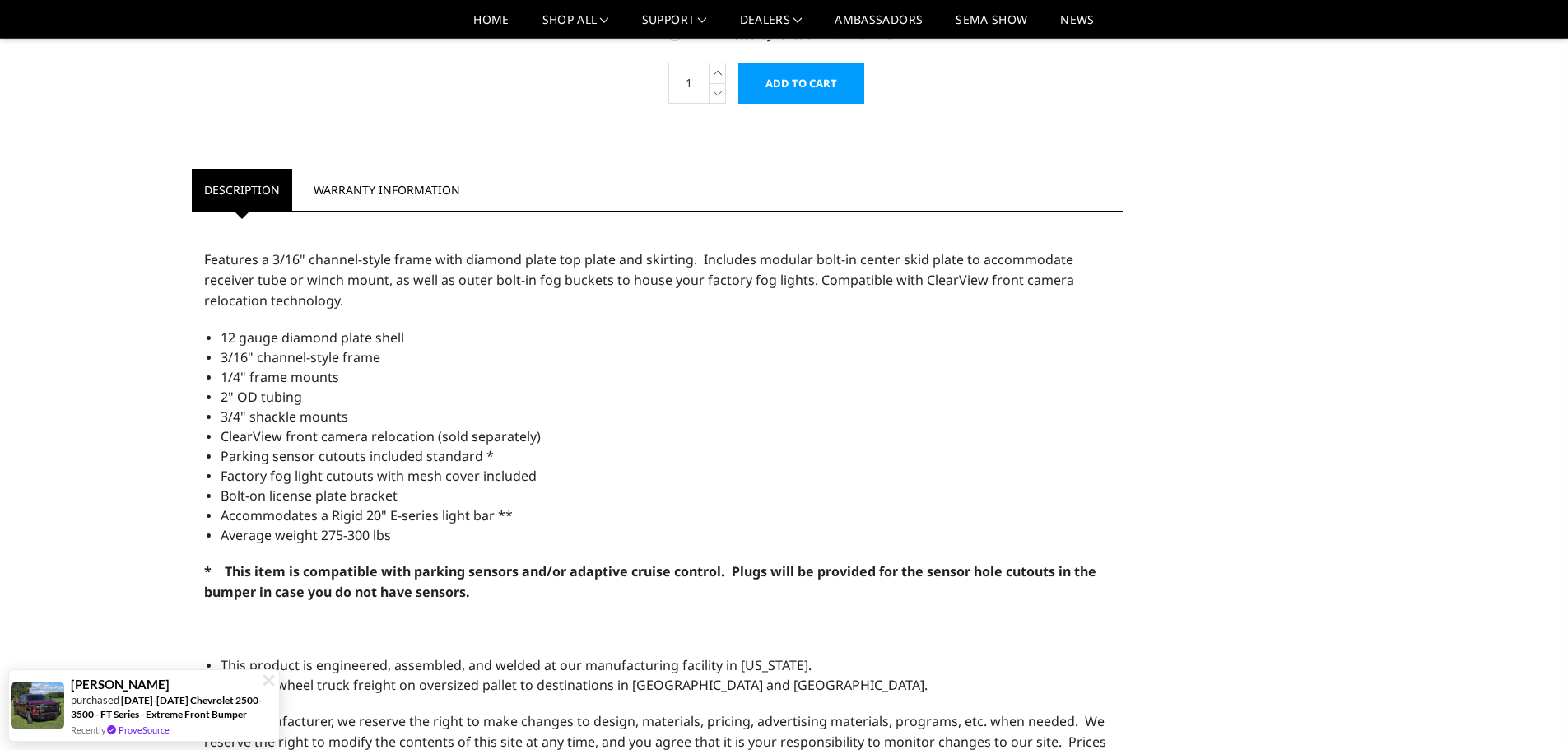 scroll, scrollTop: 1097, scrollLeft: 0, axis: vertical 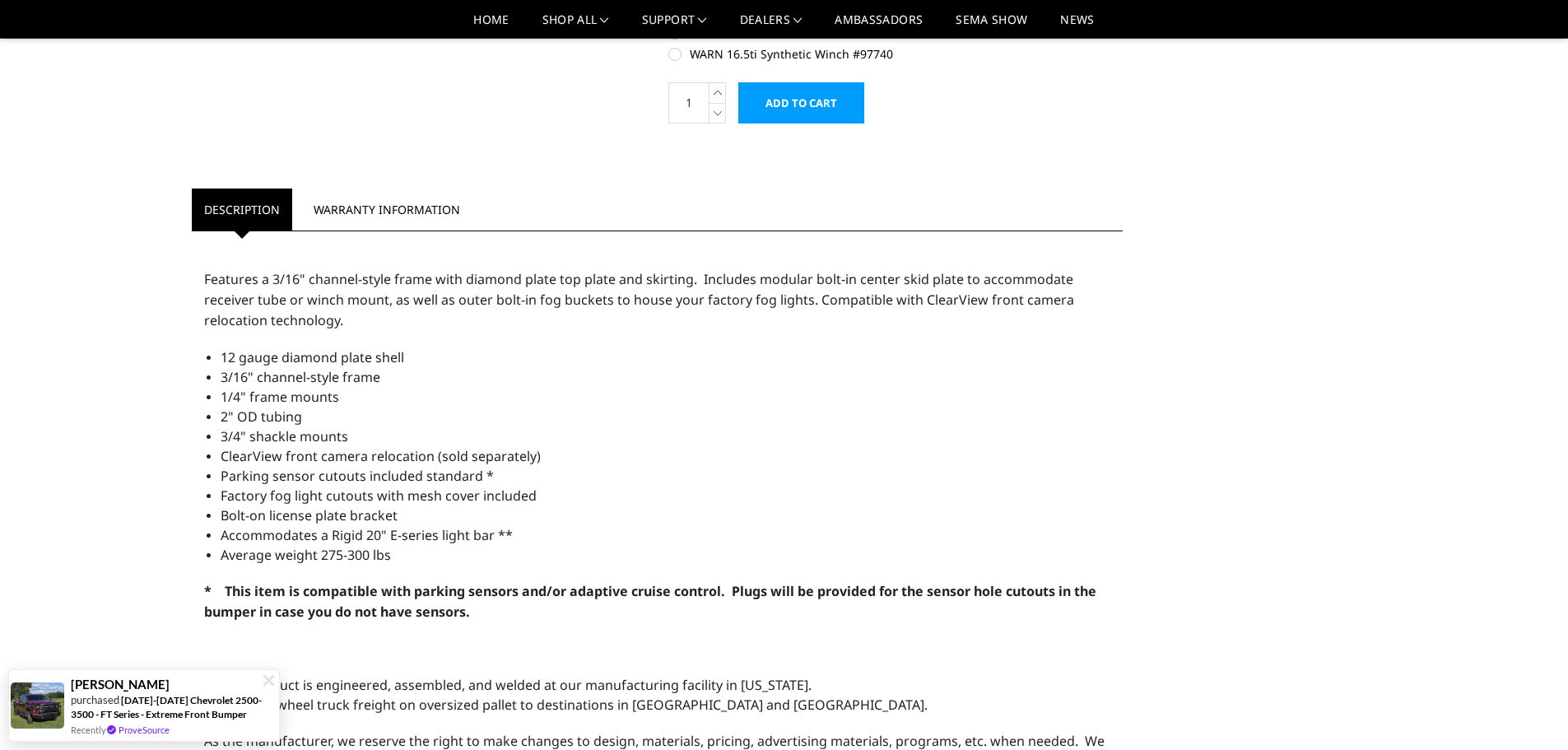 click on "Add to Cart" at bounding box center (801, 103) 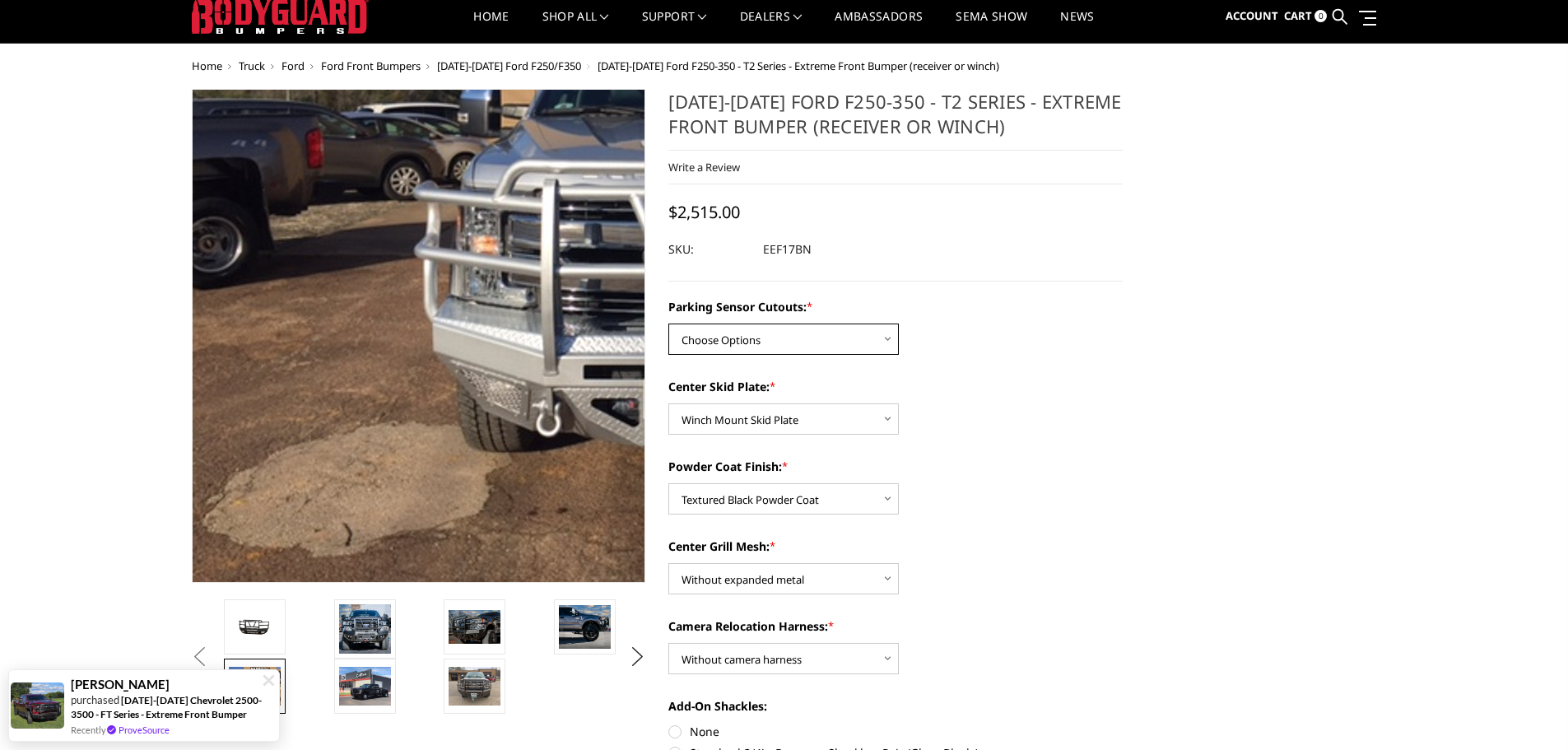 scroll, scrollTop: 0, scrollLeft: 0, axis: both 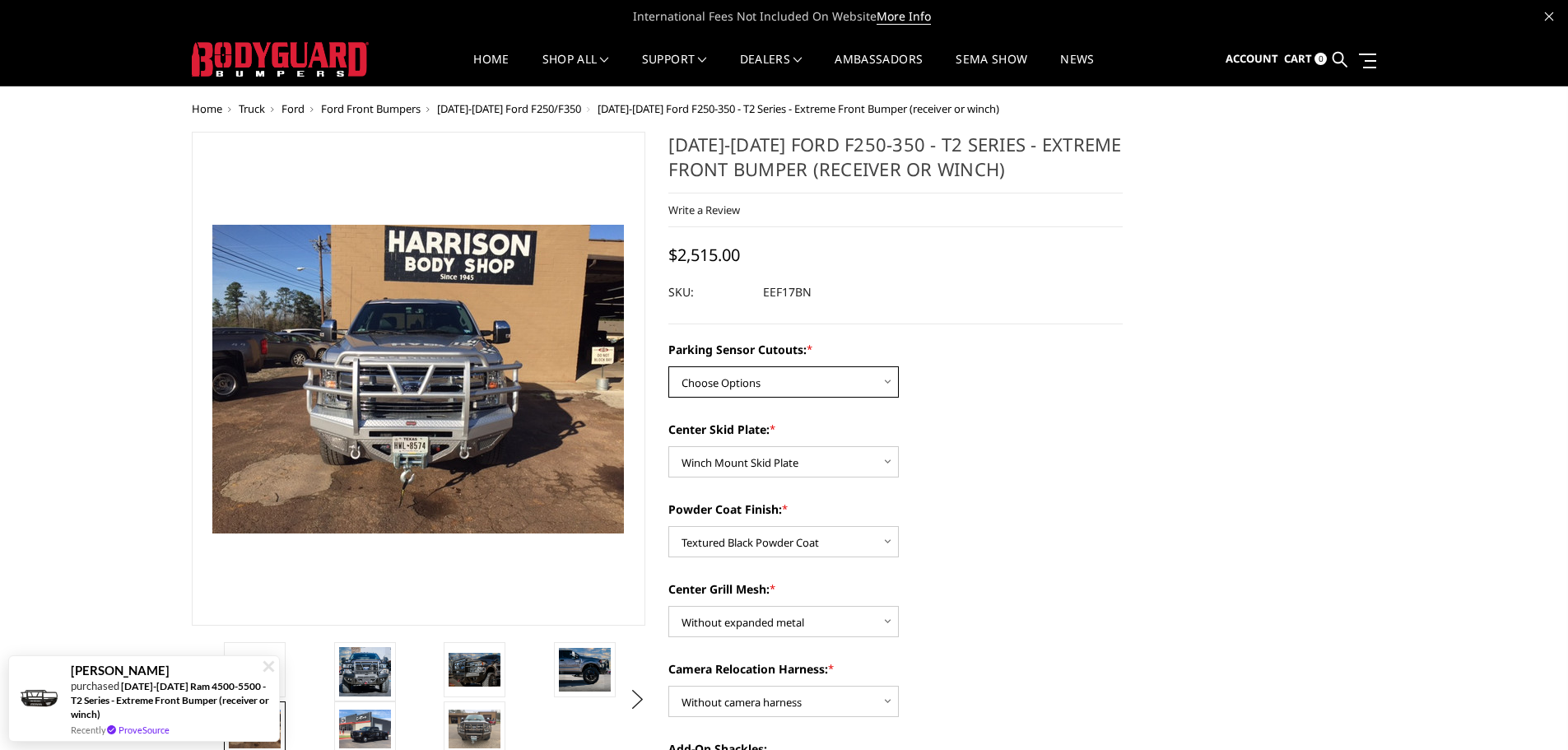 click on "Choose Options
No - Without Parking Sensor Cutouts" at bounding box center (784, 382) 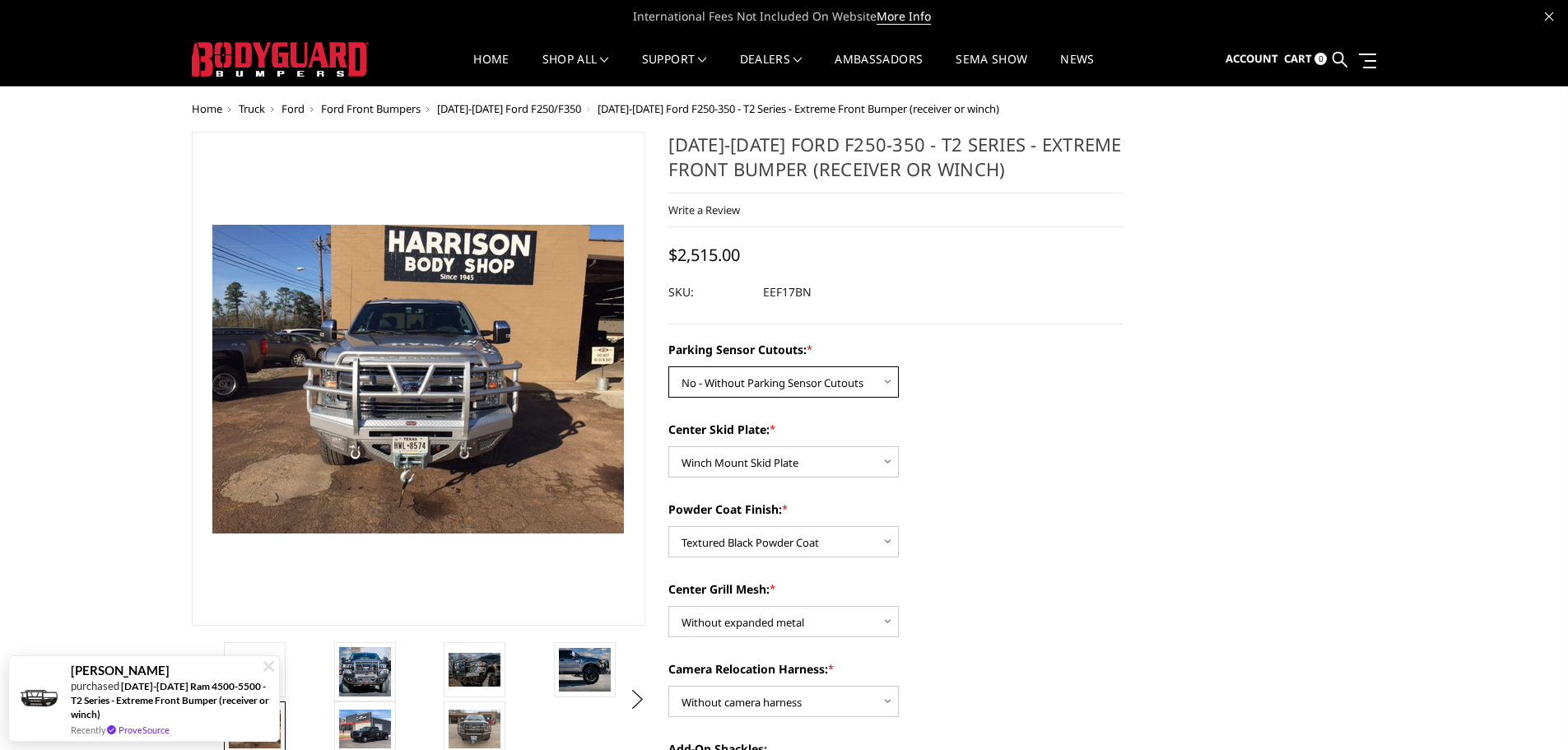 click on "Choose Options
No - Without Parking Sensor Cutouts" at bounding box center [784, 382] 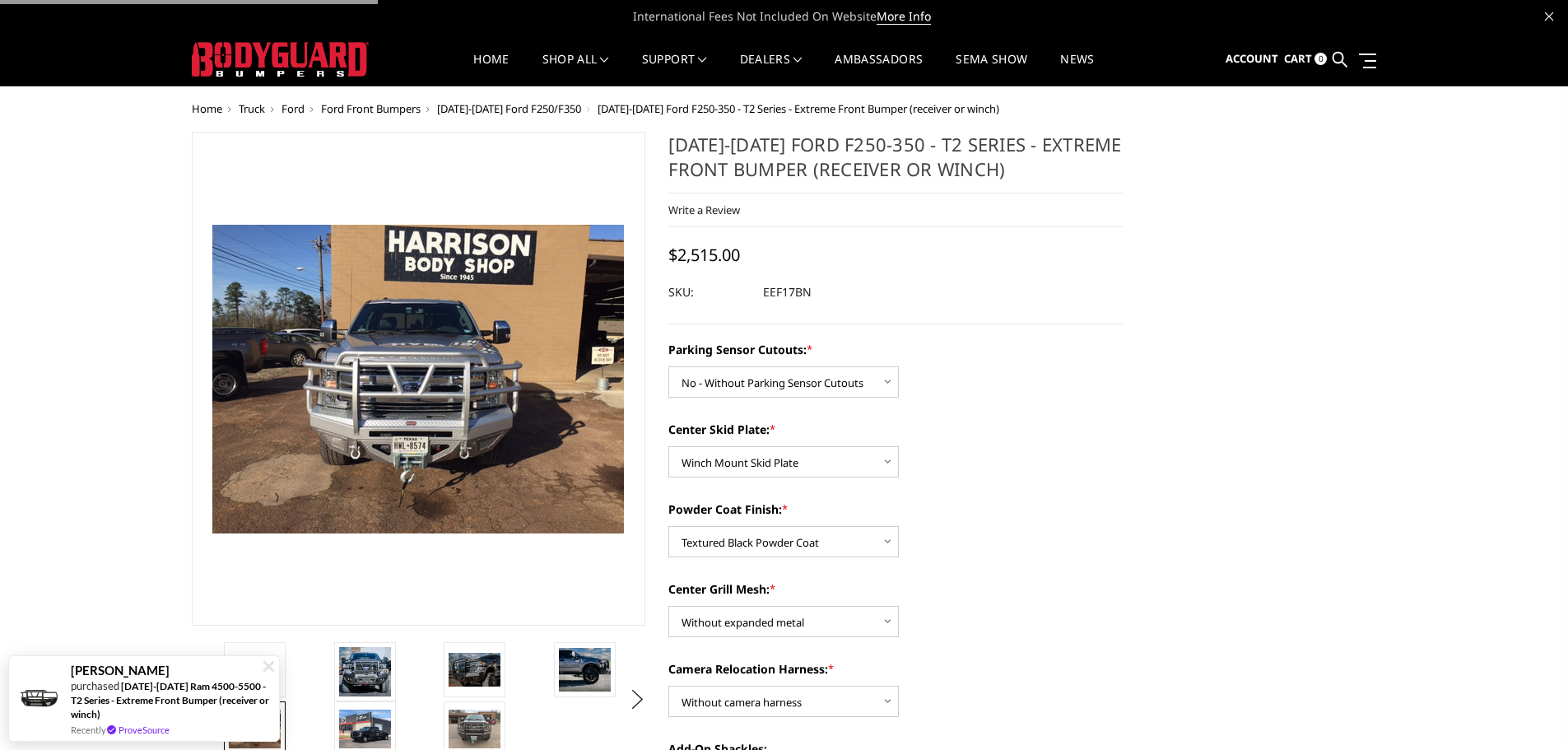 click on "Center Skid Plate:
*
Choose Options
2" Receiver Tube
Standard Skid Plate (included)
Winch Mount Skid Plate" at bounding box center [896, 449] 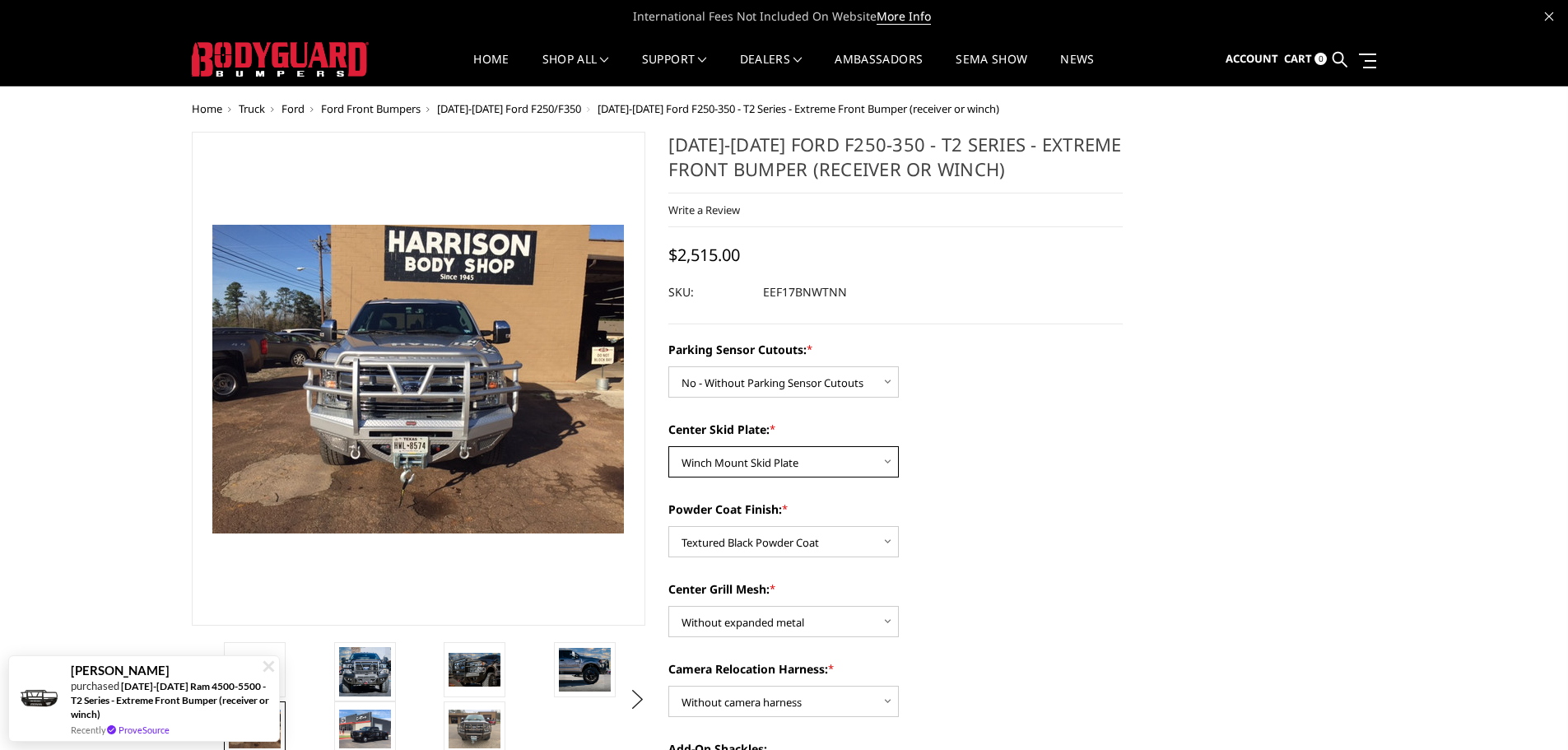 click on "Choose Options
2" Receiver Tube
Standard Skid Plate (included)
Winch Mount Skid Plate" at bounding box center [784, 462] 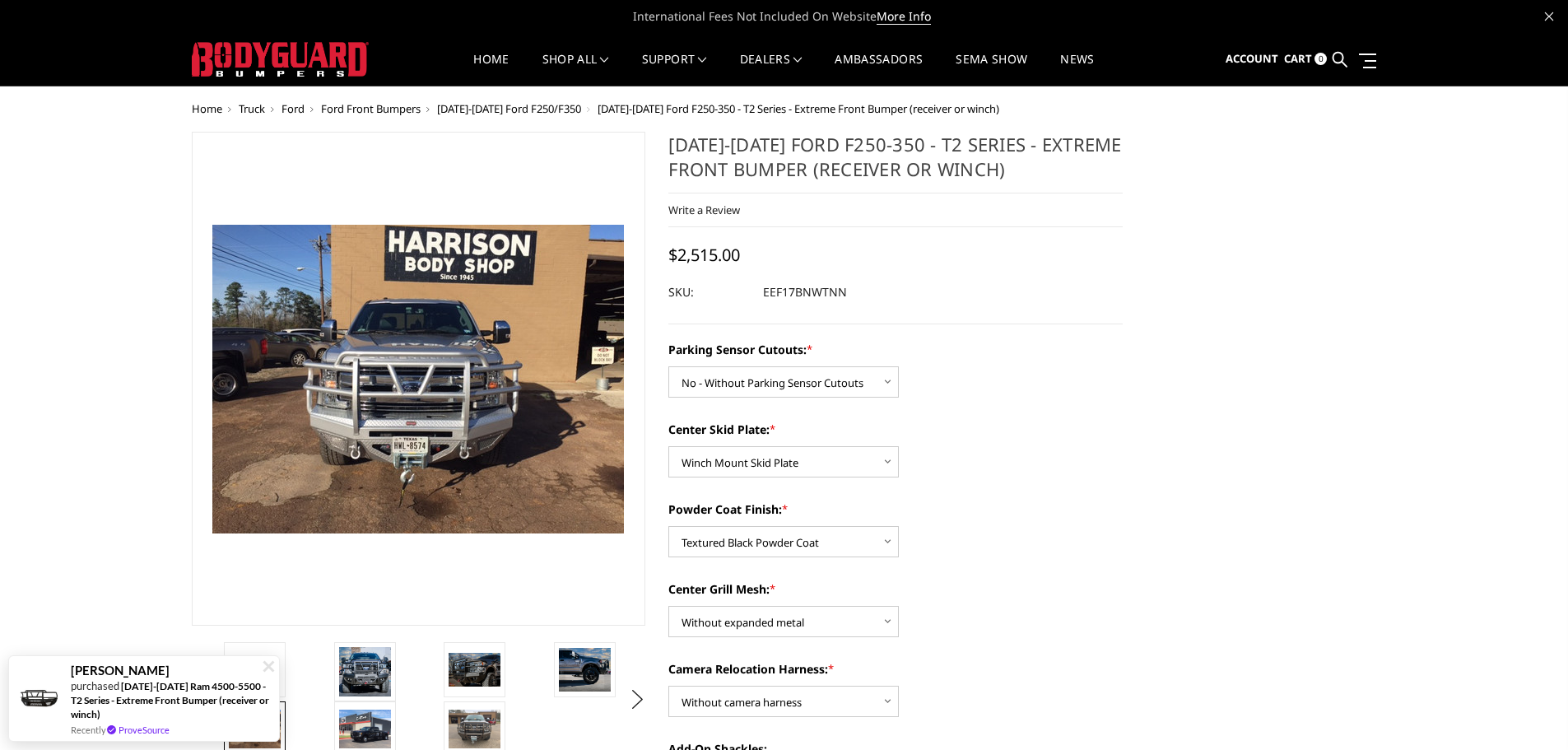 click on "Center Skid Plate:
*
Choose Options
2" Receiver Tube
Standard Skid Plate (included)
Winch Mount Skid Plate" at bounding box center [896, 449] 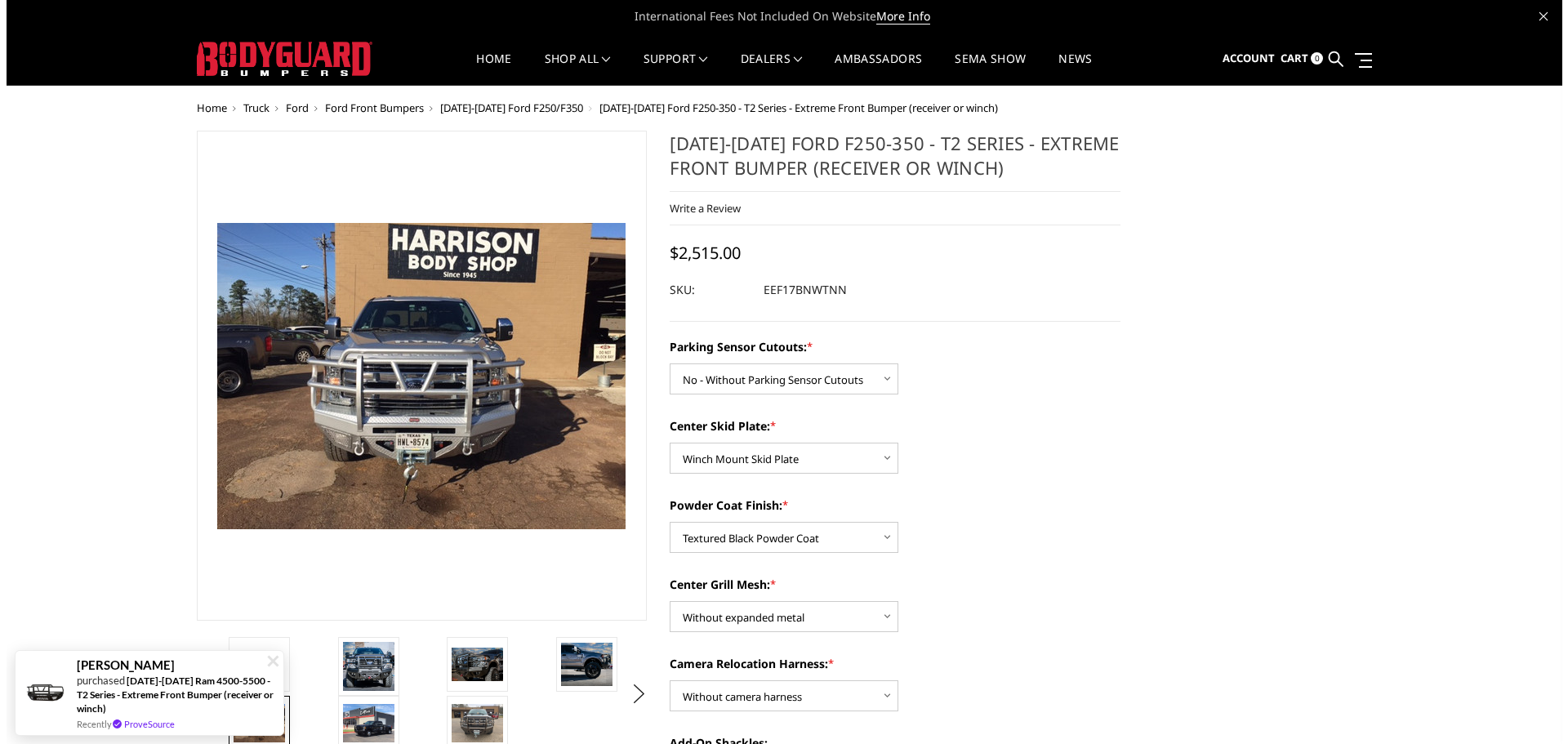 scroll, scrollTop: 572, scrollLeft: 0, axis: vertical 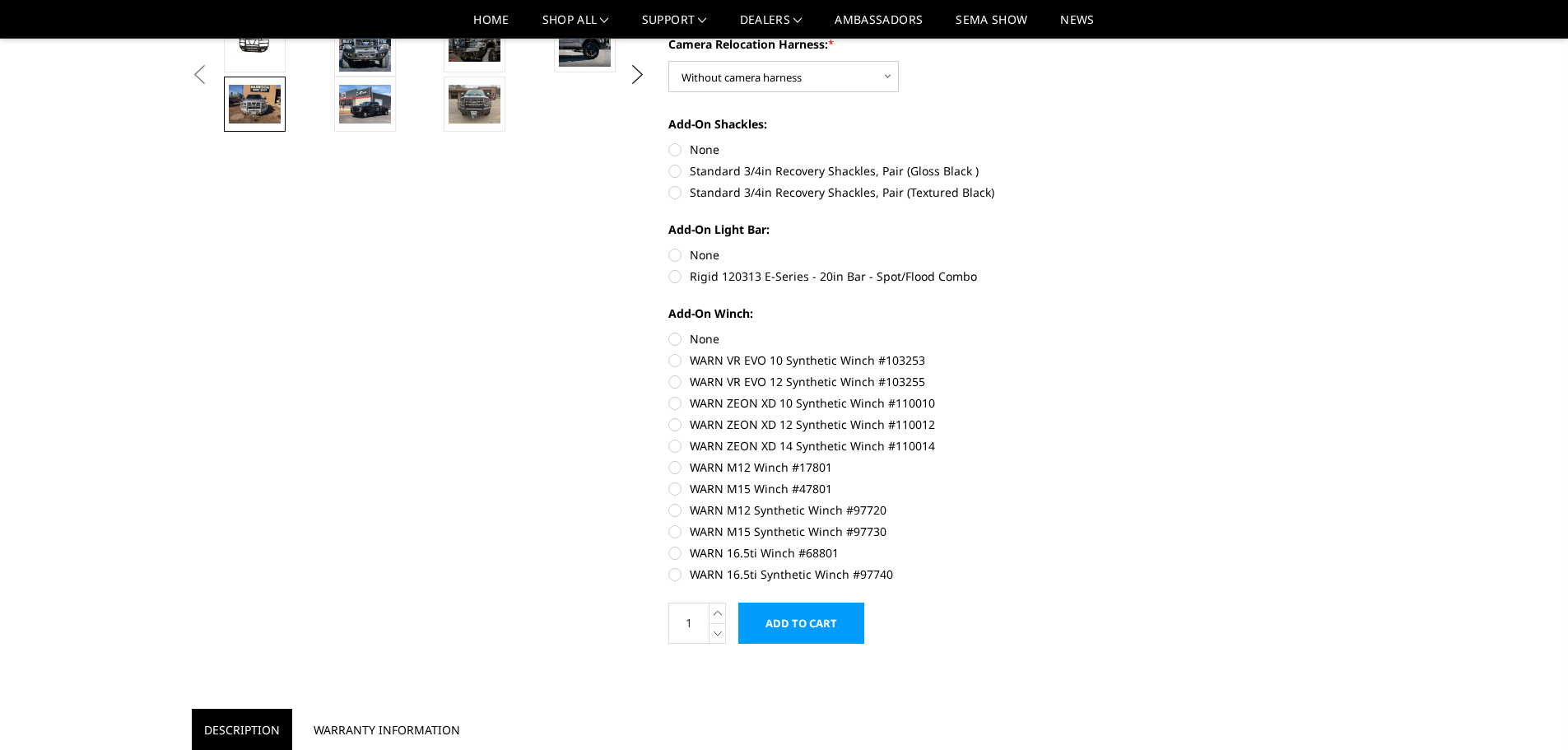 click on "WARN M12 Winch #17801" at bounding box center (896, 467) 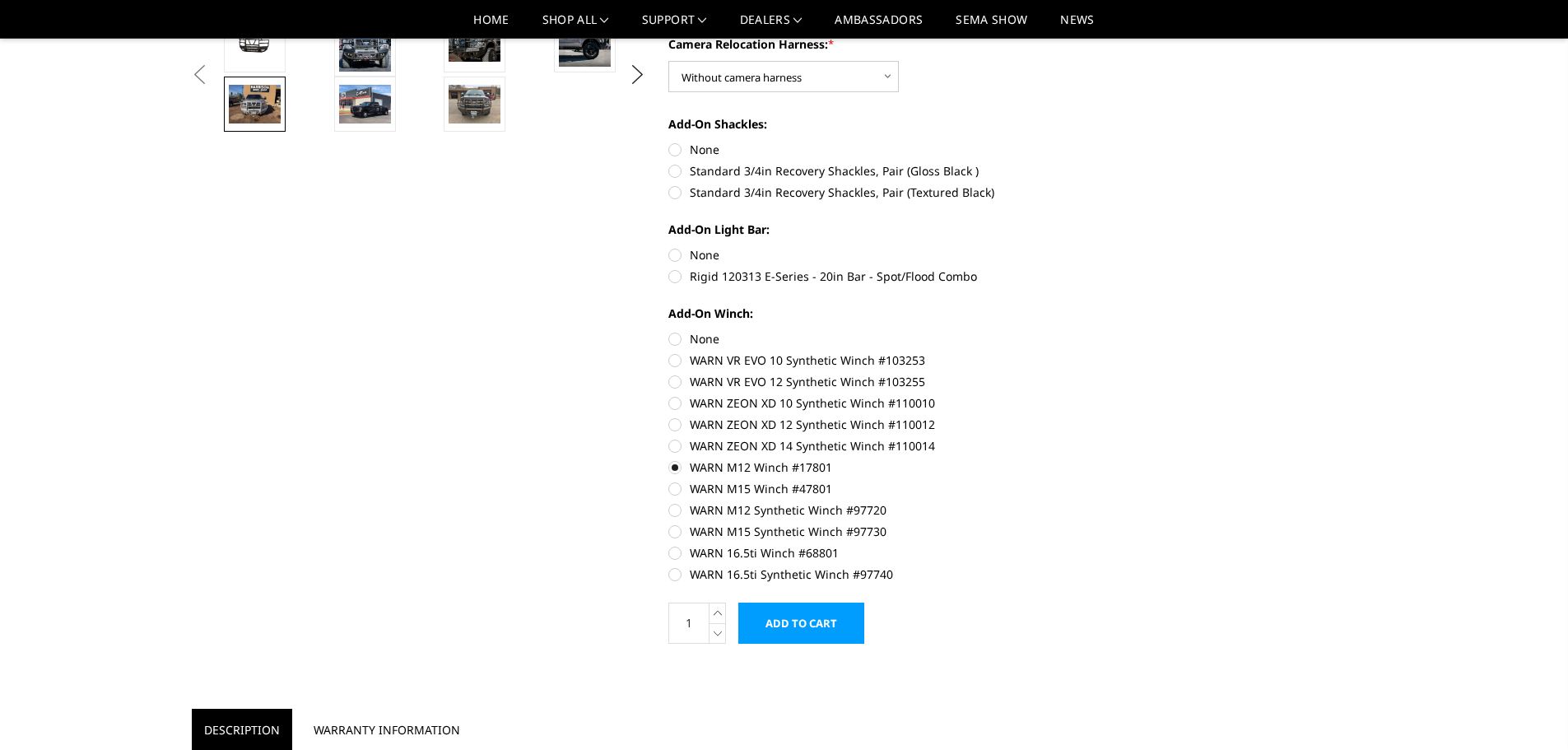 click on "Add to Cart" at bounding box center [801, 623] 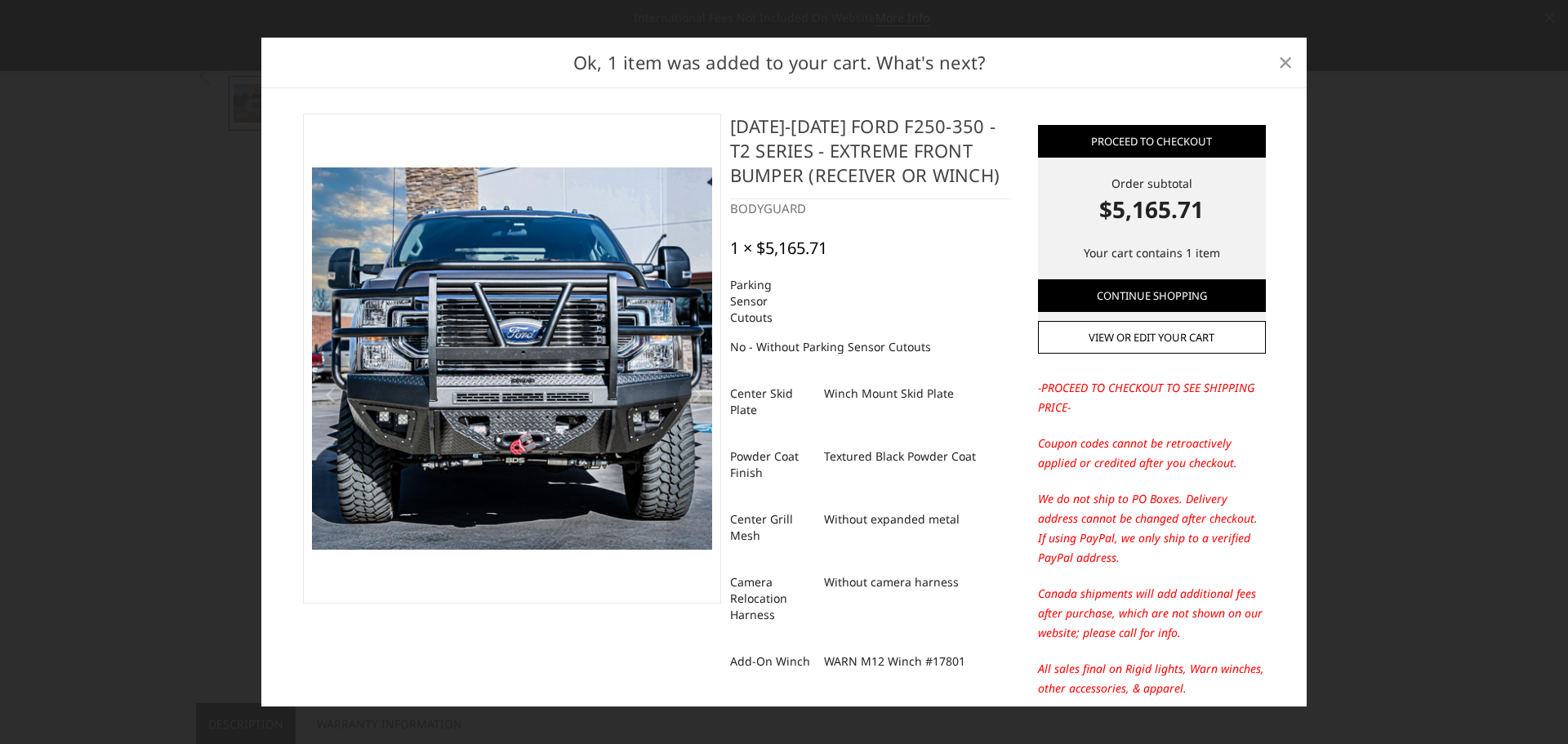 click on "×" at bounding box center [1285, 61] 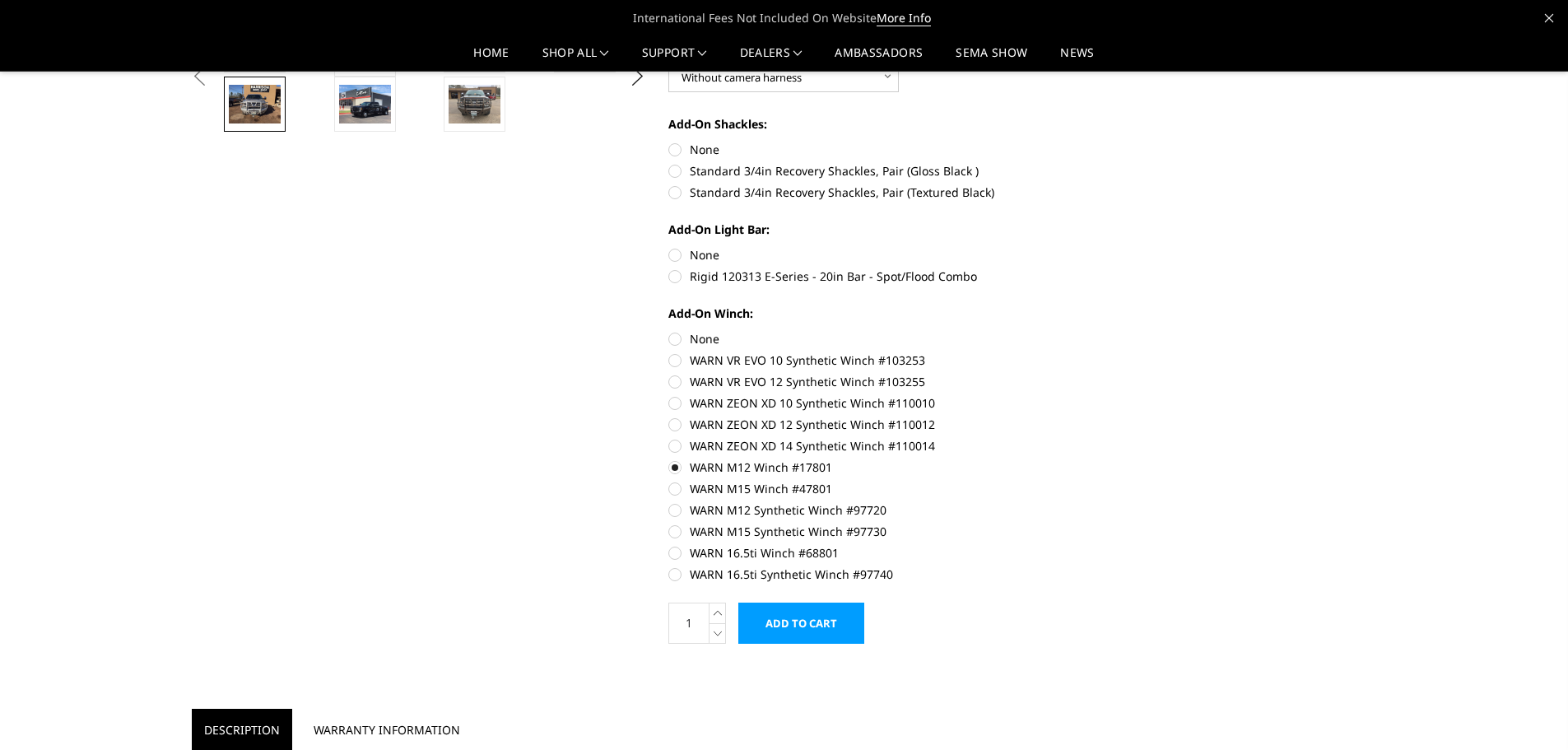 click on "None" at bounding box center (896, 338) 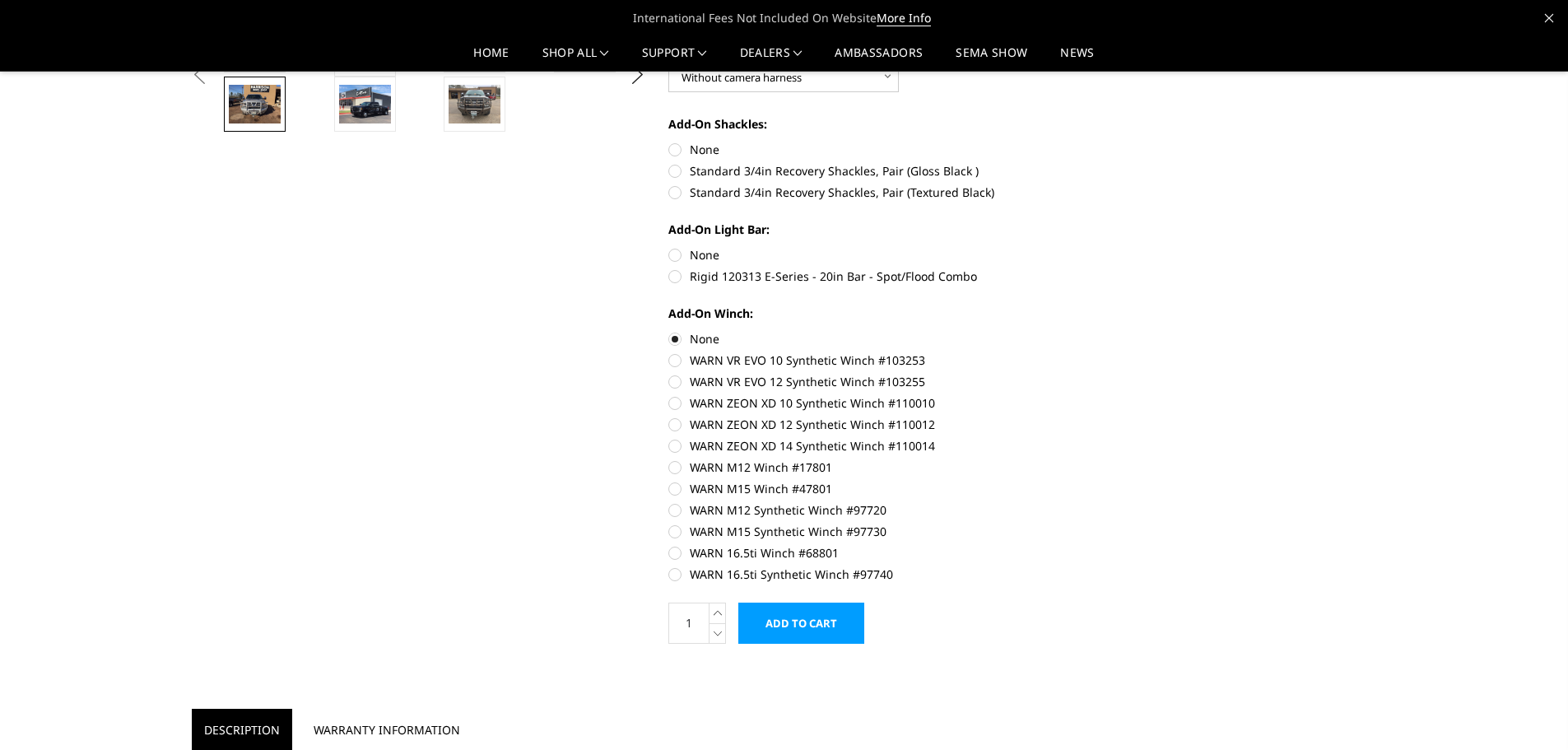 click on "Add to Cart" at bounding box center (801, 623) 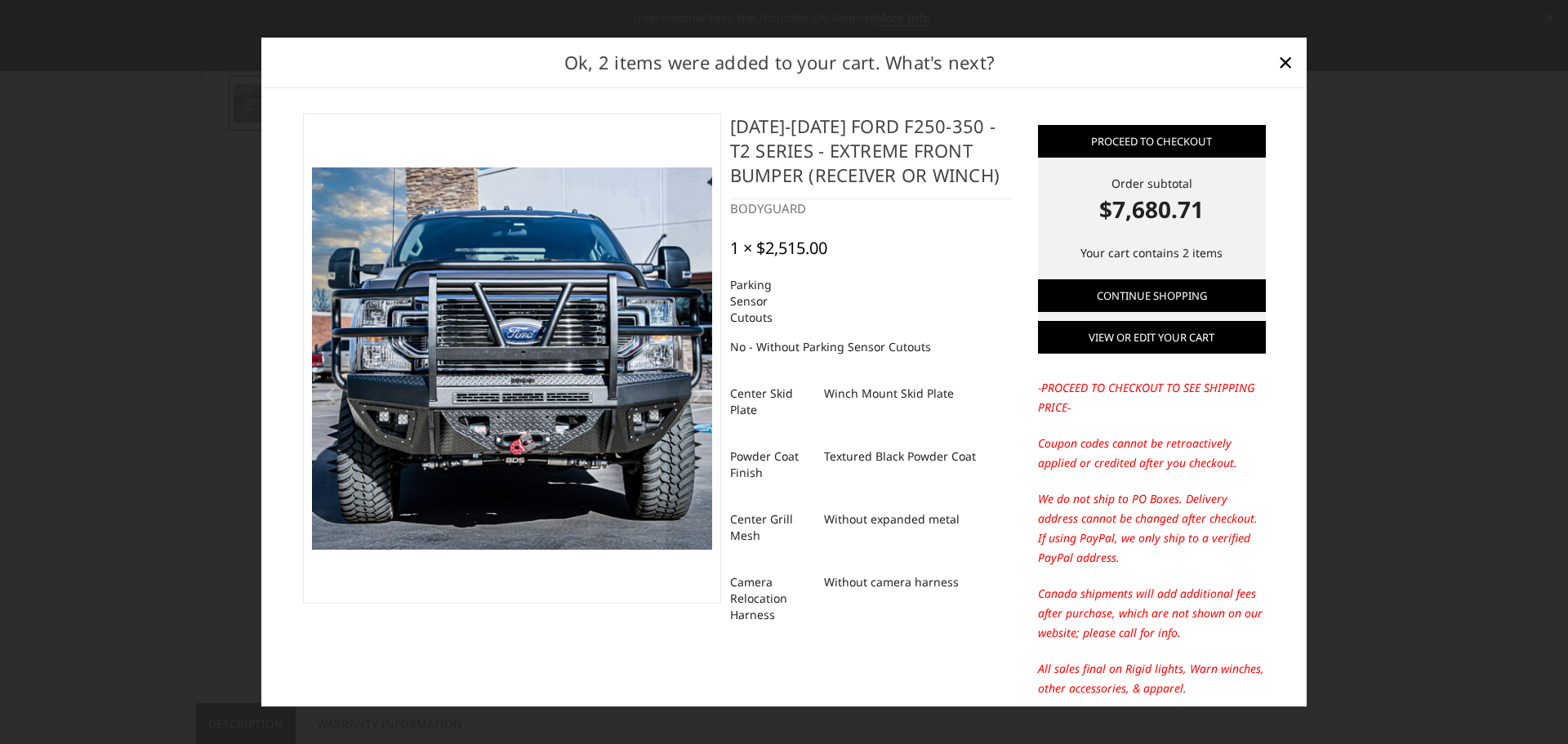 click on "View or edit your cart" at bounding box center (1152, 337) 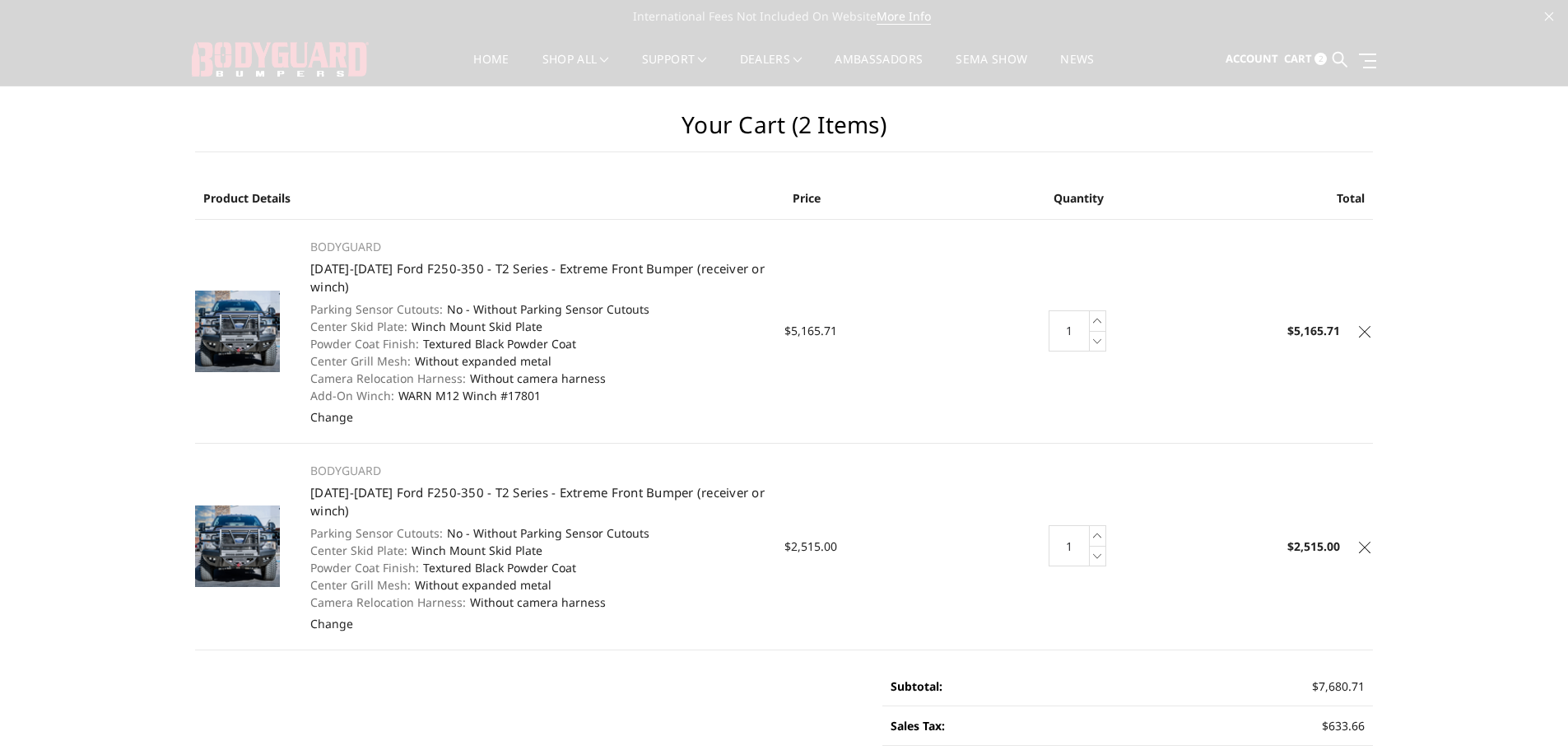 scroll, scrollTop: 0, scrollLeft: 0, axis: both 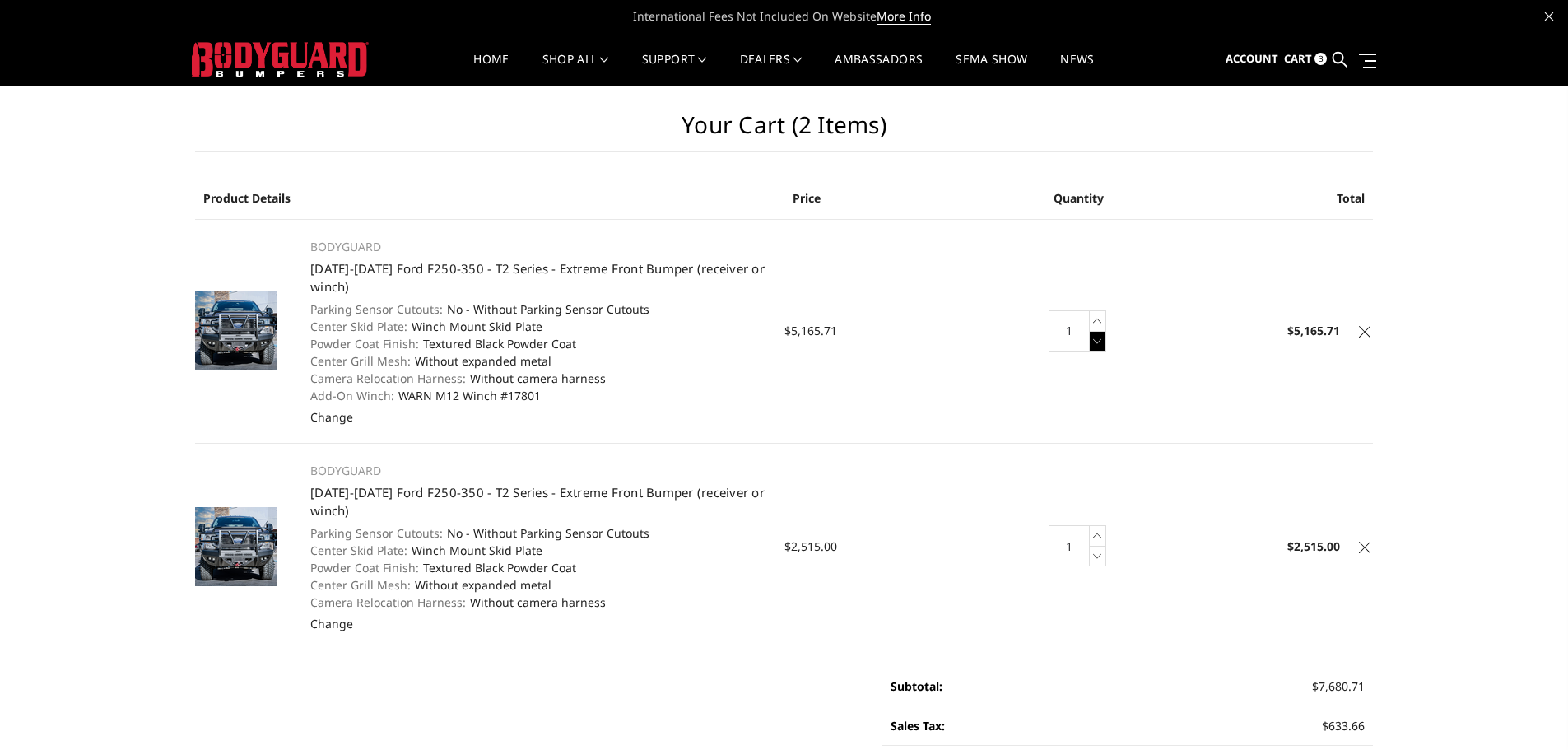 click at bounding box center [1098, 341] 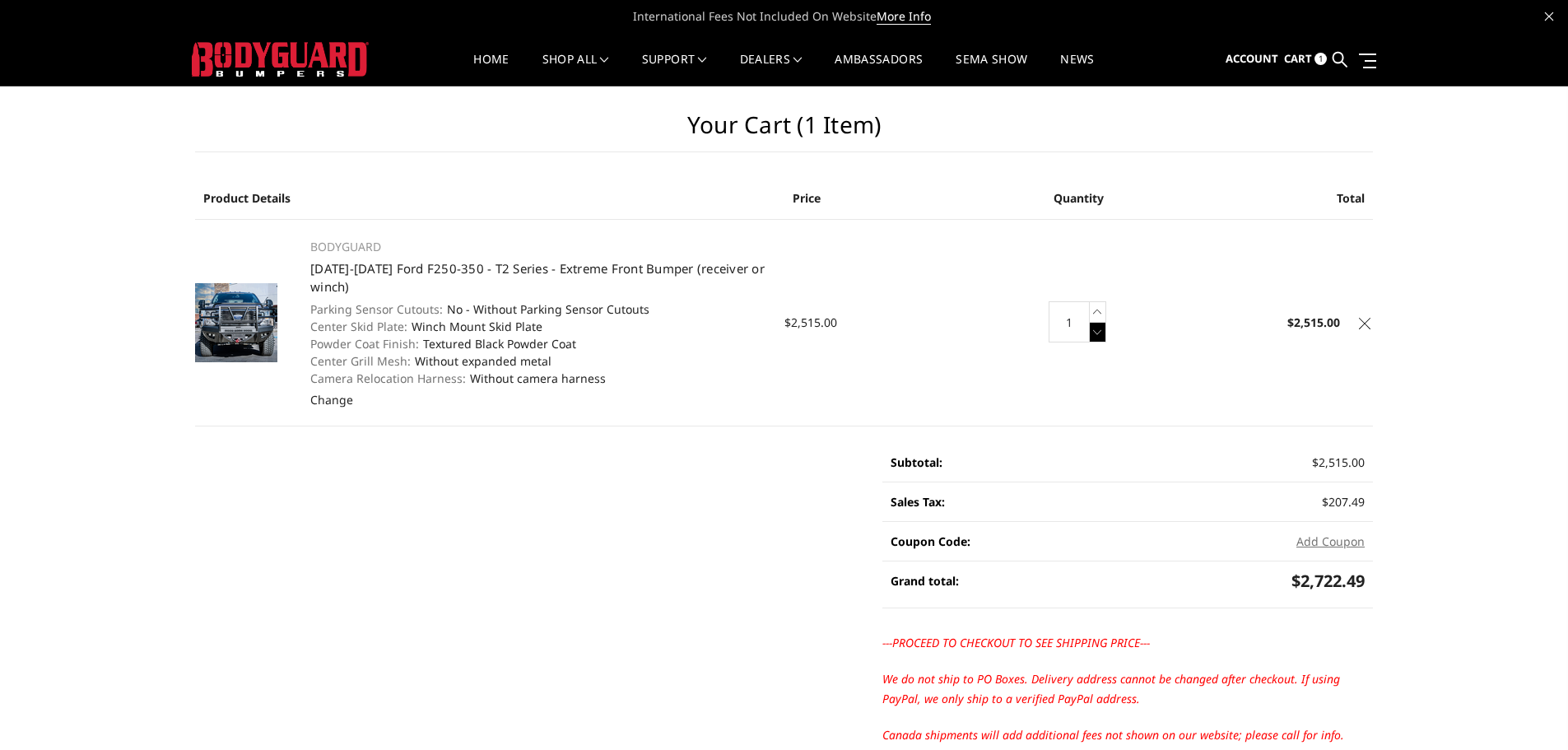 click at bounding box center [1098, 332] 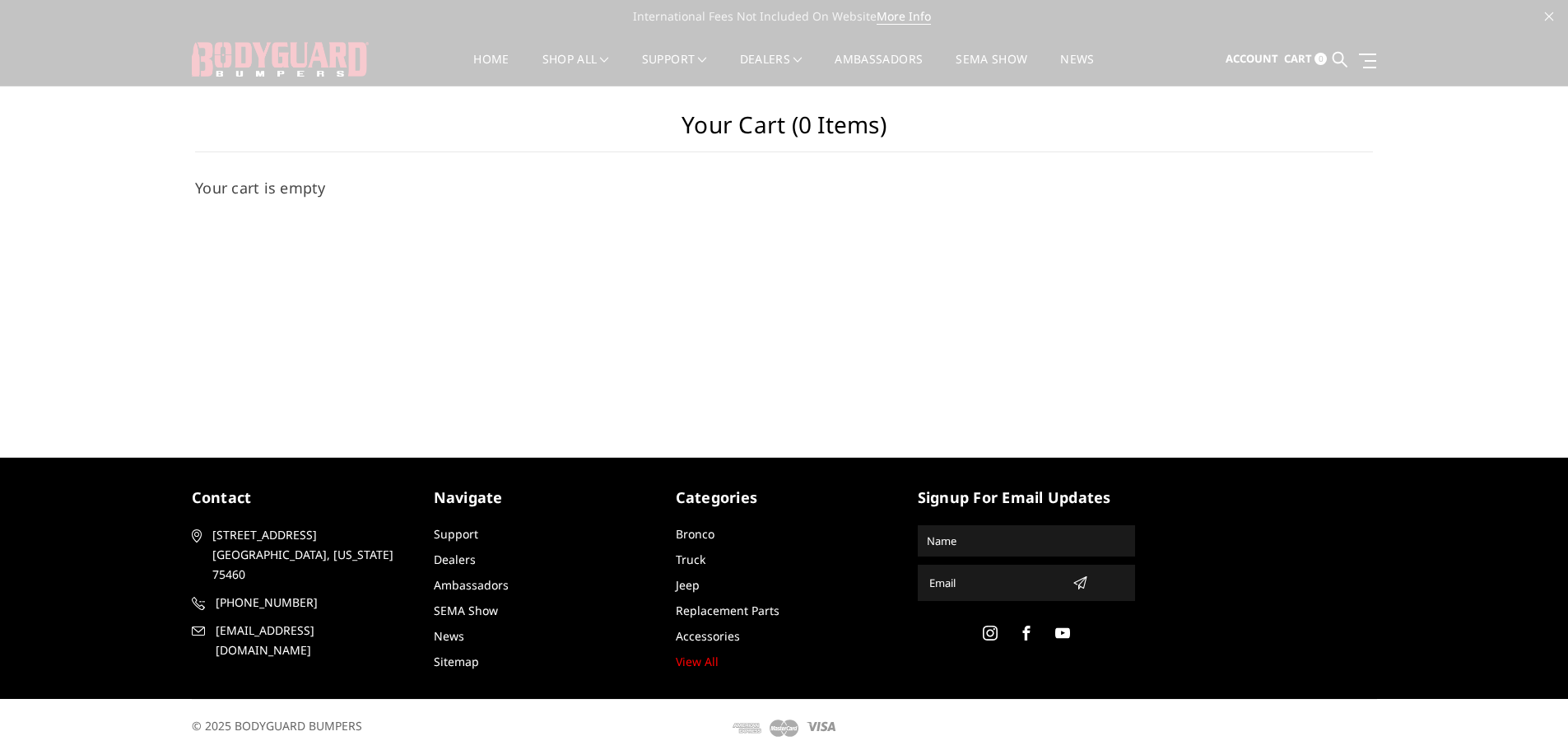 scroll, scrollTop: 0, scrollLeft: 0, axis: both 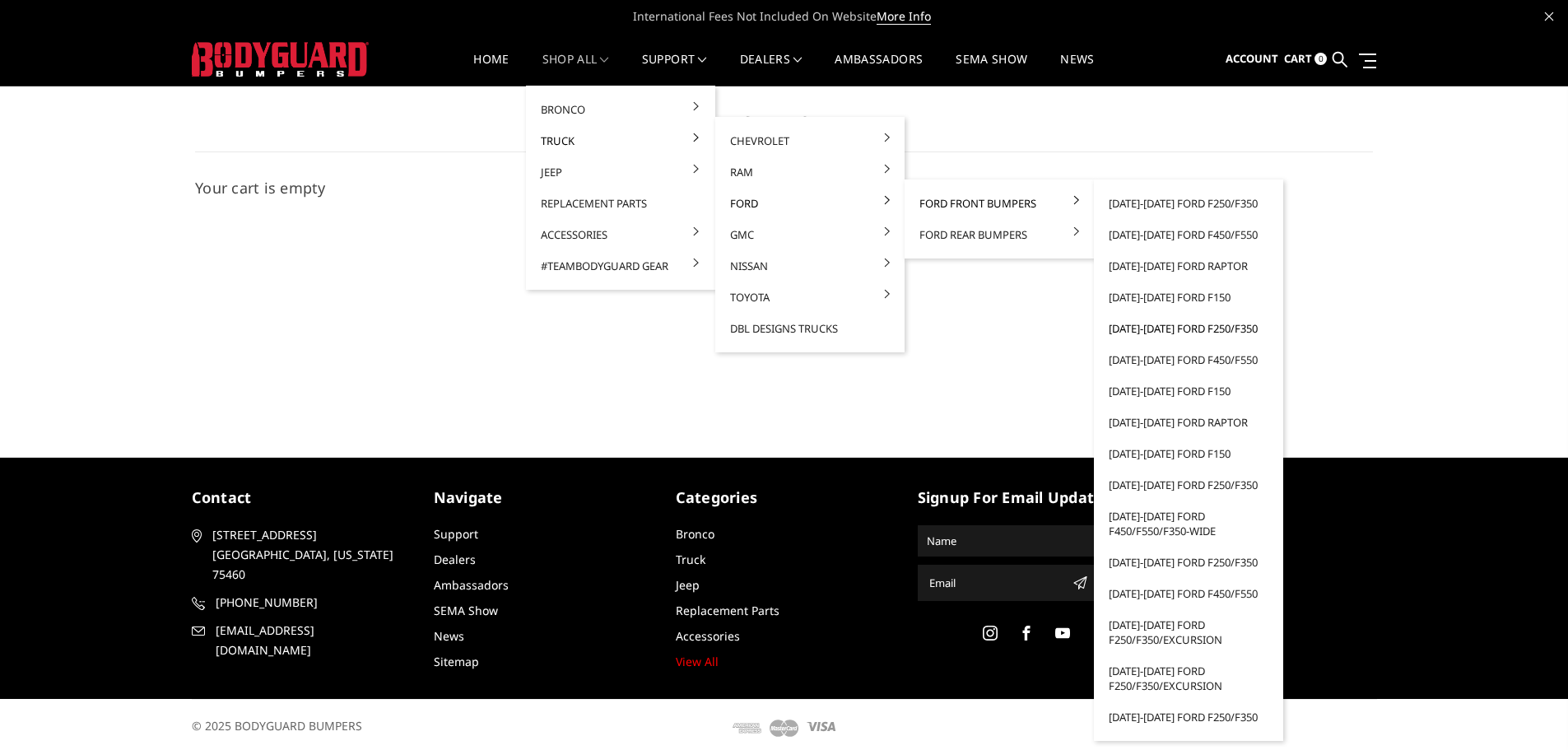 click on "[DATE]-[DATE] Ford F250/F350" at bounding box center (1189, 328) 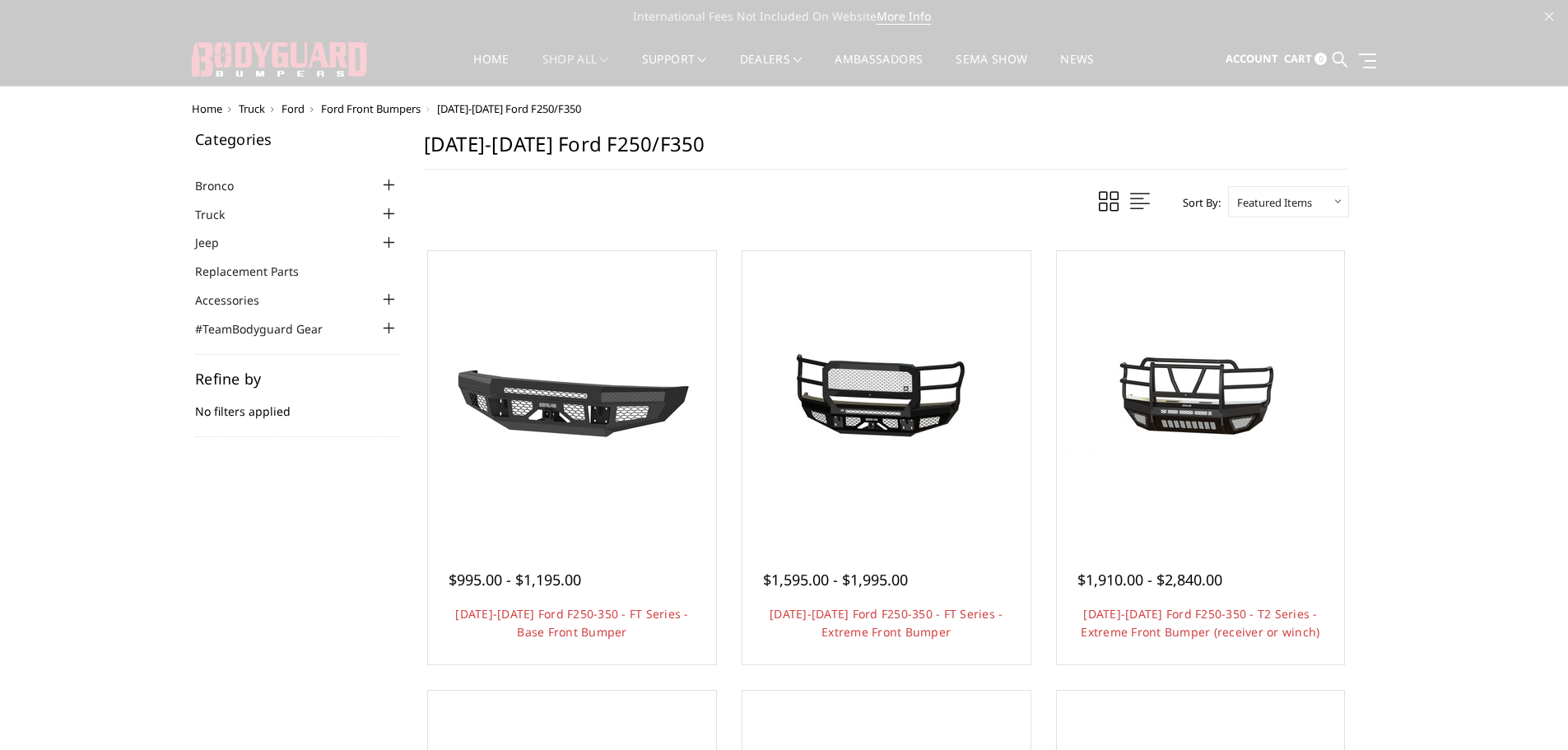 scroll, scrollTop: 0, scrollLeft: 0, axis: both 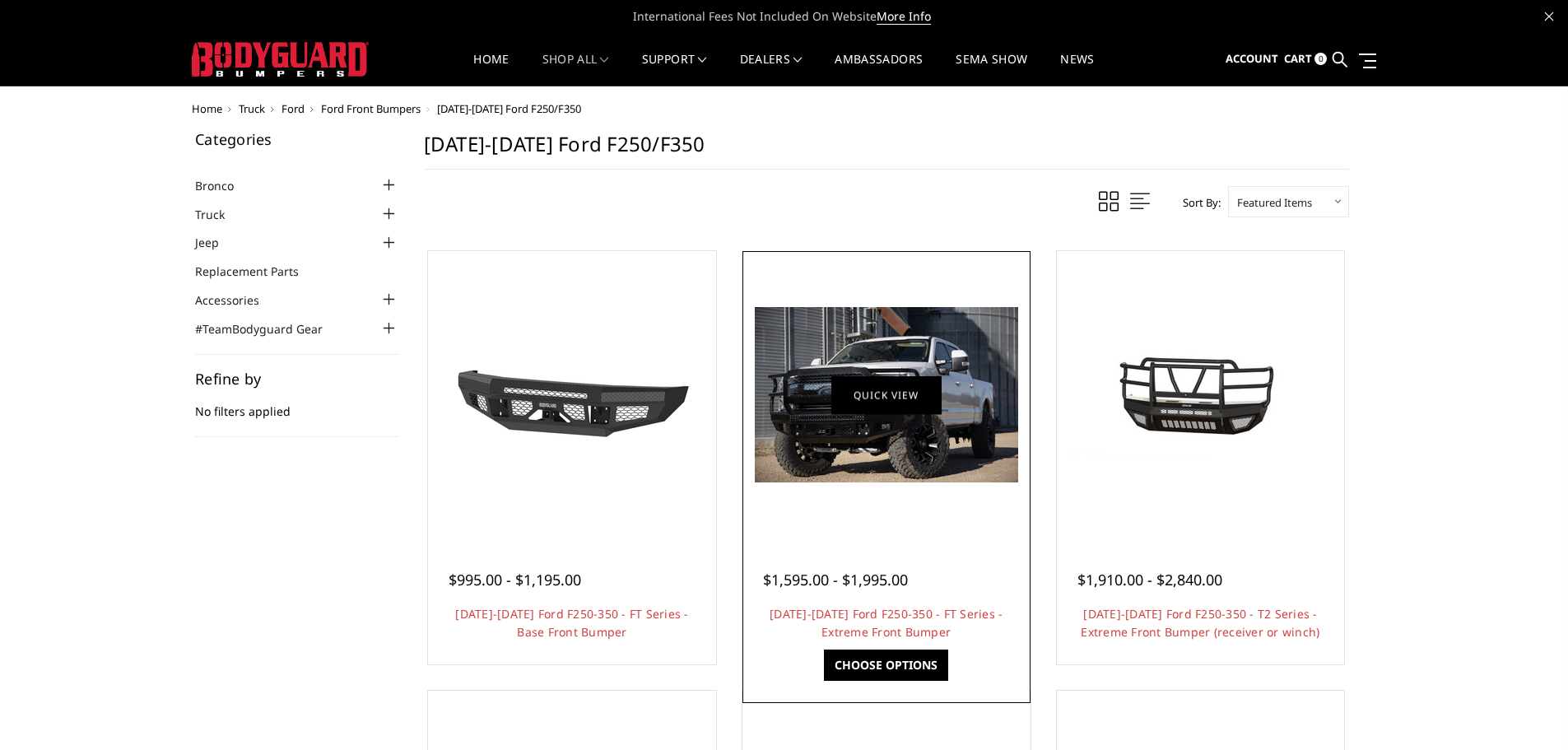 click on "Quick view" at bounding box center (886, 394) 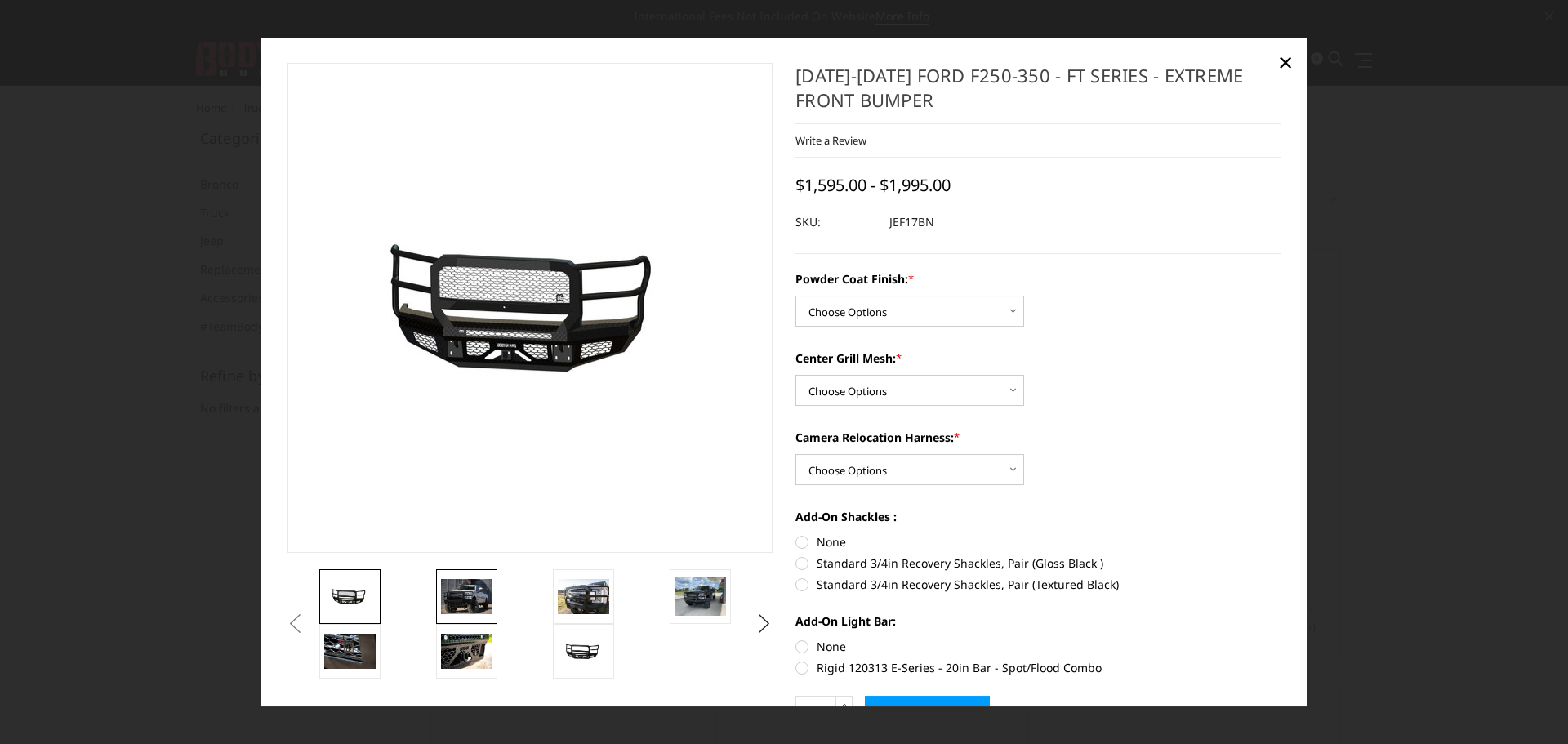 click at bounding box center [466, 597] 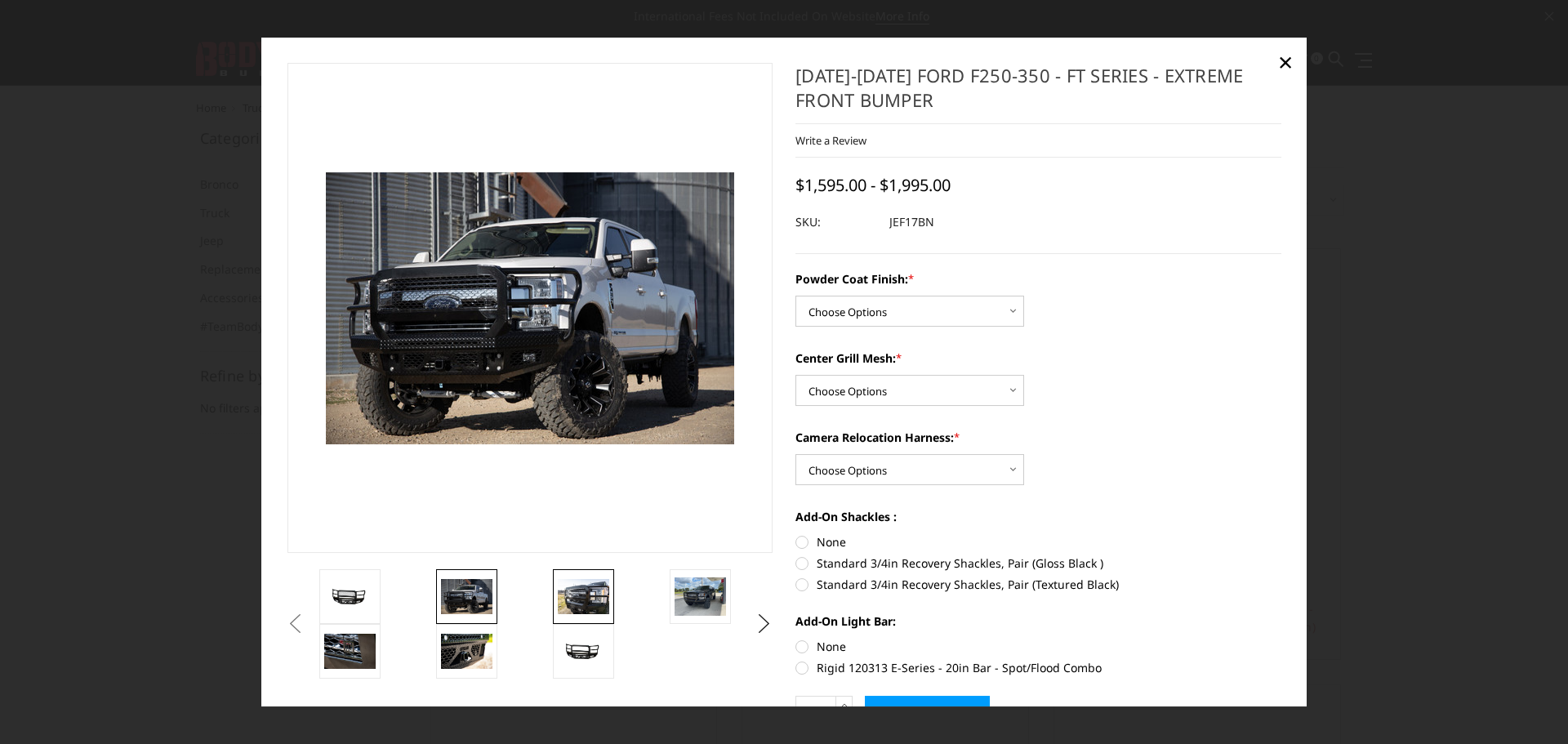 click at bounding box center [583, 597] 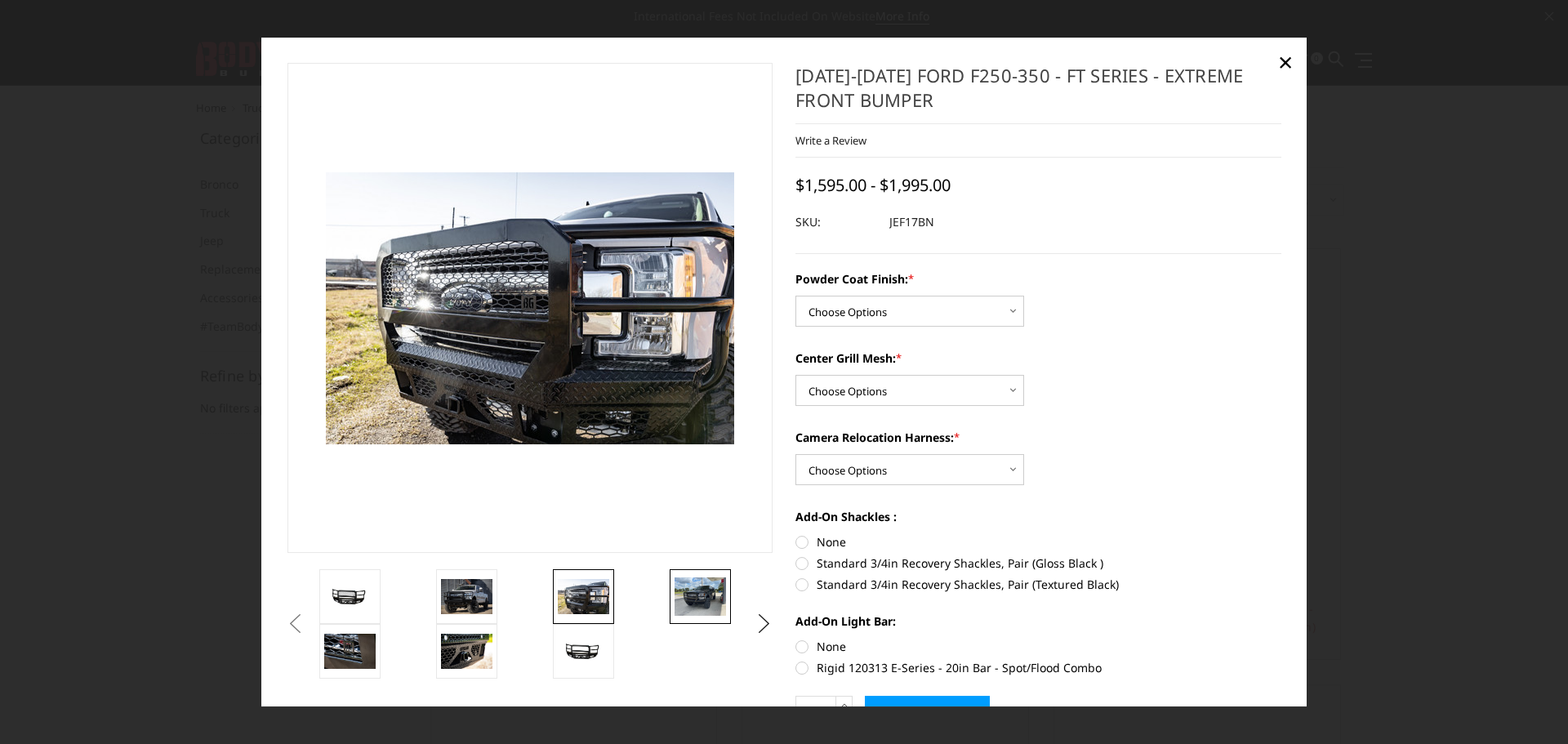 click at bounding box center [700, 596] 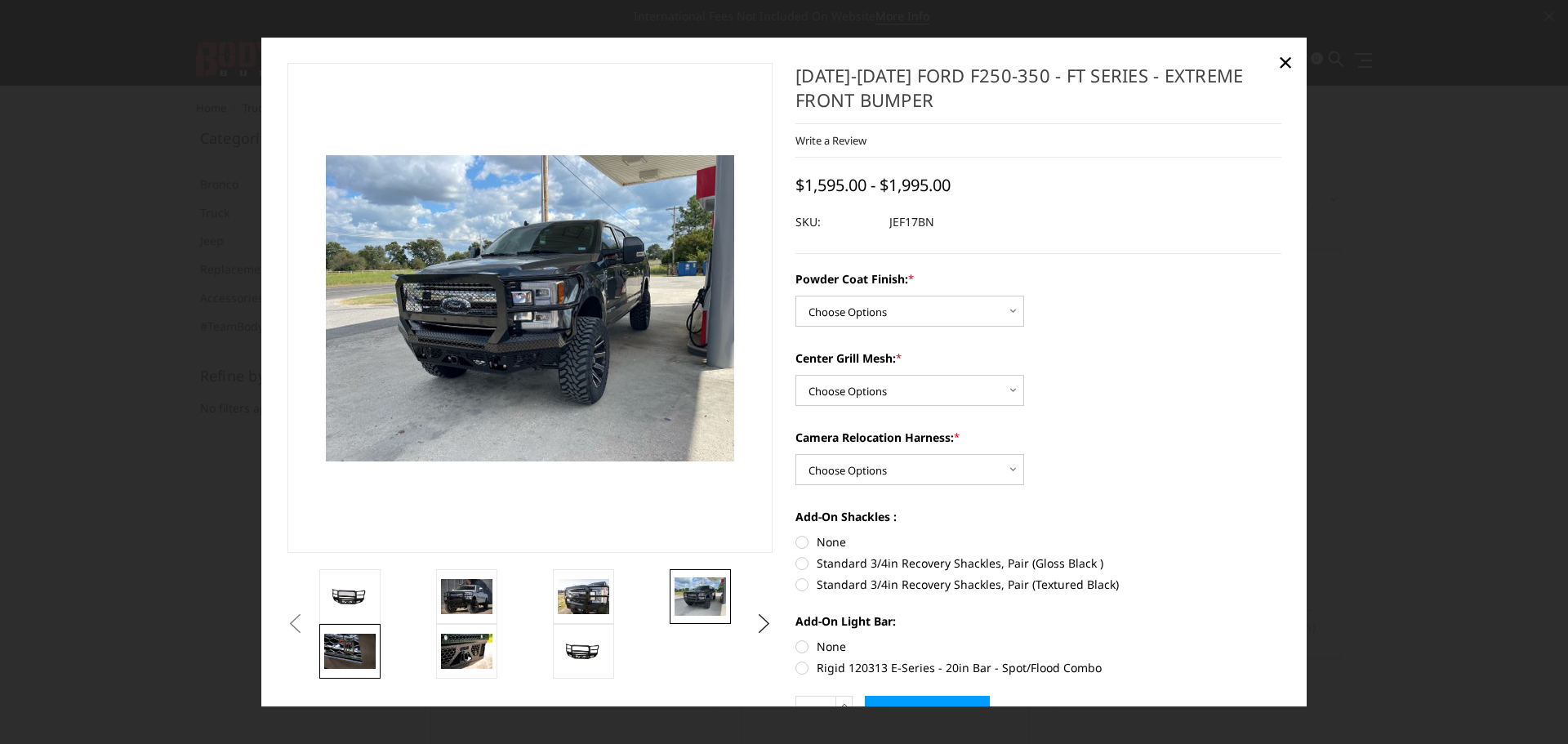 click at bounding box center [350, 652] 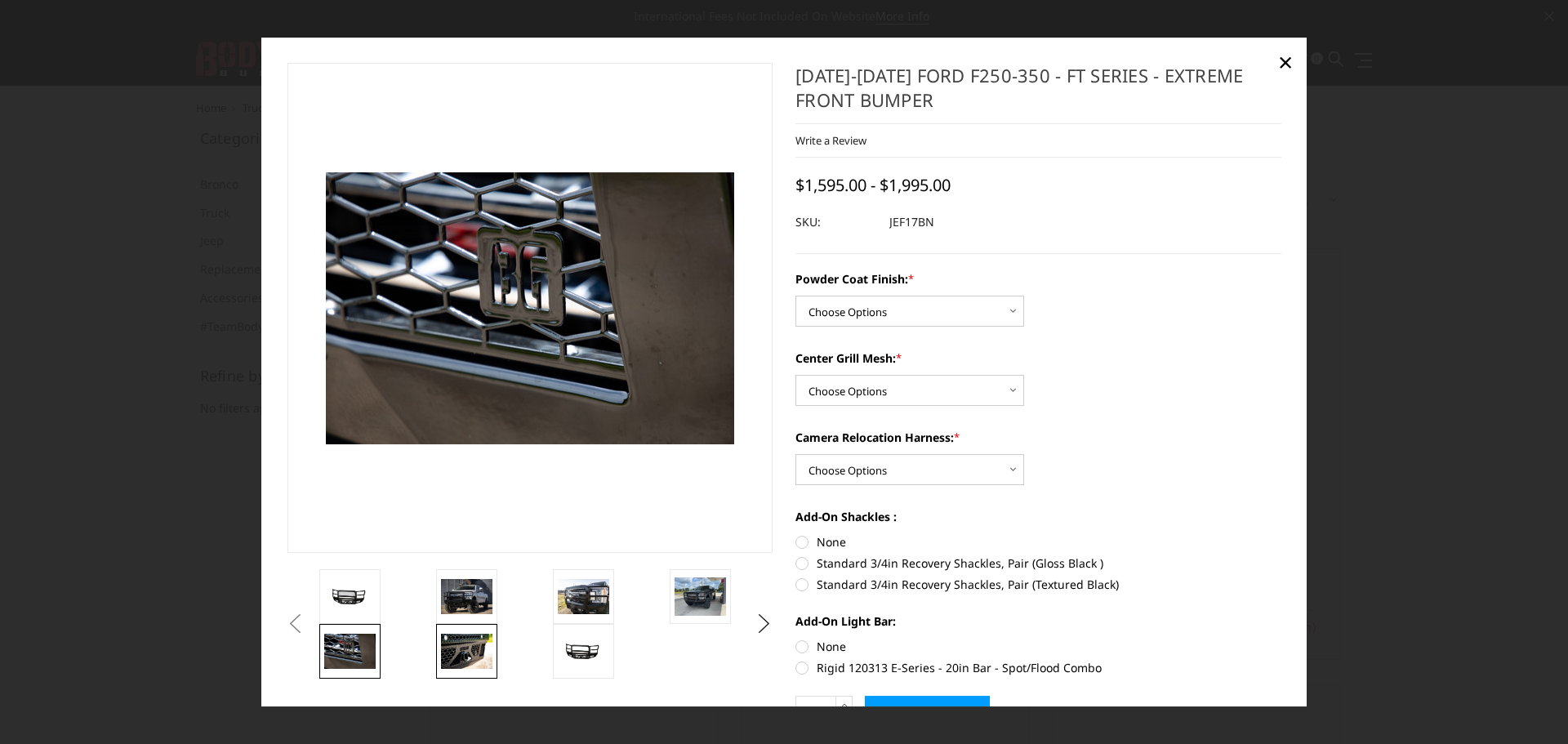 click at bounding box center [466, 652] 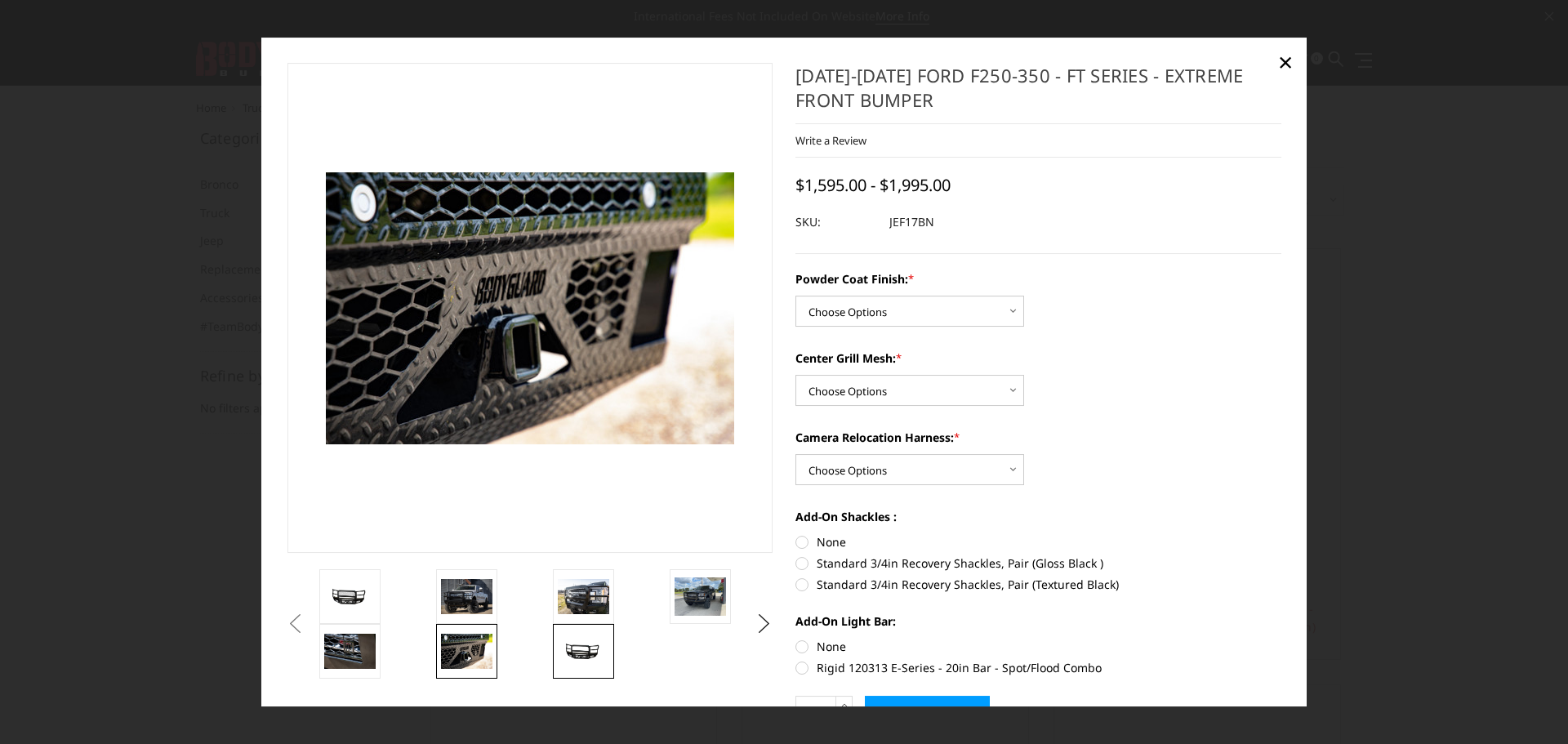 click at bounding box center (583, 652) 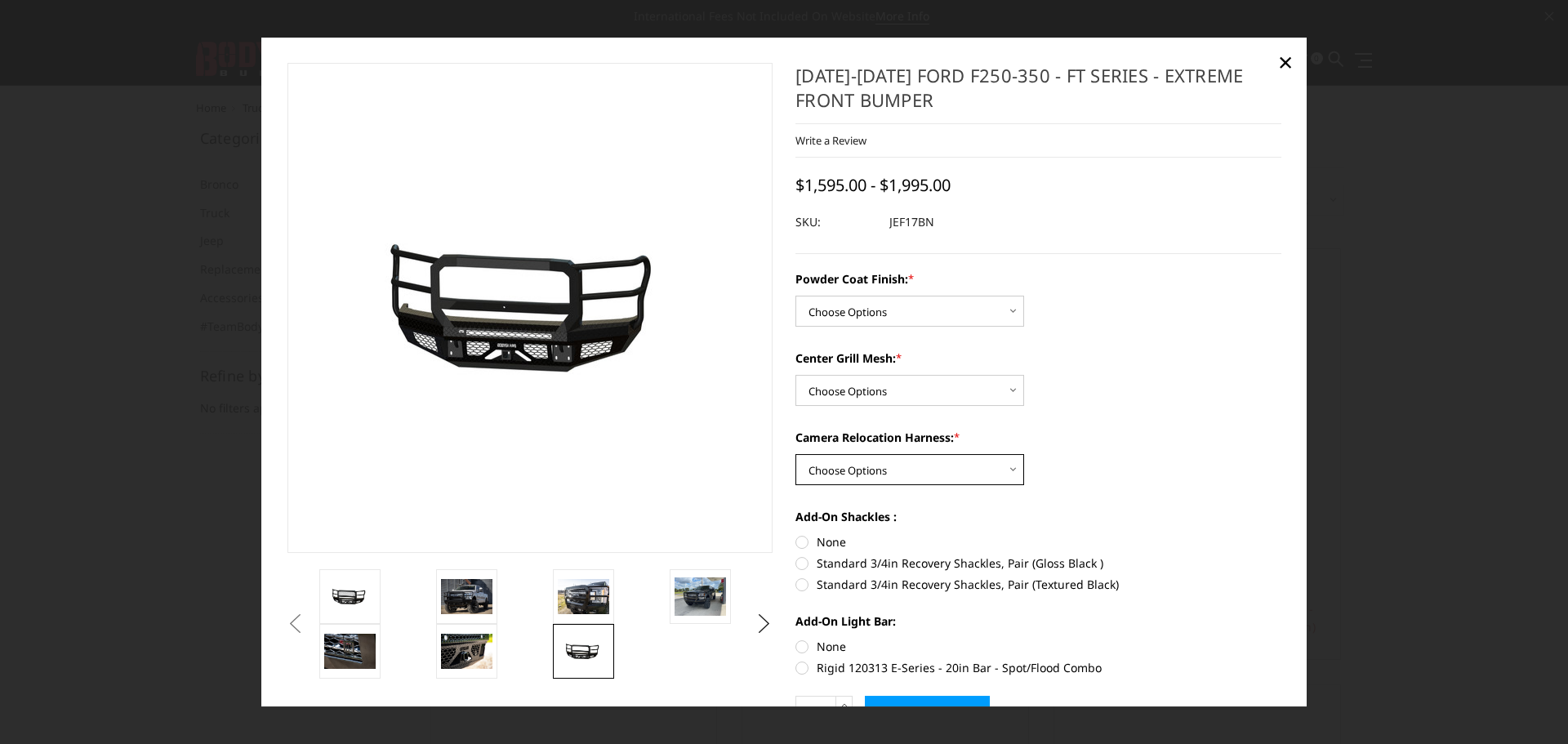 click on "Choose Options
WITH Camera Relocation Harness
WITHOUT Camera Relocation Harness" at bounding box center [910, 470] 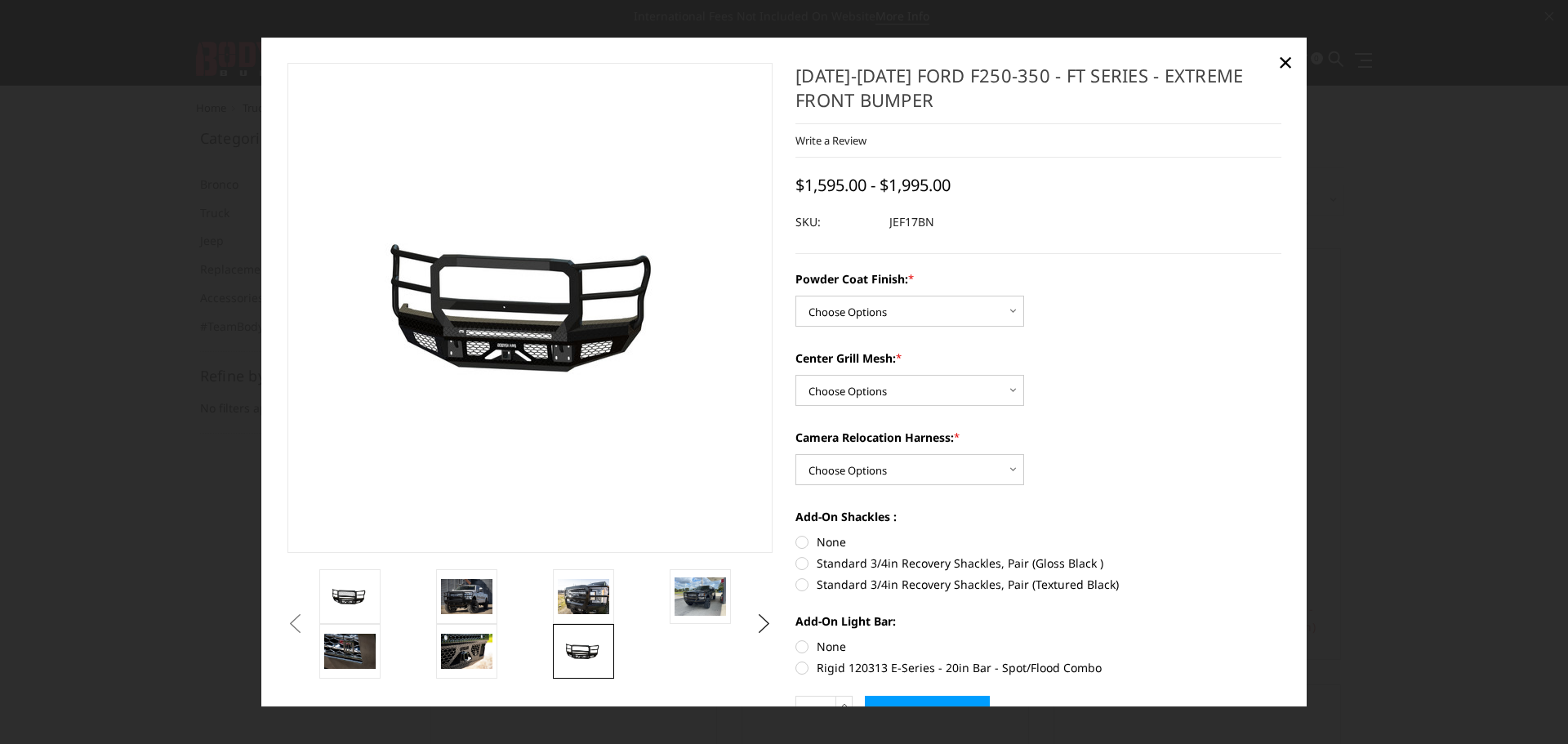 click on "Powder Coat Finish:
*
Choose Options
Bare Metal
Gloss Black Powder Coat
Textured Black Powder Coat
Center Grill Mesh:
*
Choose Options
WITH Expanded Metal in Center Grill
WITHOUT Expanded Metal in Center Grill
Camera Relocation Harness:
*
Choose Options
WITH Camera Relocation Harness
WITHOUT Camera Relocation Harness
Add-On Shackles :
None
Standard 3/4in Recovery Shackles, Pair (Gloss Black )
Standard 3/4in Recovery Shackles, Pair (Textured Black)" at bounding box center (1038, 471) 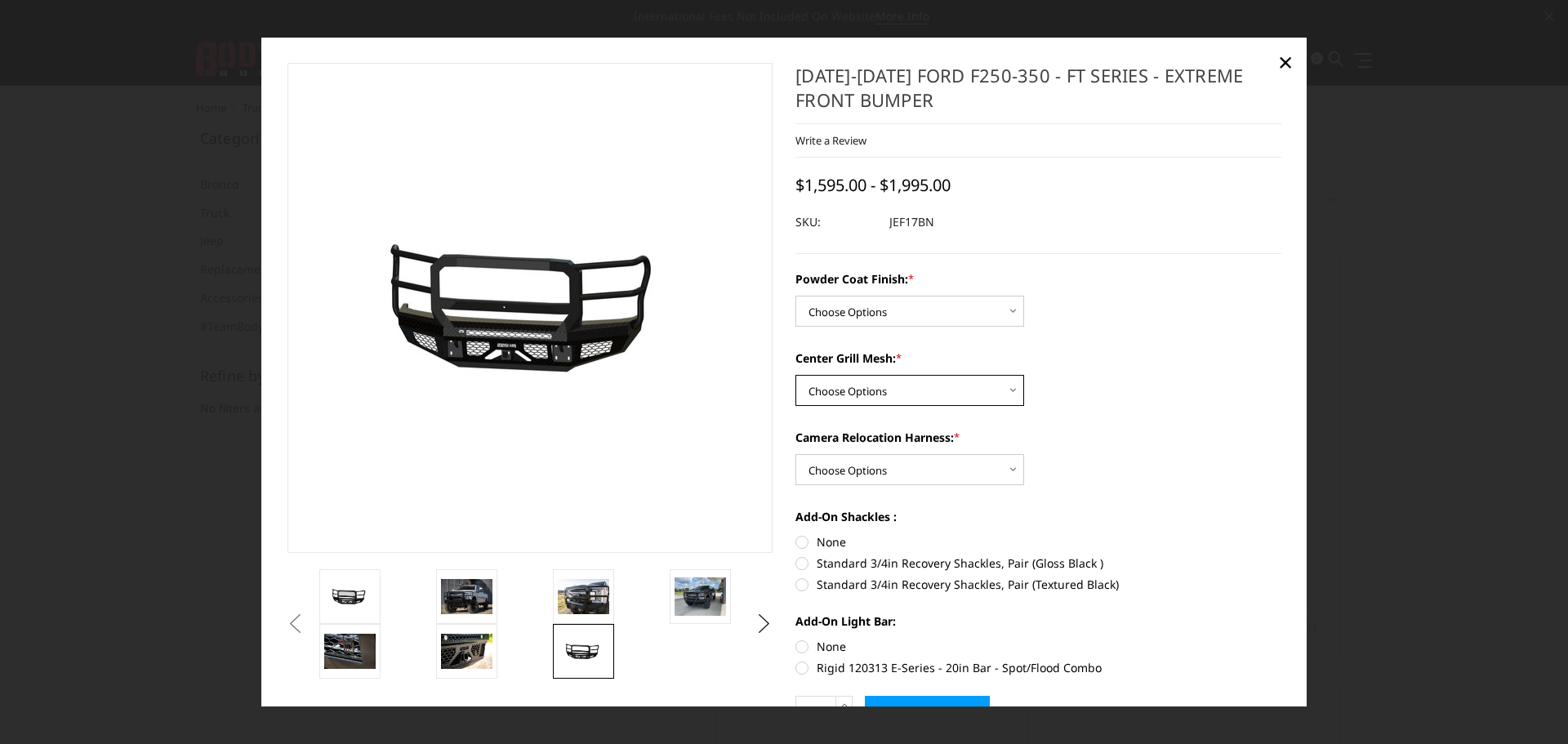 click on "Choose Options
WITH Expanded Metal in Center Grill
WITHOUT Expanded Metal in Center Grill" at bounding box center [910, 390] 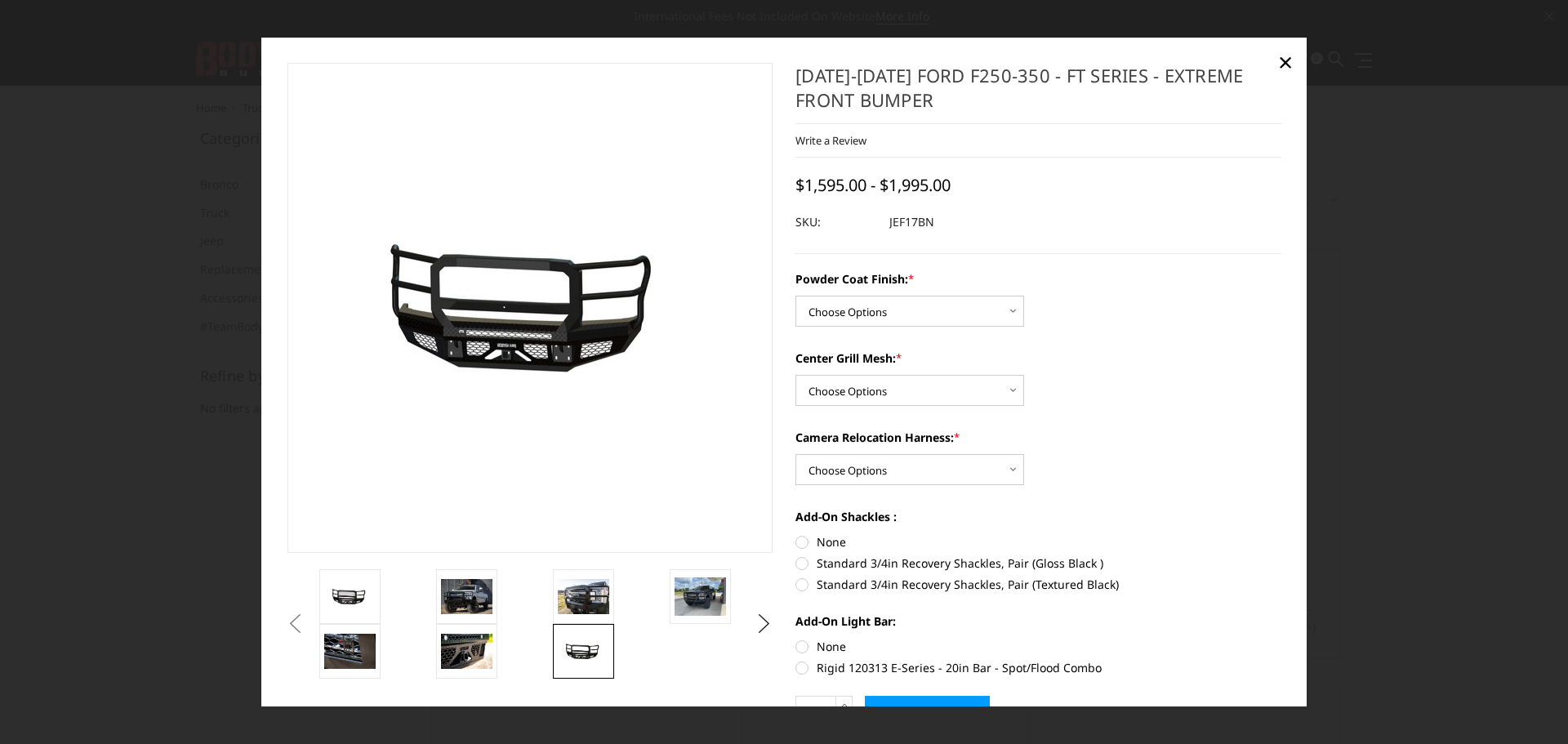 click on "Center Grill Mesh:
*
Choose Options
WITH Expanded Metal in Center Grill
WITHOUT Expanded Metal in Center Grill" at bounding box center [1038, 377] 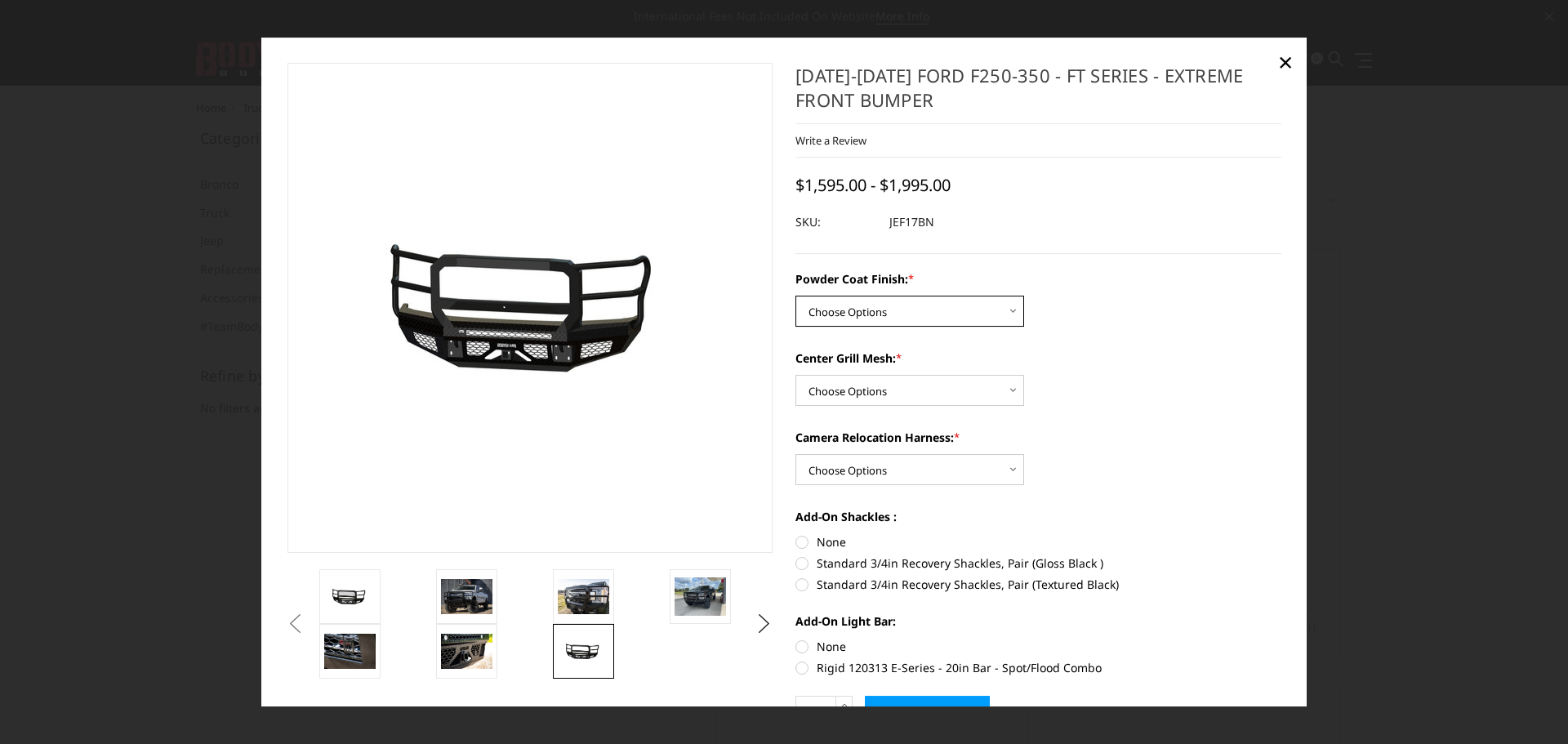 click on "Choose Options
Bare Metal
Gloss Black Powder Coat
Textured Black Powder Coat" at bounding box center (910, 311) 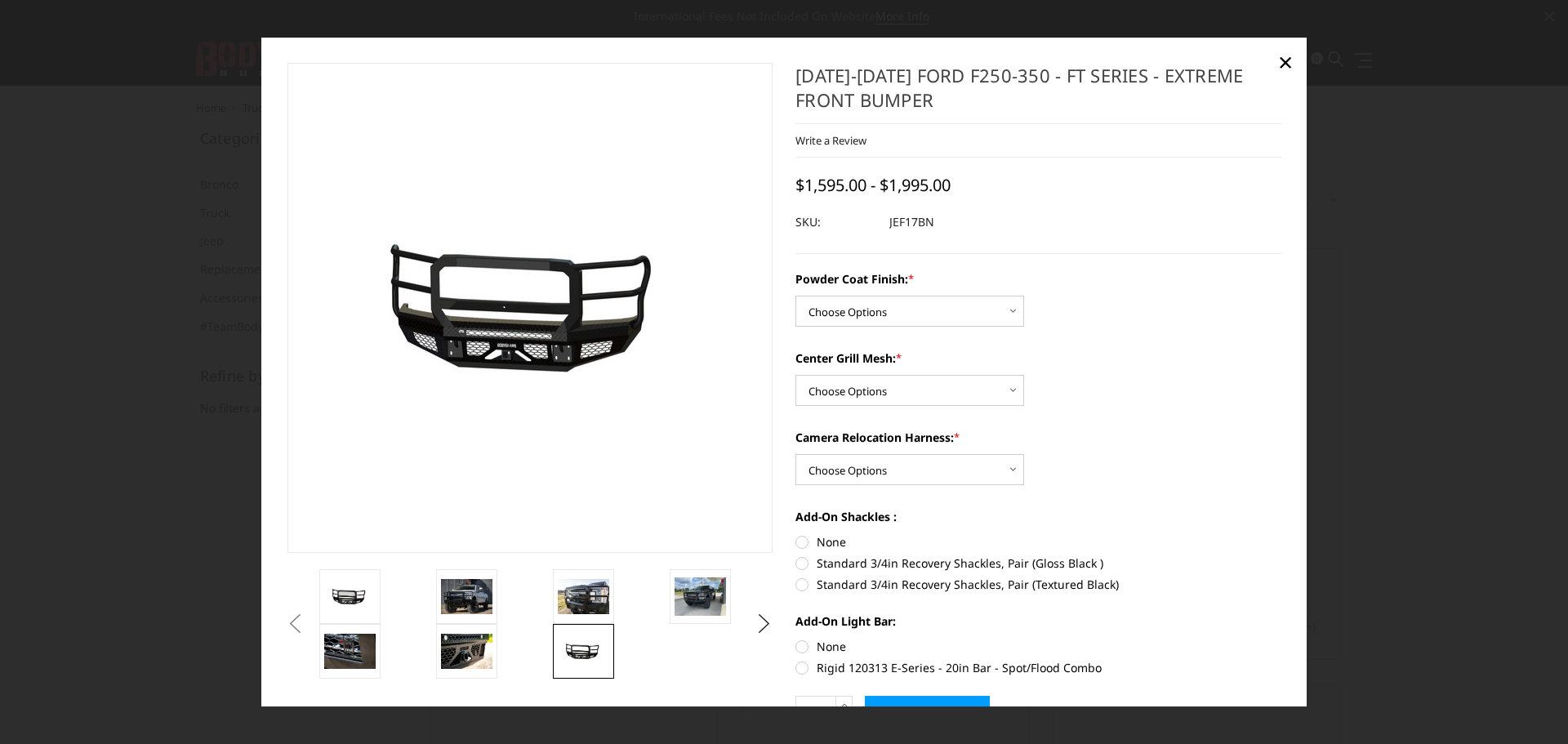 click on "Powder Coat Finish:
*
Choose Options
Bare Metal
Gloss Black Powder Coat
Textured Black Powder Coat" at bounding box center (1038, 298) 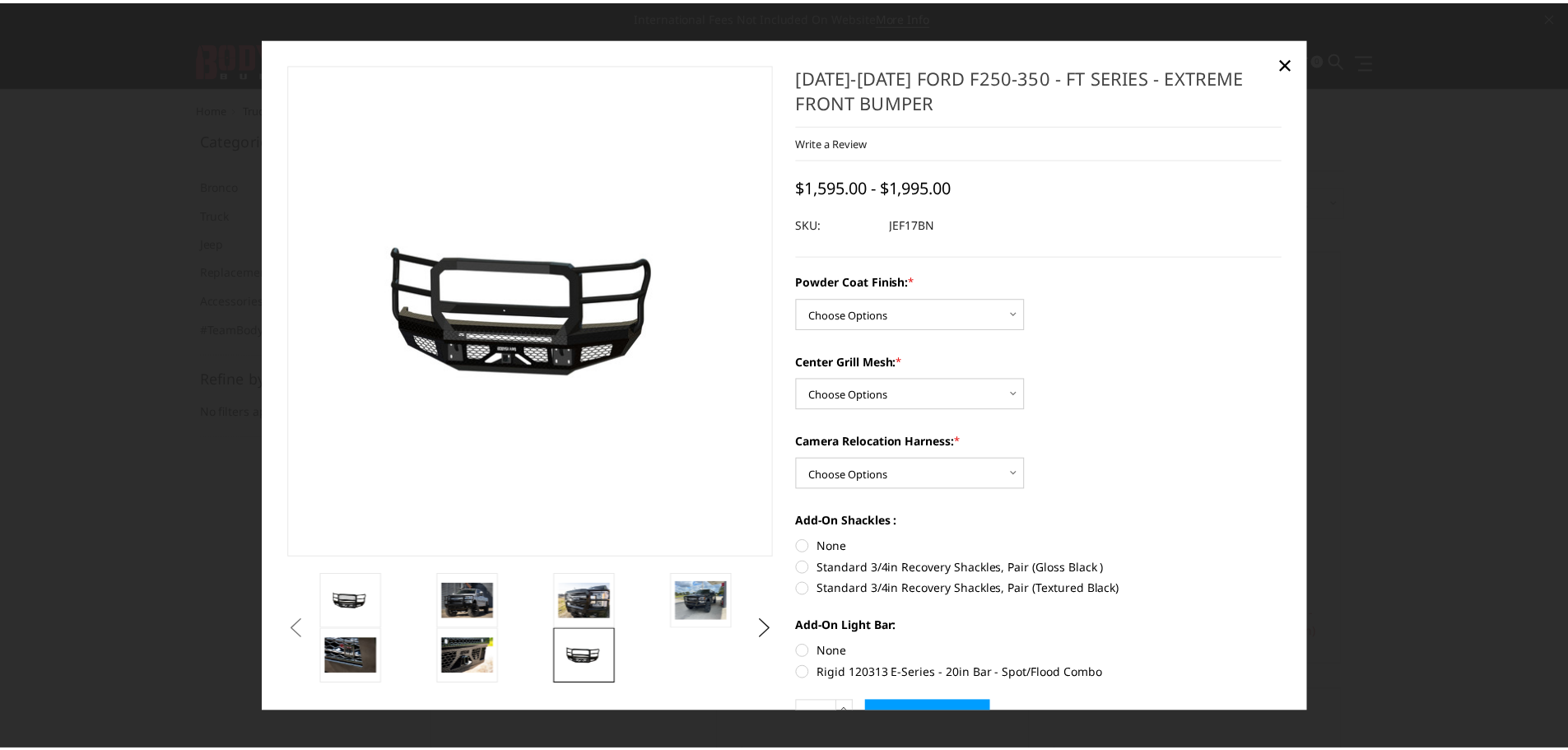 scroll, scrollTop: 96, scrollLeft: 0, axis: vertical 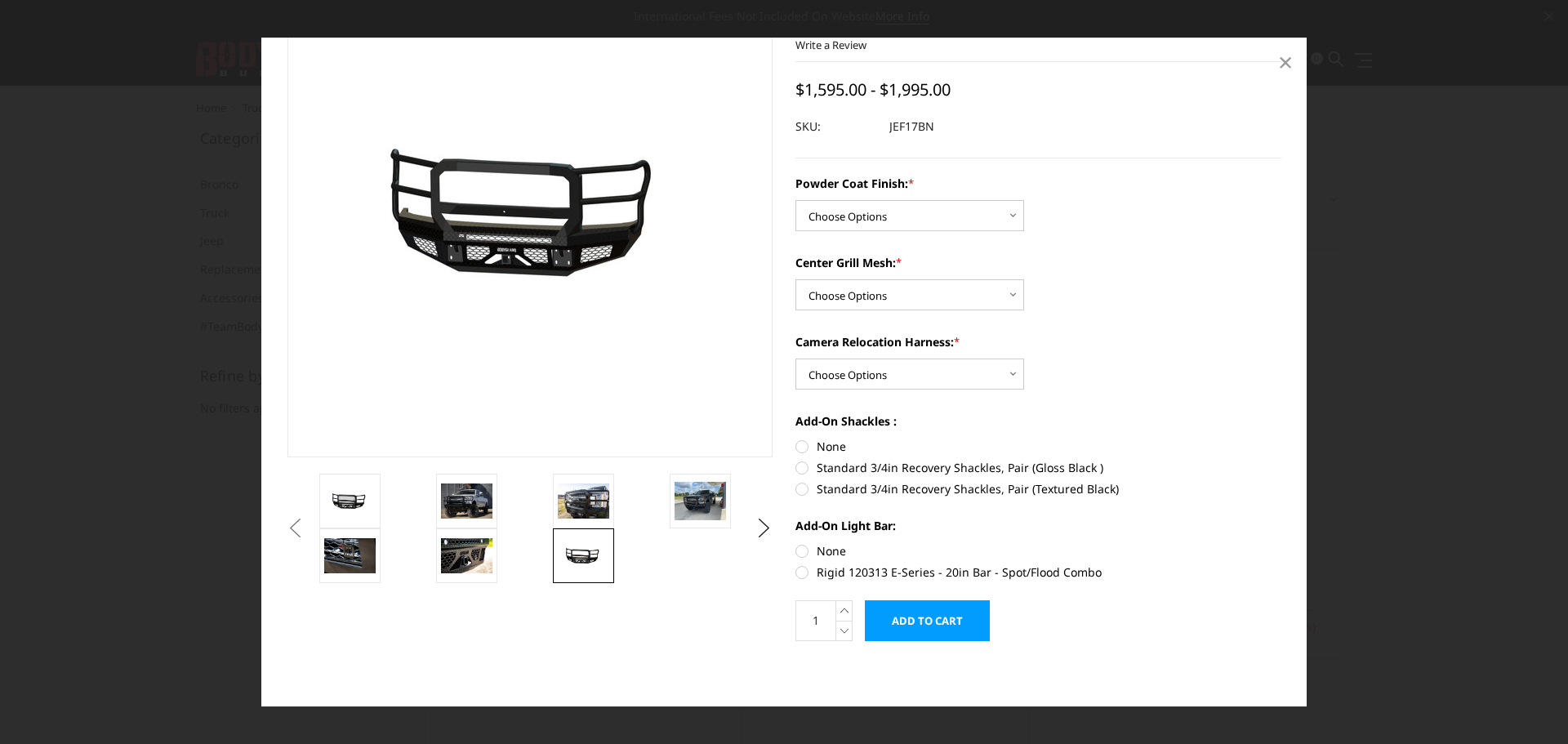 click on "×" at bounding box center (1285, 61) 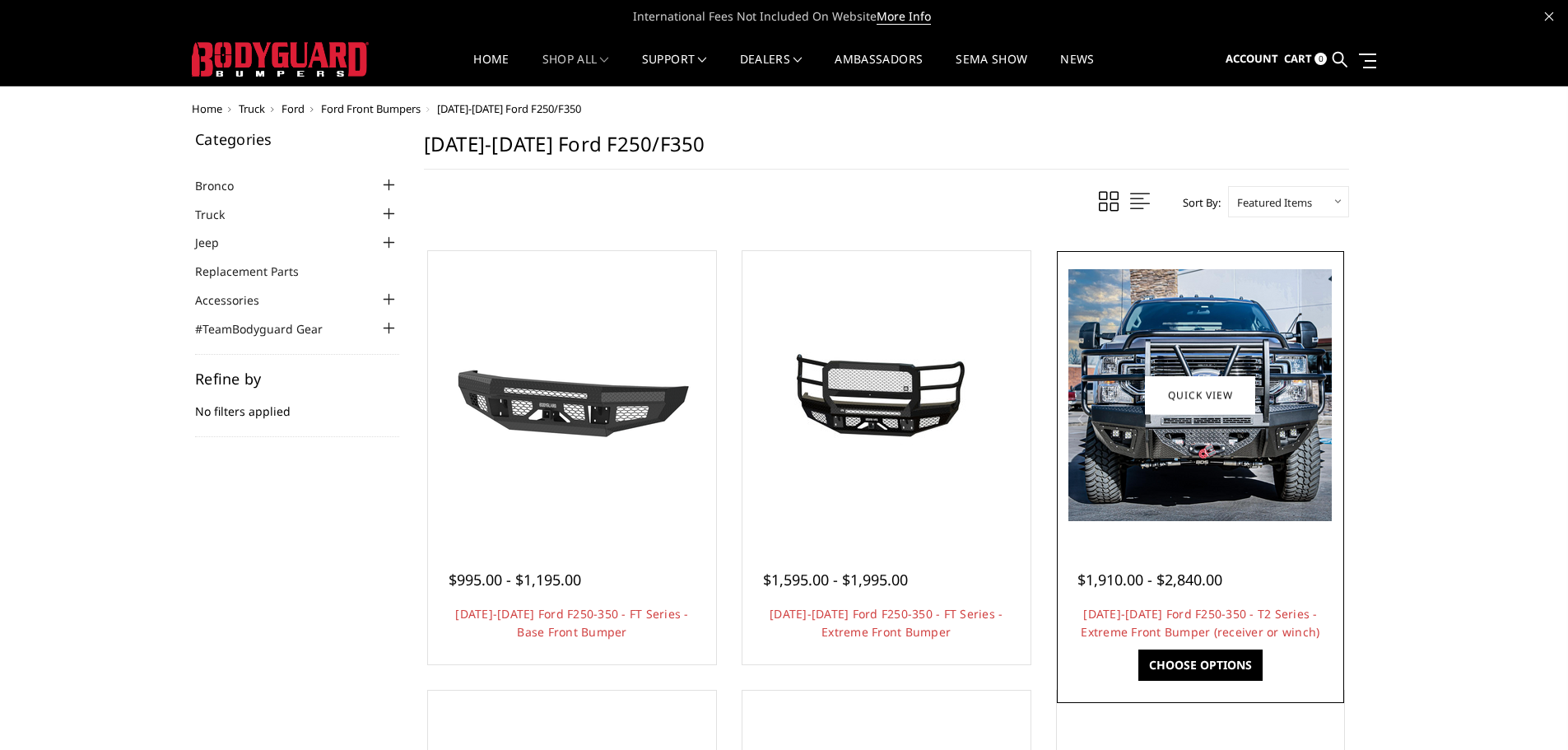click on "Choose Options" at bounding box center [1200, 665] 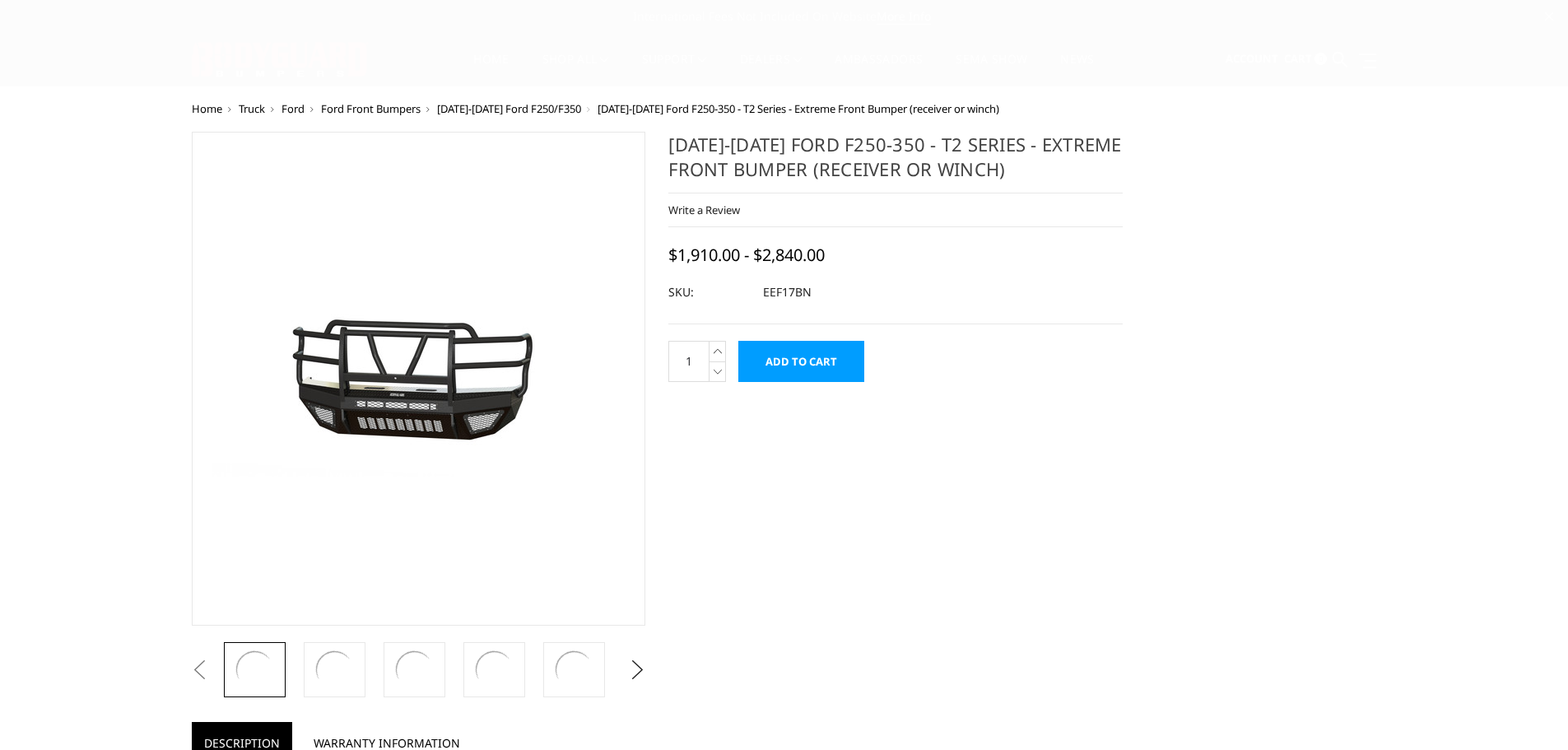 scroll, scrollTop: 0, scrollLeft: 0, axis: both 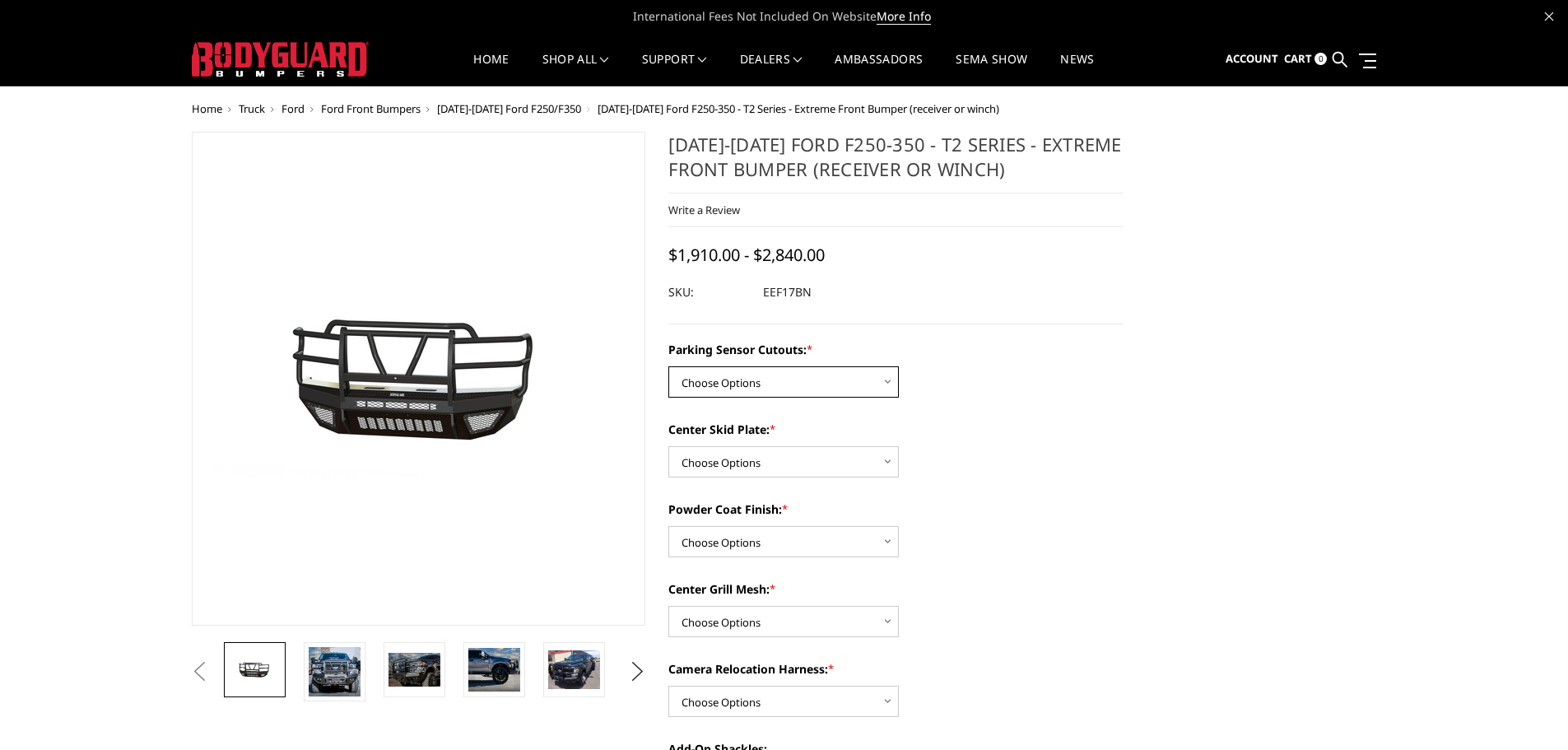 click on "Choose Options
No - Without Parking Sensor Cutouts" at bounding box center [784, 382] 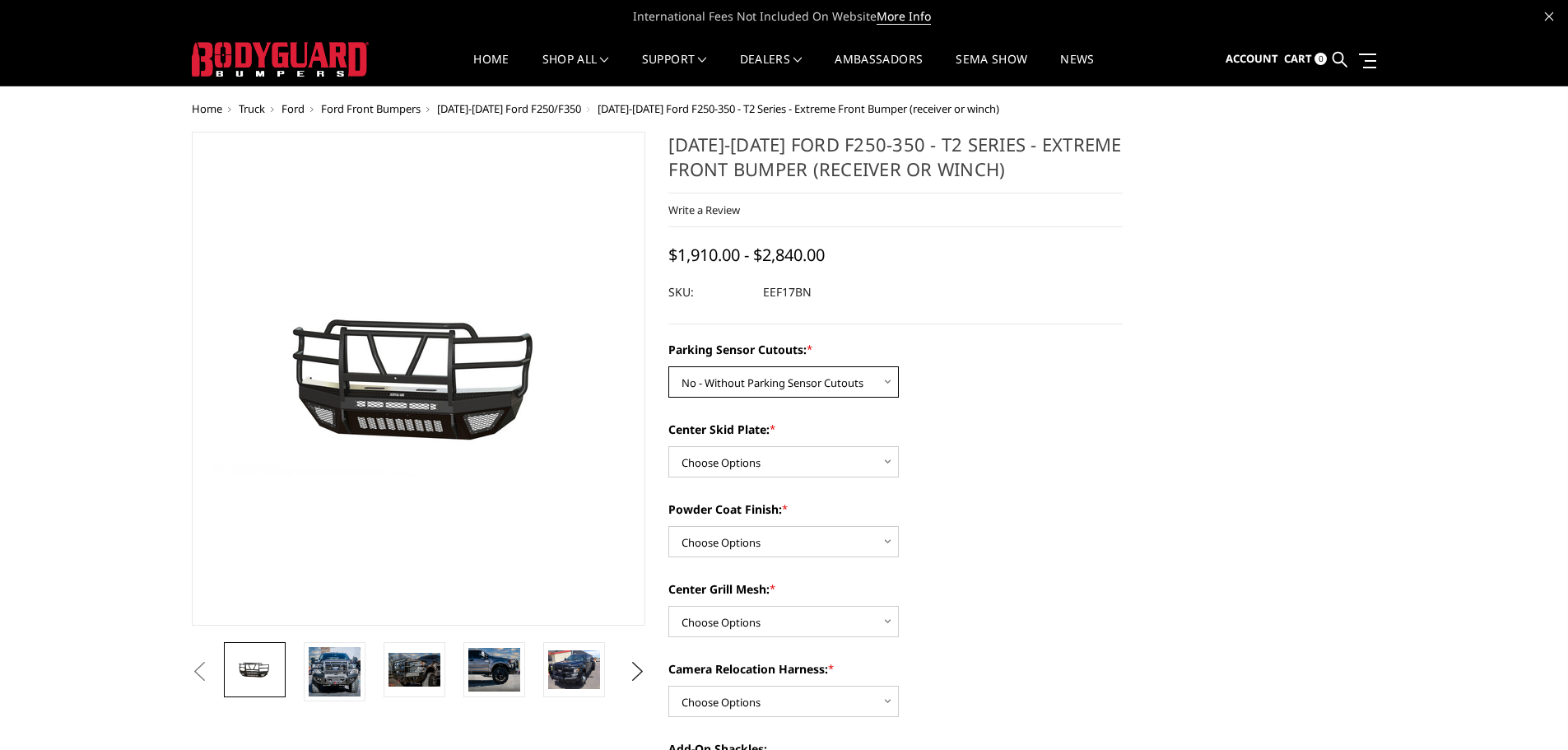 click on "Choose Options
No - Without Parking Sensor Cutouts" at bounding box center (784, 382) 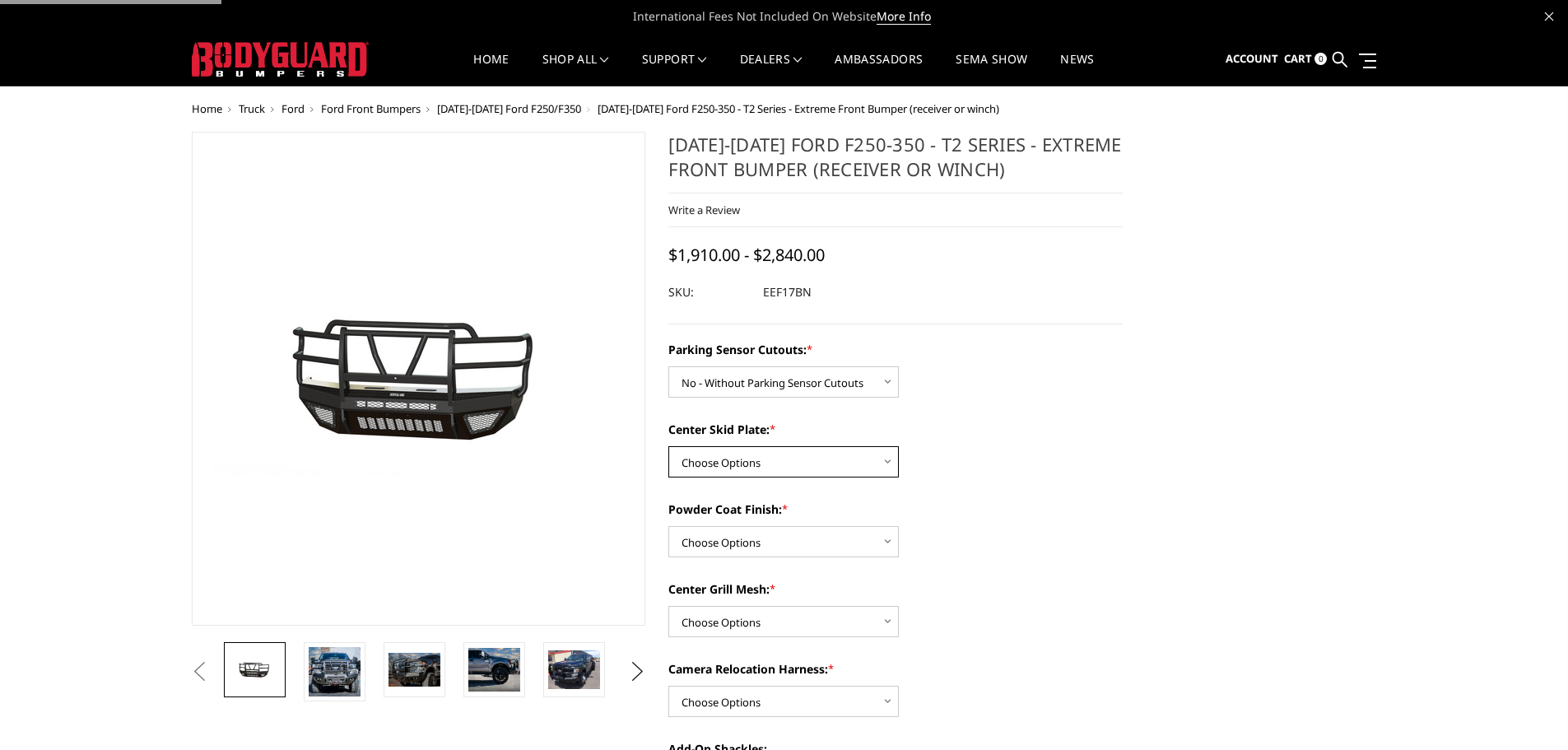 click on "Choose Options
2" Receiver Tube
Standard Skid Plate (included)
Winch Mount Skid Plate" at bounding box center [784, 462] 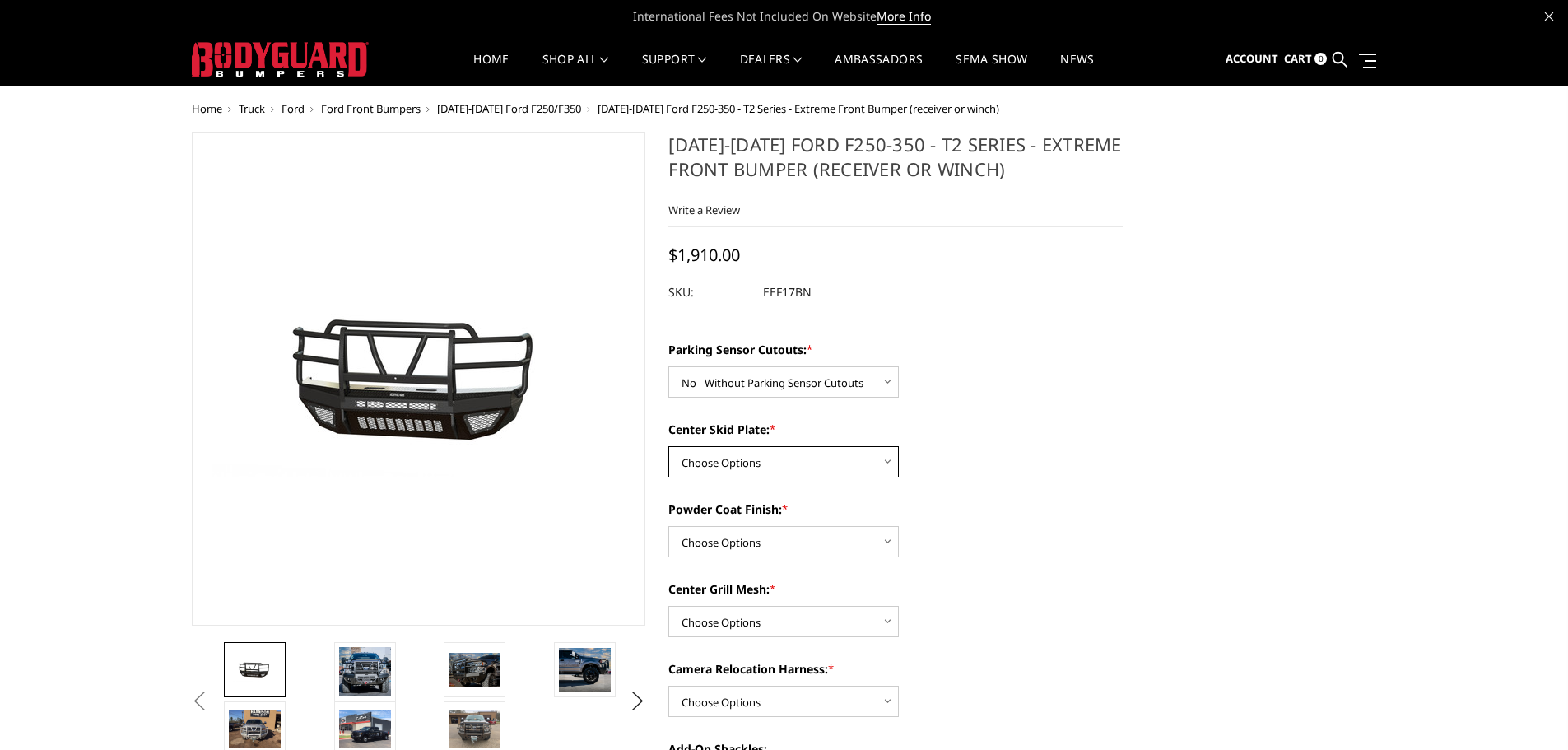 select on "3780" 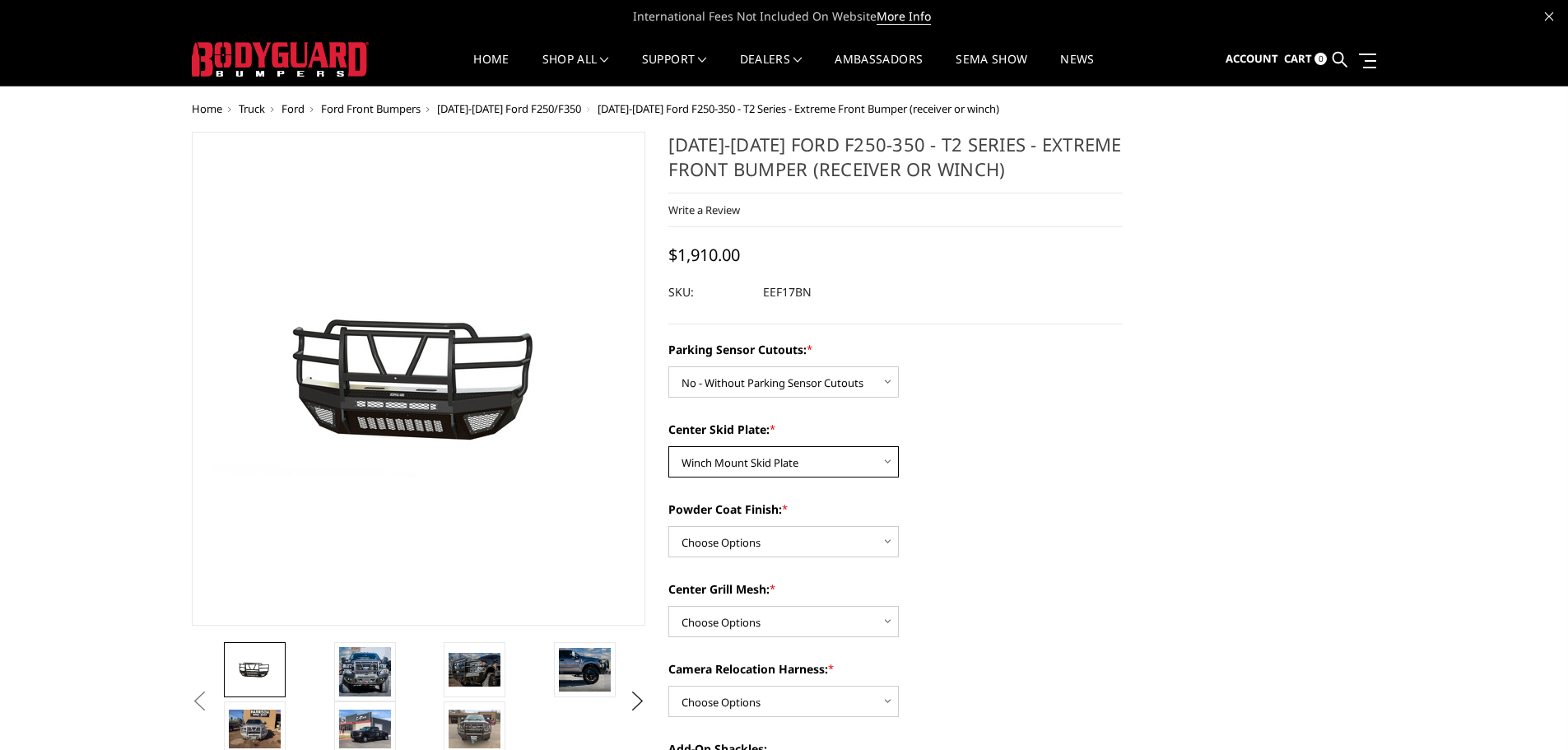 click on "Choose Options
2" Receiver Tube
Standard Skid Plate (included)
Winch Mount Skid Plate" at bounding box center [784, 462] 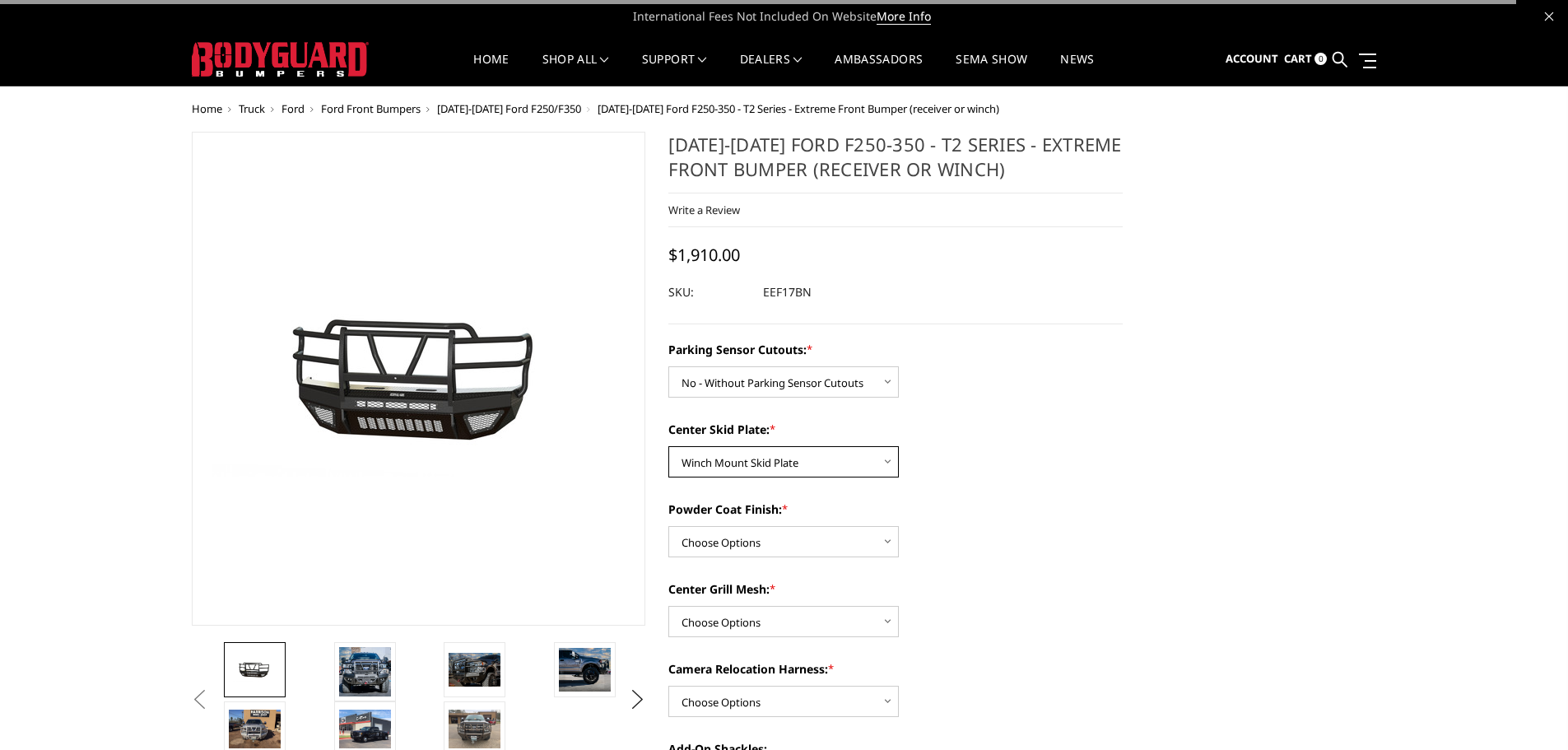scroll, scrollTop: 247, scrollLeft: 0, axis: vertical 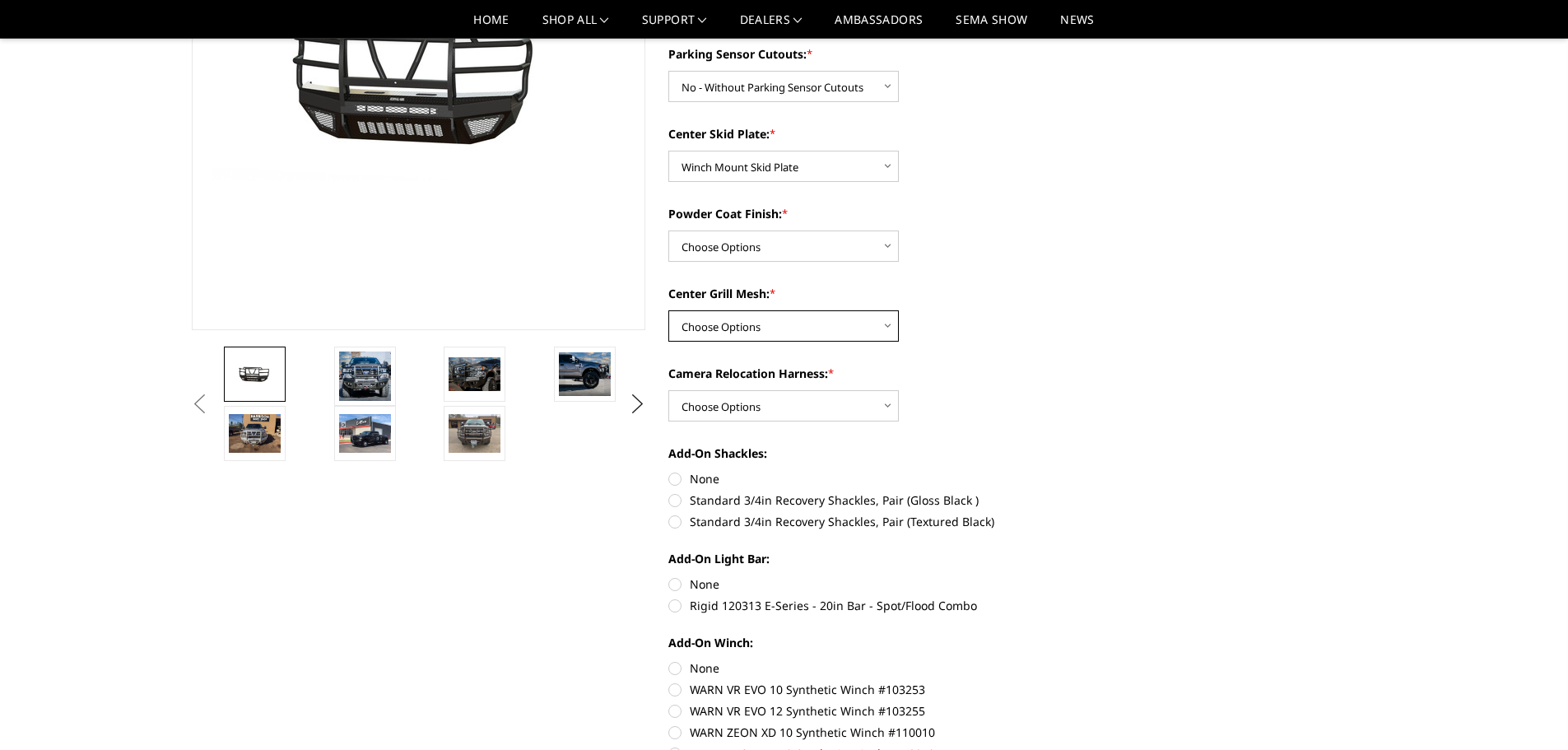 click on "Choose Options
With expanded metal
Without expanded metal" at bounding box center (784, 326) 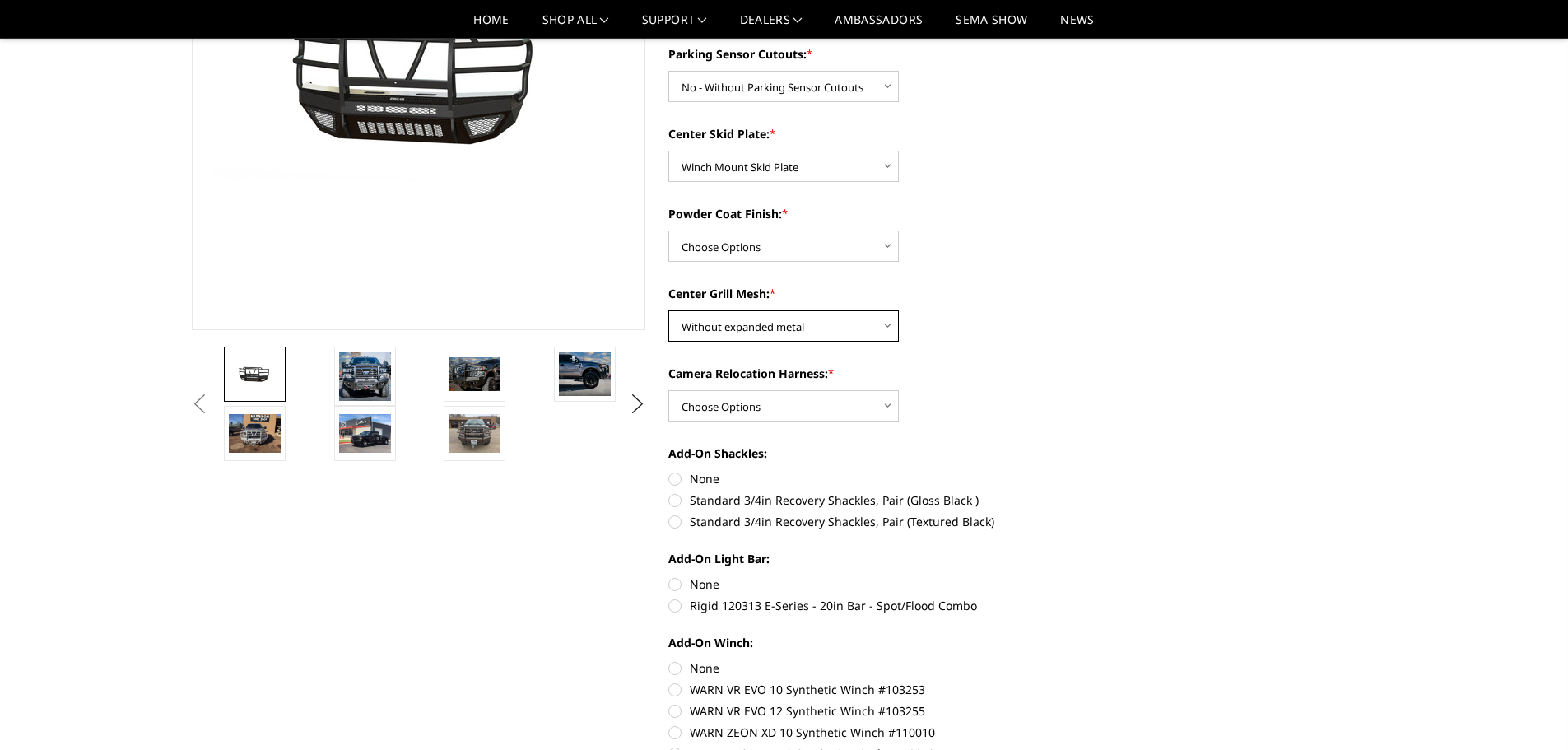 click on "Choose Options
With expanded metal
Without expanded metal" at bounding box center [784, 326] 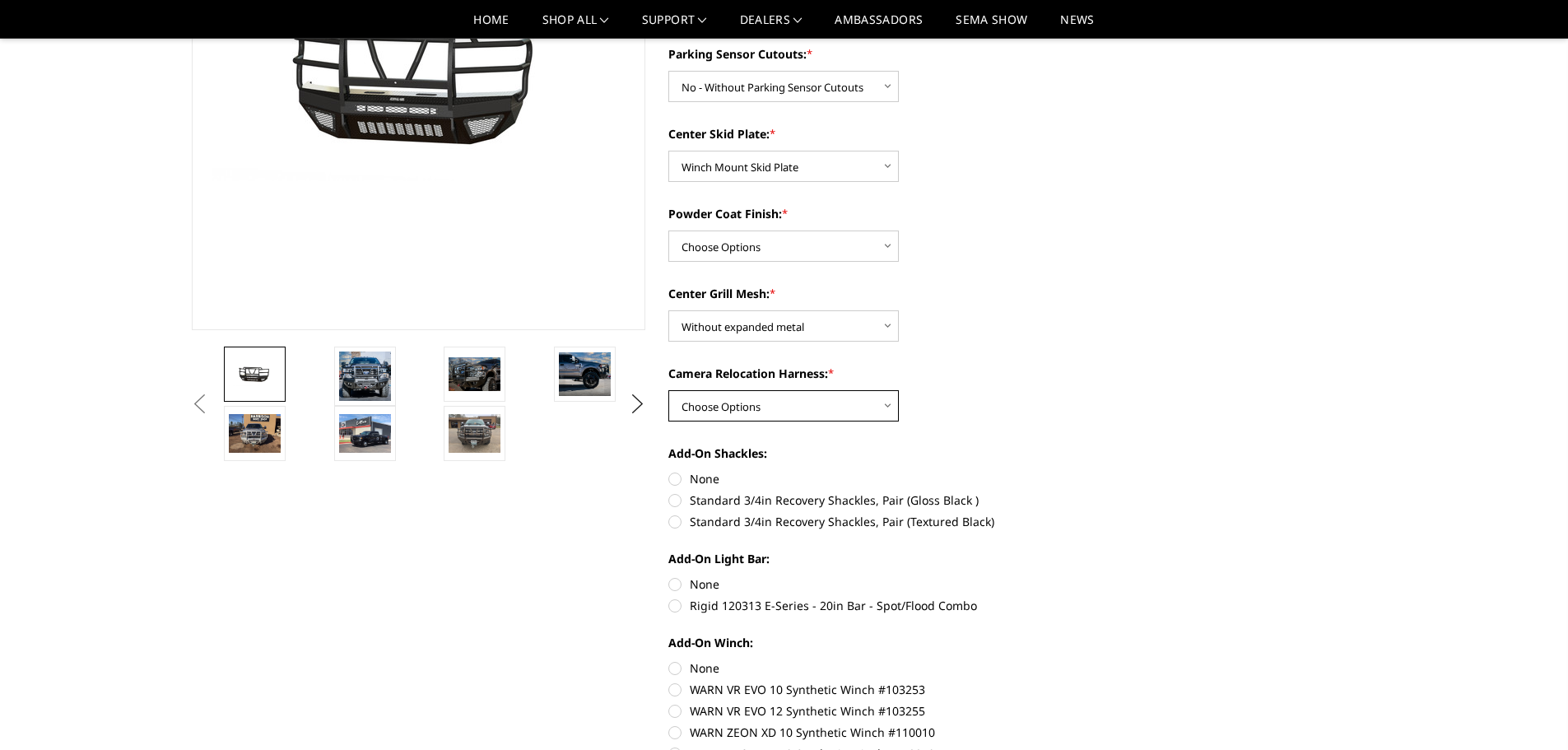 click on "Choose Options
With camera harness
Without camera harness" at bounding box center [784, 406] 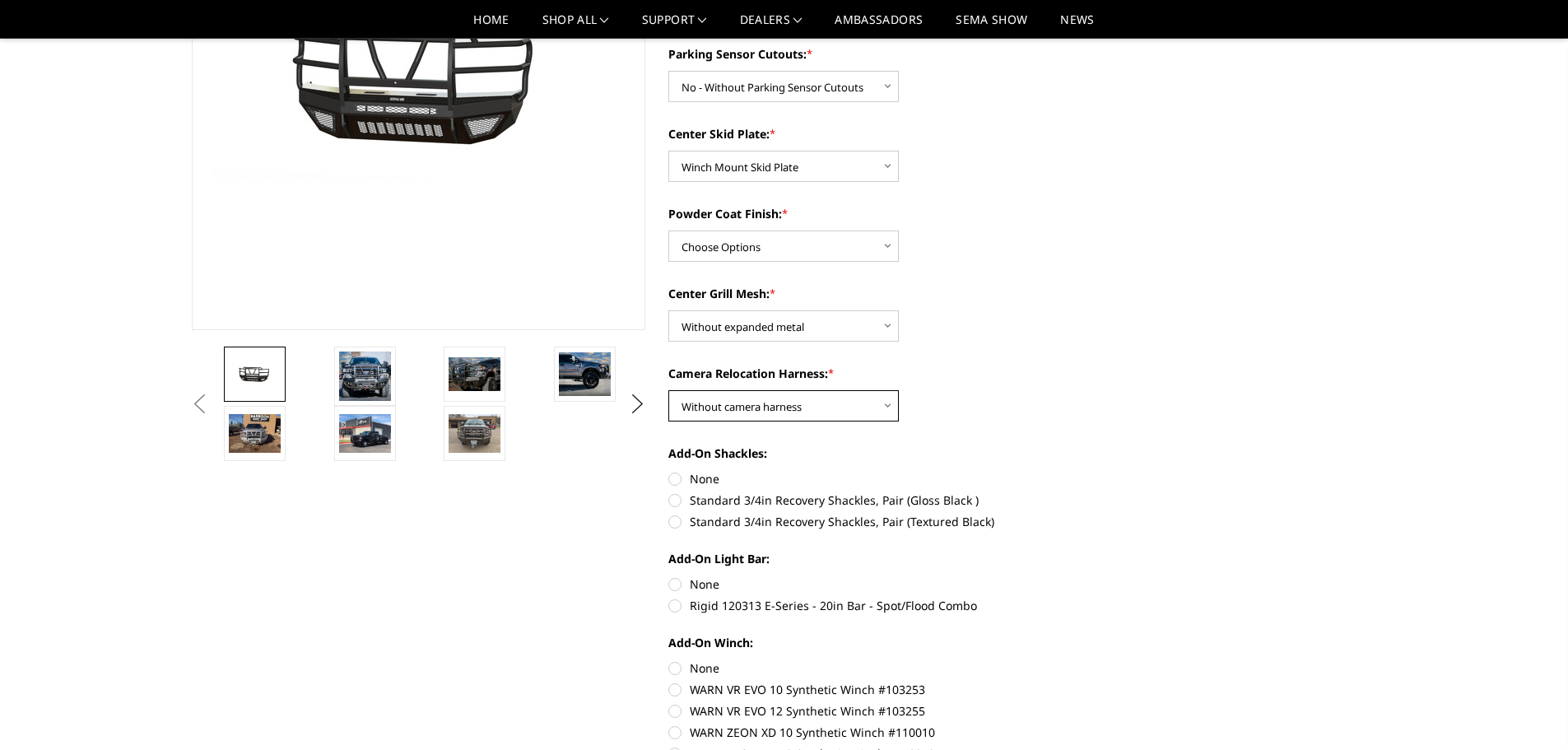 click on "Choose Options
With camera harness
Without camera harness" at bounding box center [784, 406] 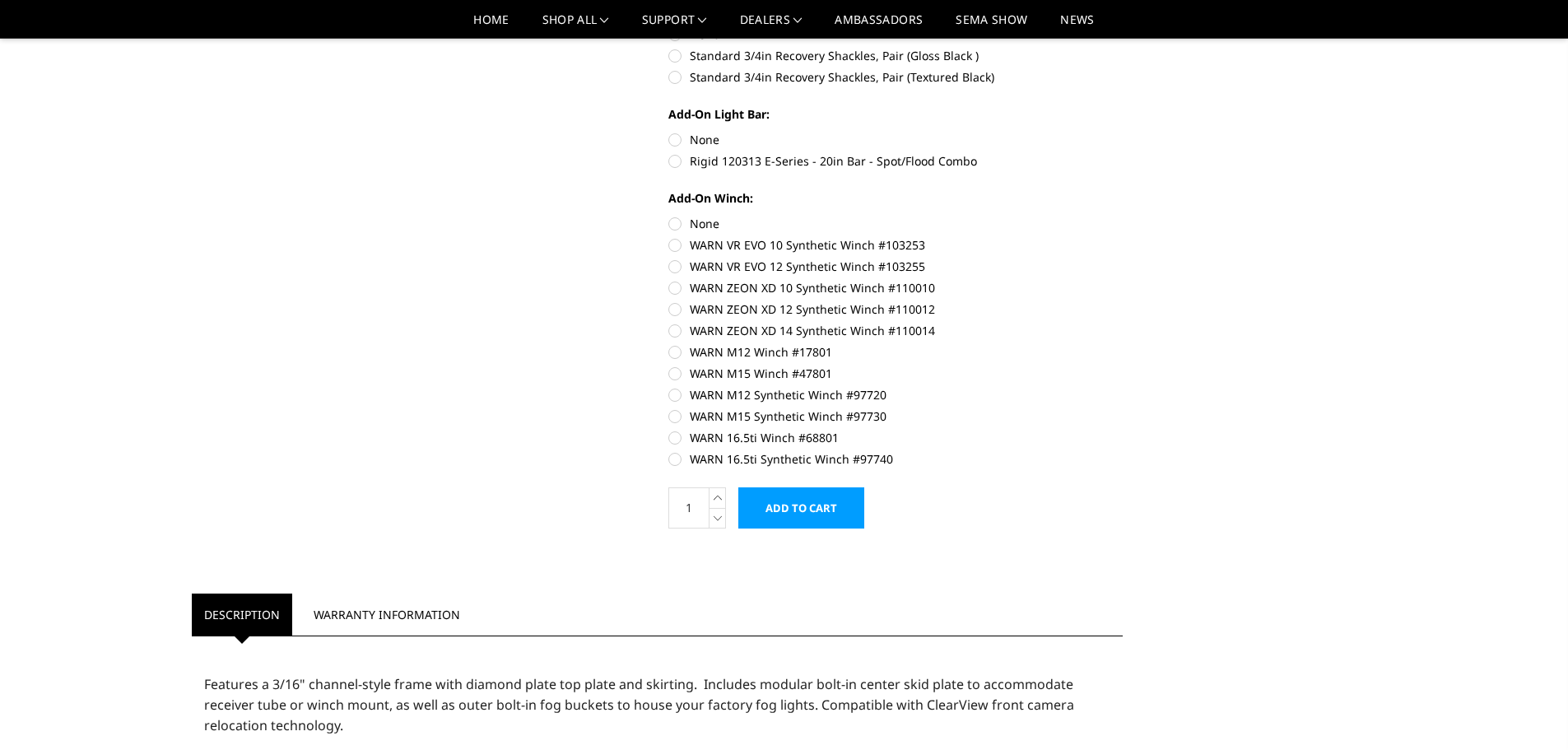 scroll, scrollTop: 823, scrollLeft: 0, axis: vertical 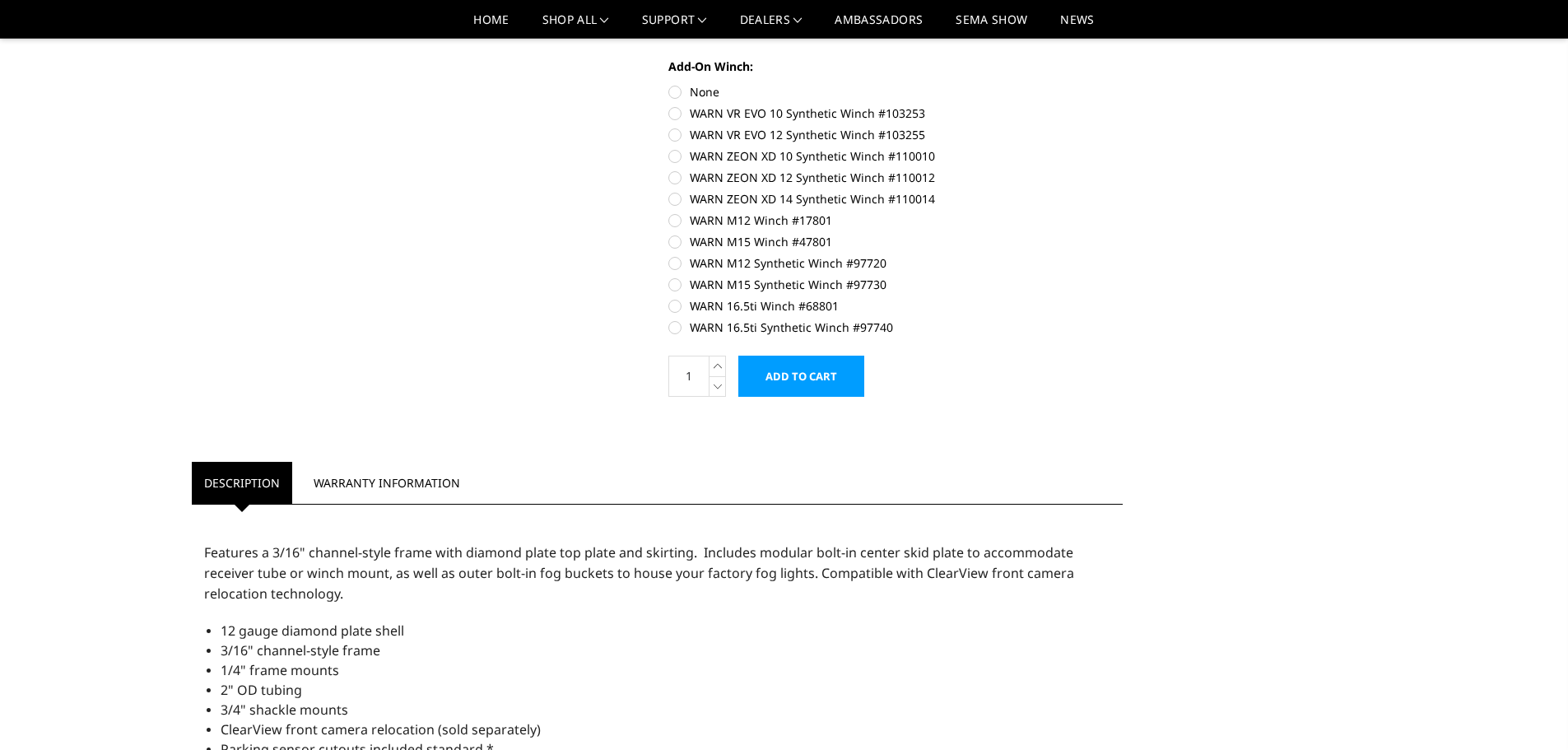 click on "Add to Cart" at bounding box center [801, 376] 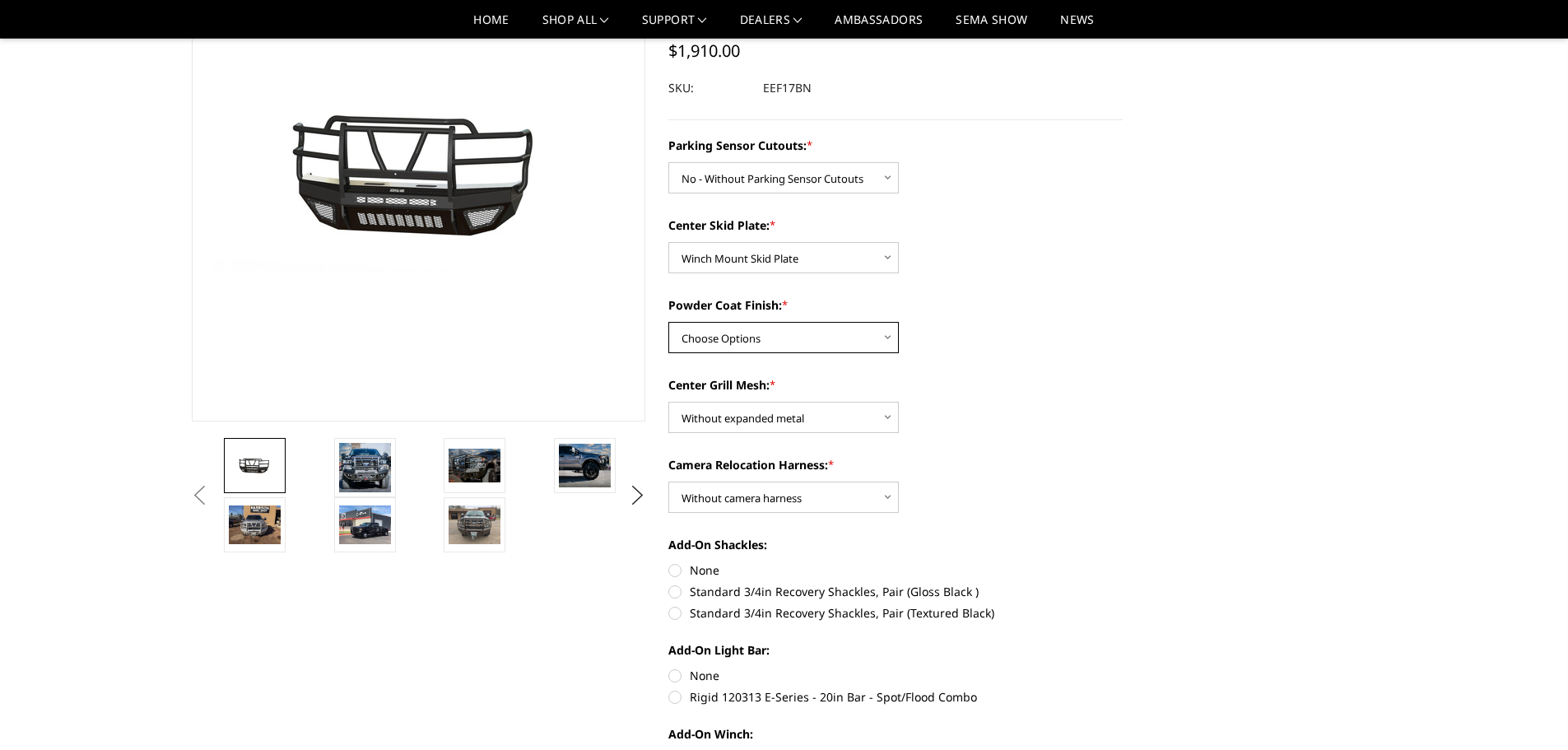 scroll, scrollTop: 148, scrollLeft: 0, axis: vertical 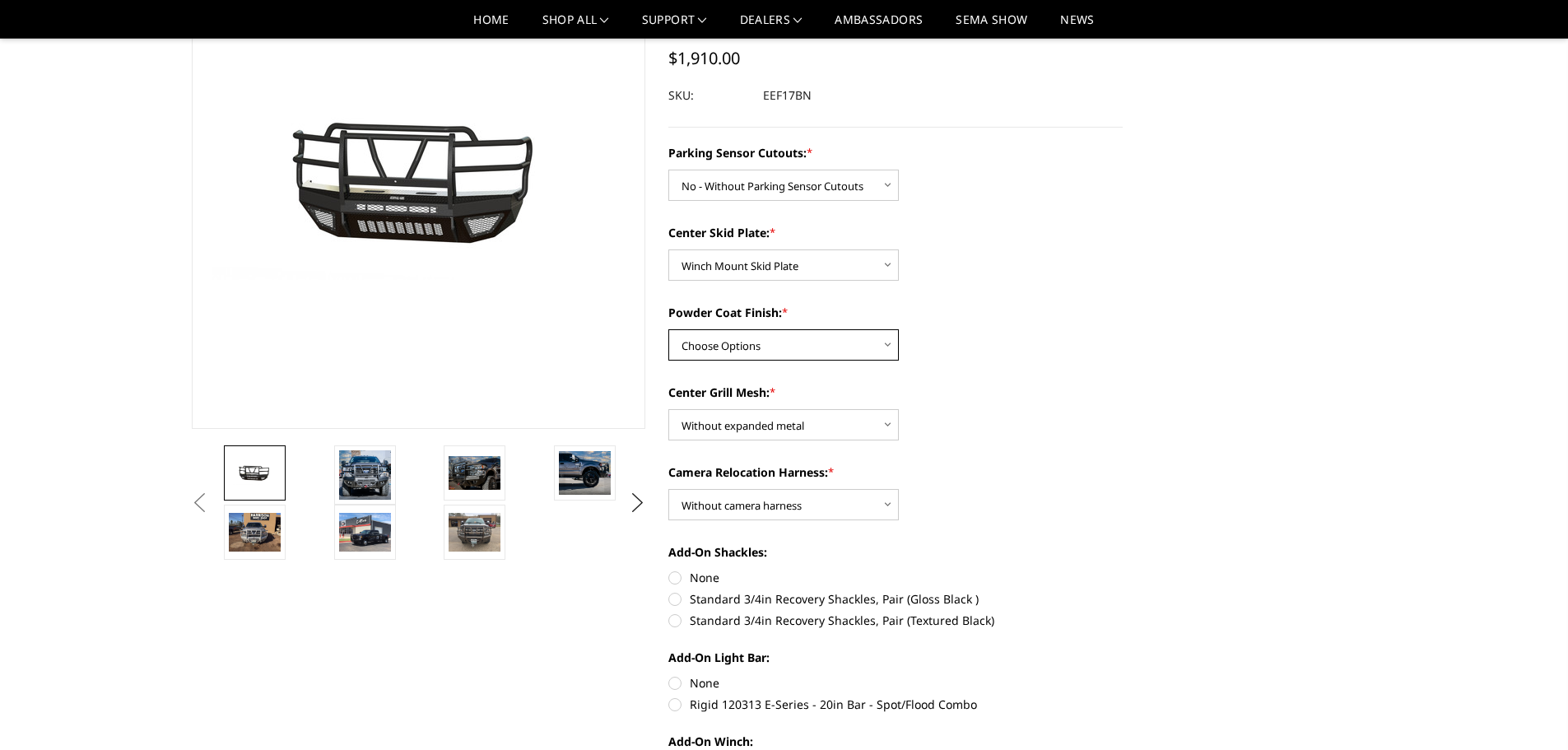 click on "Choose Options
Bare Metal
Gloss Black Powder Coat
Textured Black Powder Coat" at bounding box center (784, 345) 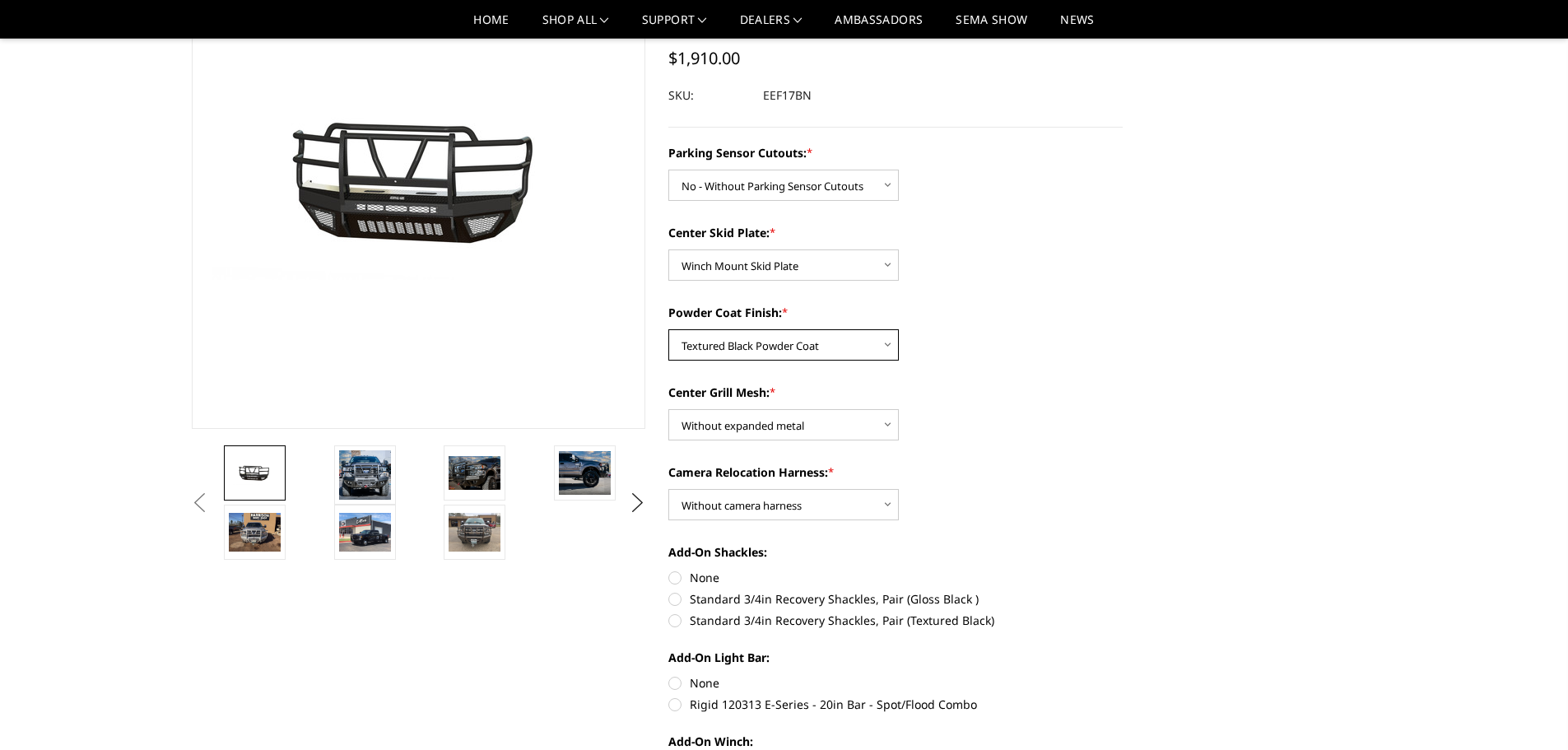 click on "Choose Options
Bare Metal
Gloss Black Powder Coat
Textured Black Powder Coat" at bounding box center [784, 345] 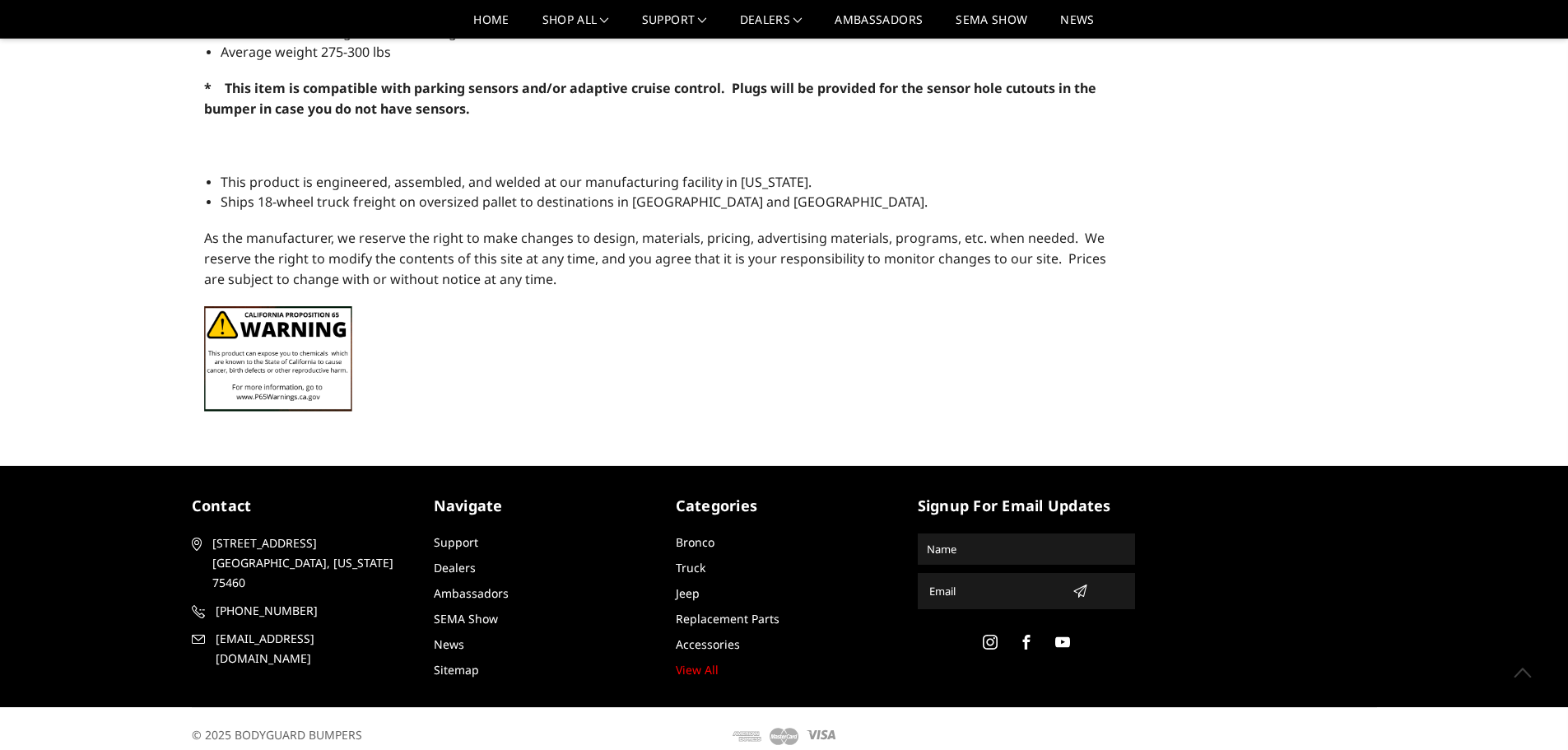 scroll, scrollTop: 1614, scrollLeft: 0, axis: vertical 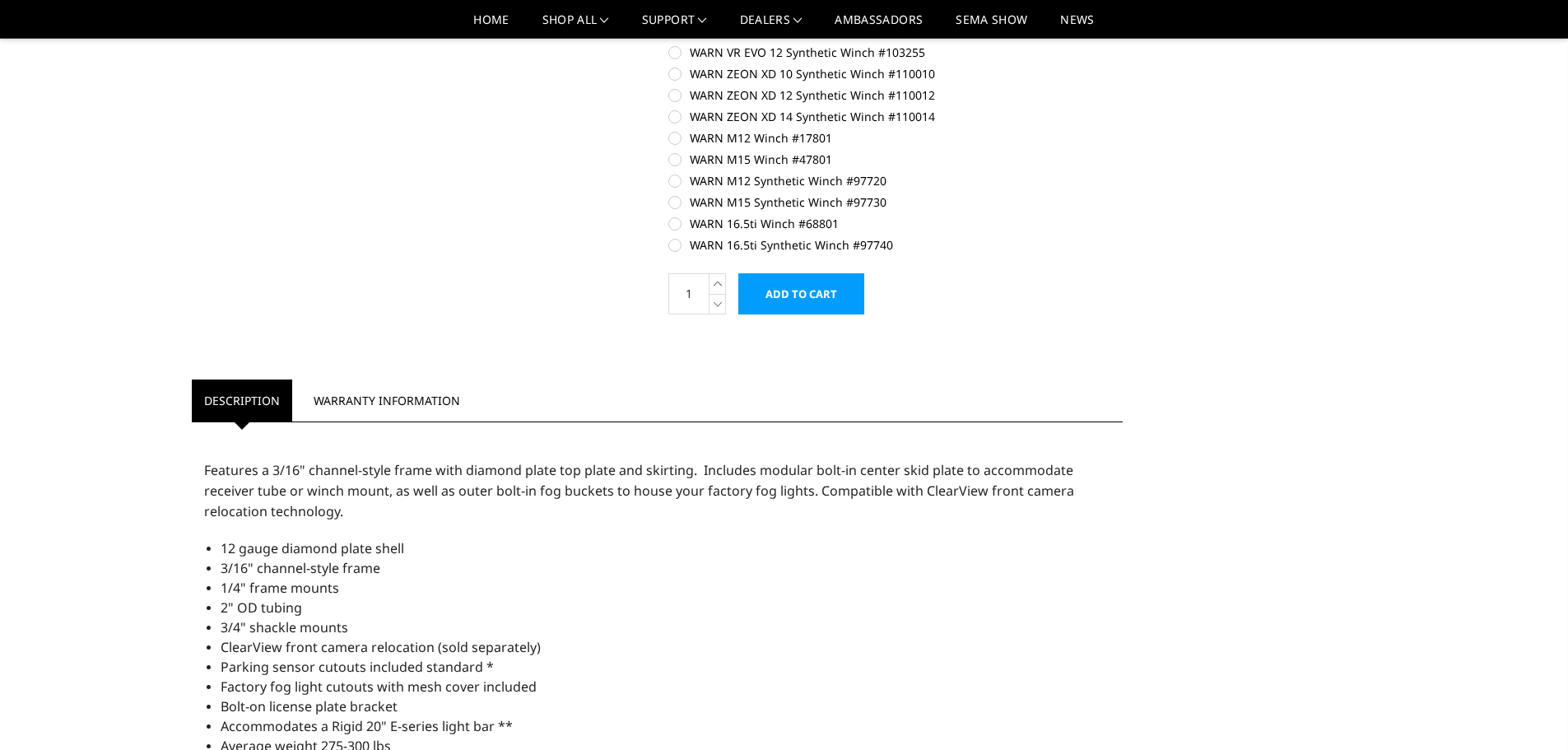 click on "Add to Cart" at bounding box center (801, 294) 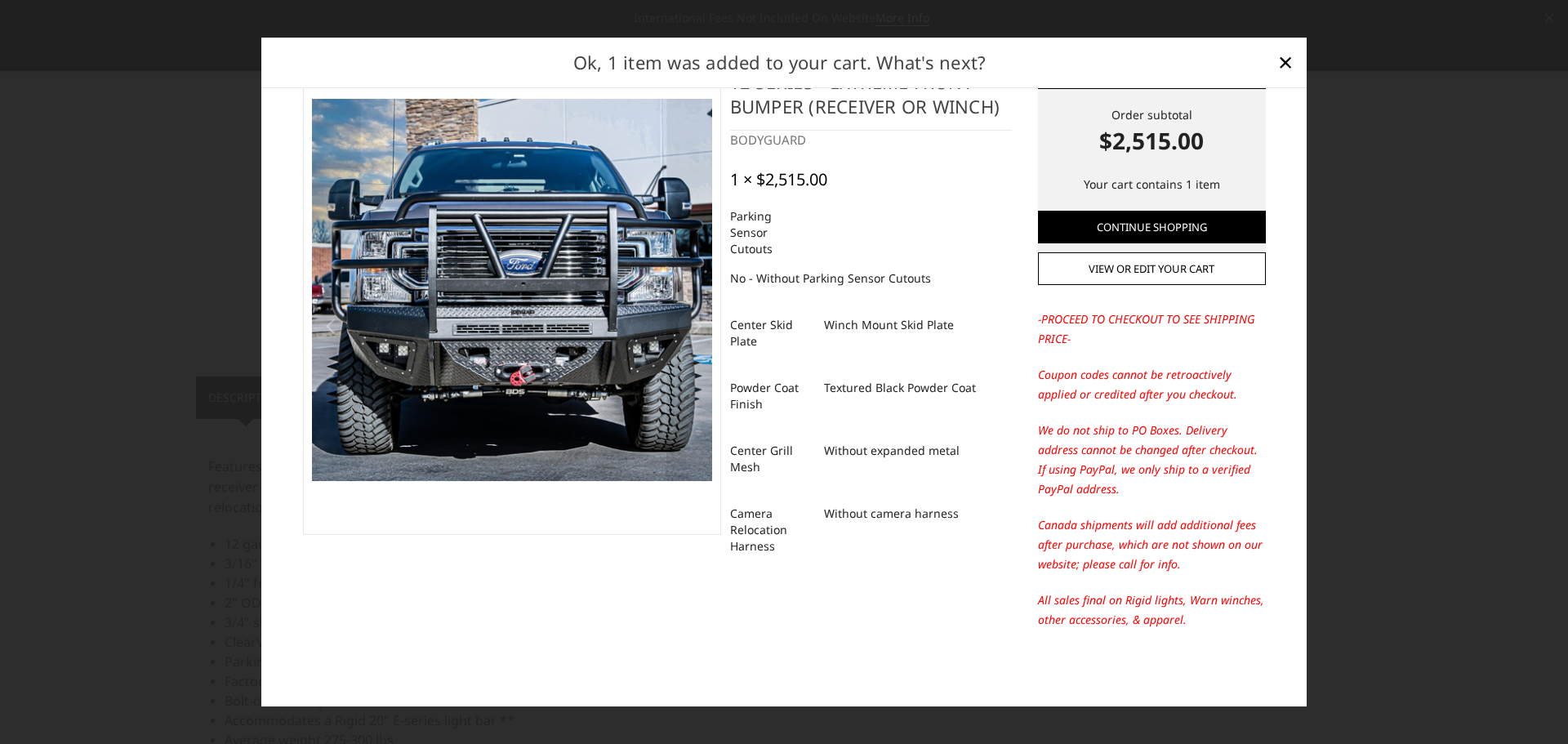 scroll, scrollTop: 69, scrollLeft: 0, axis: vertical 